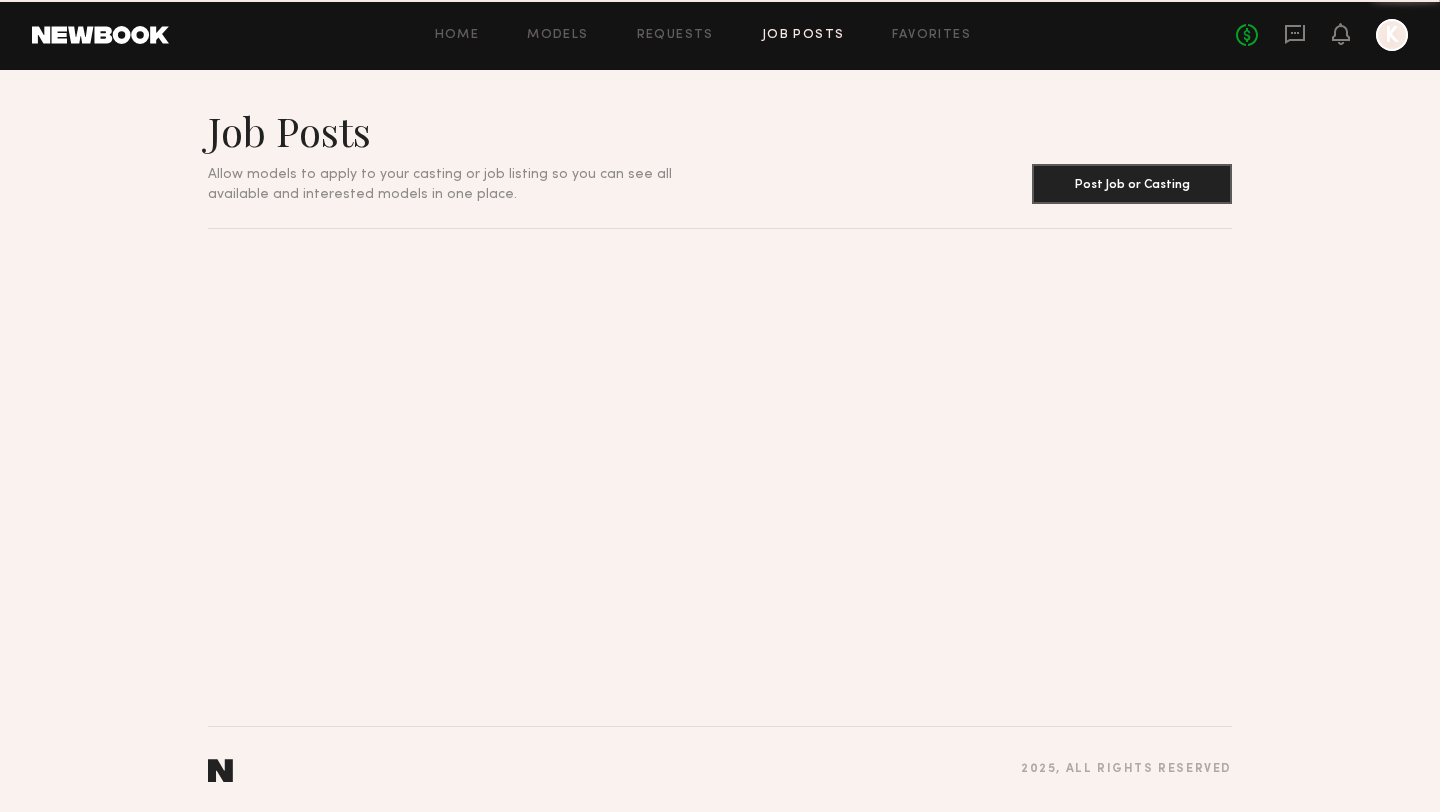 scroll, scrollTop: 0, scrollLeft: 0, axis: both 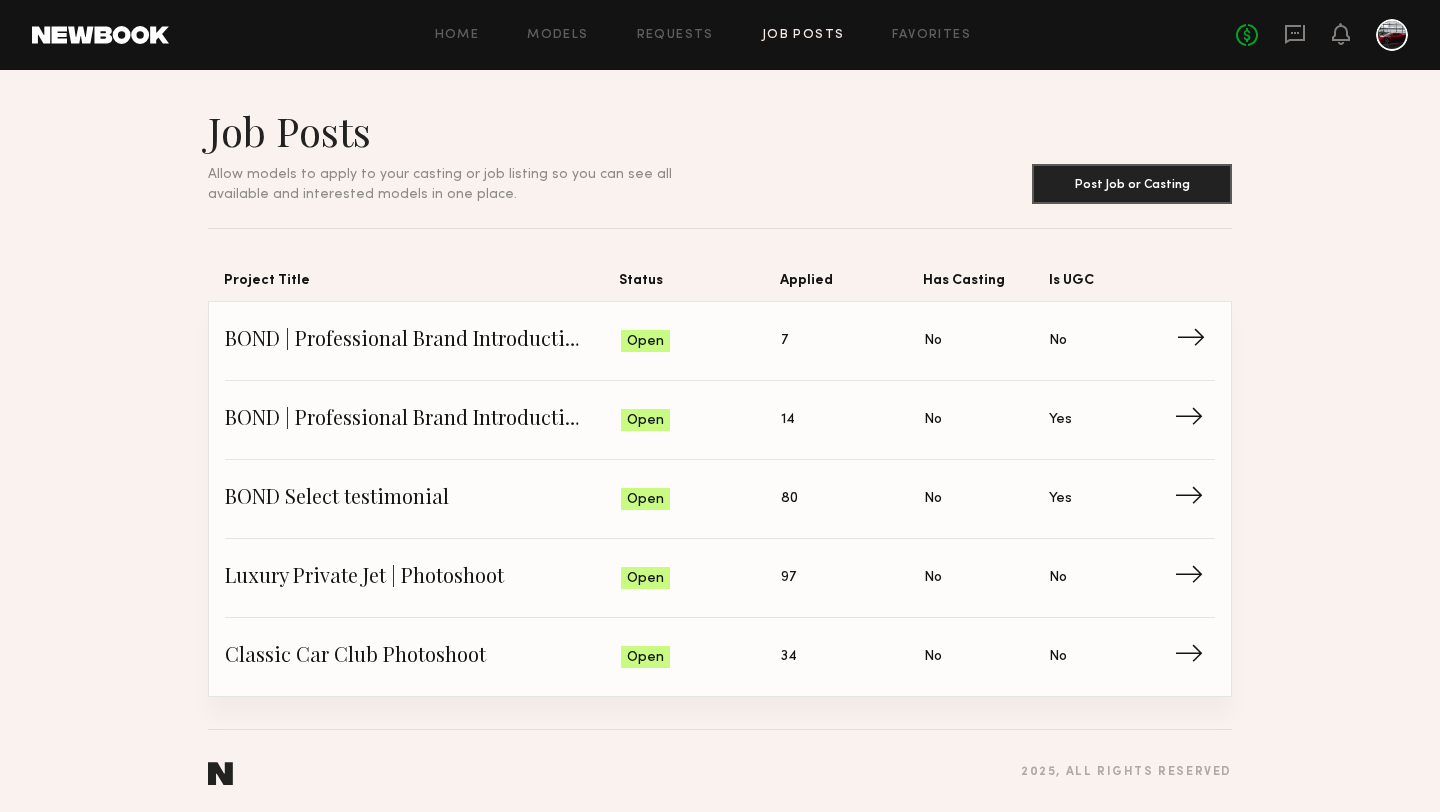 click on "BOND | Professional Brand Introduction Video Status: Open Applied: 7 Has Casting: No Is UGC: No →" 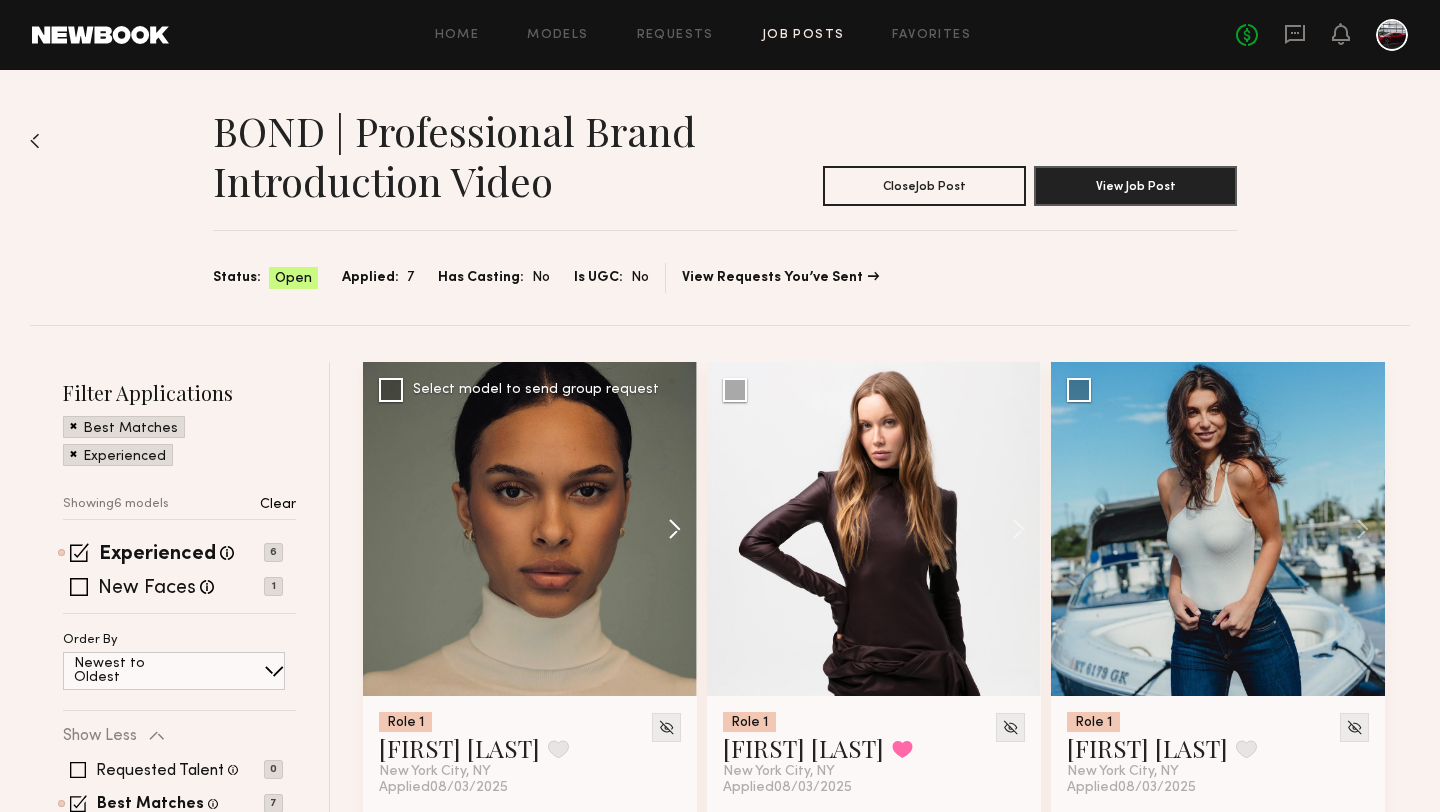 click 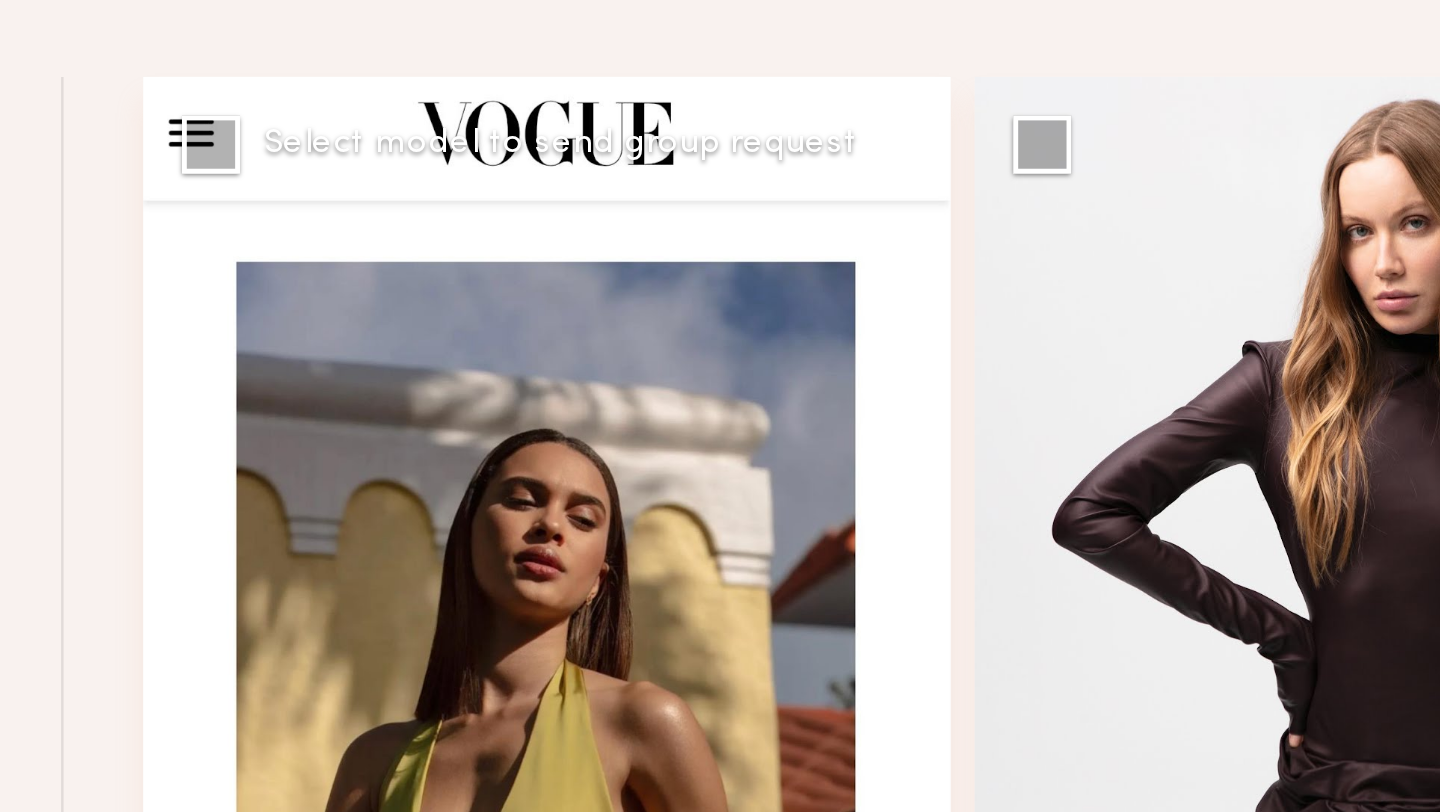 click 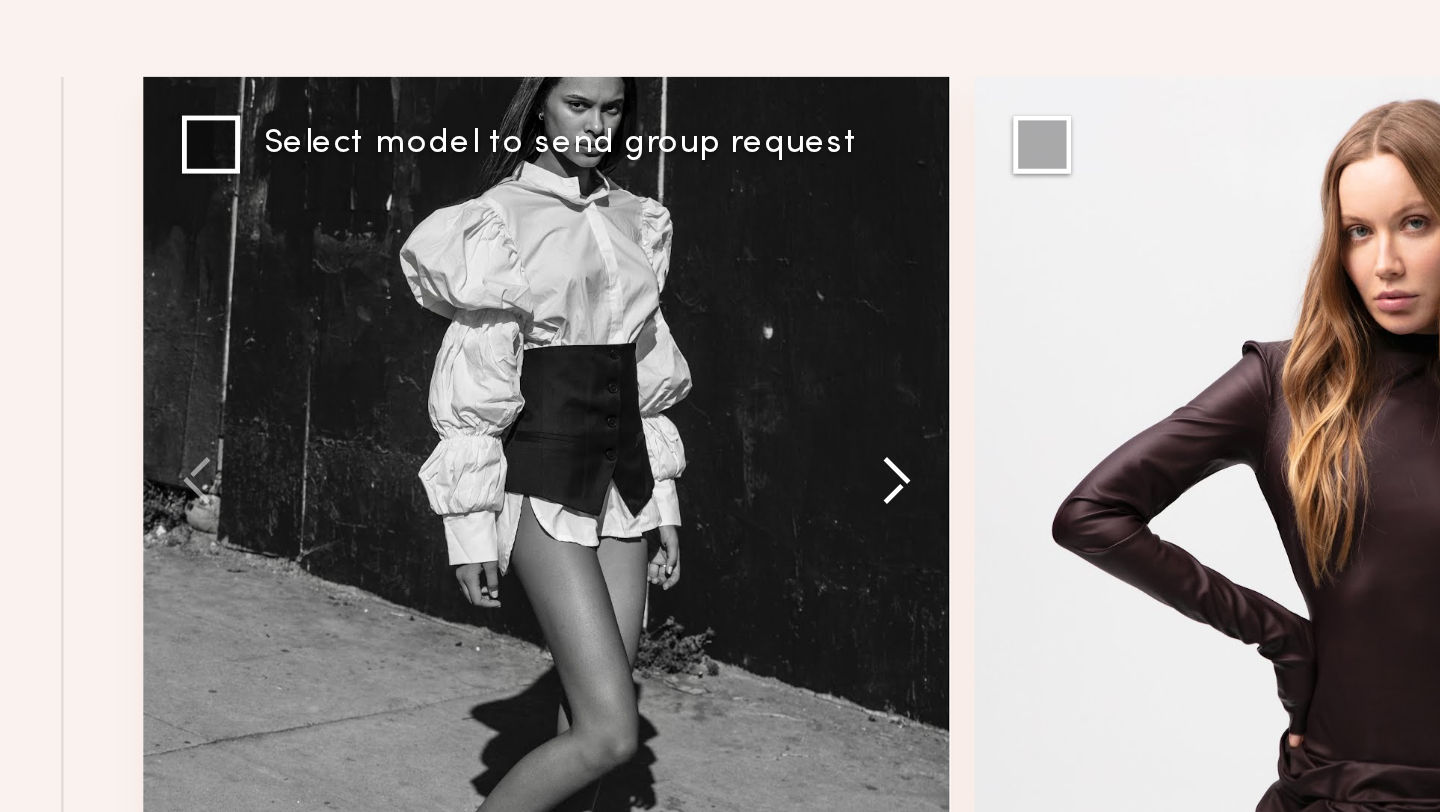 click 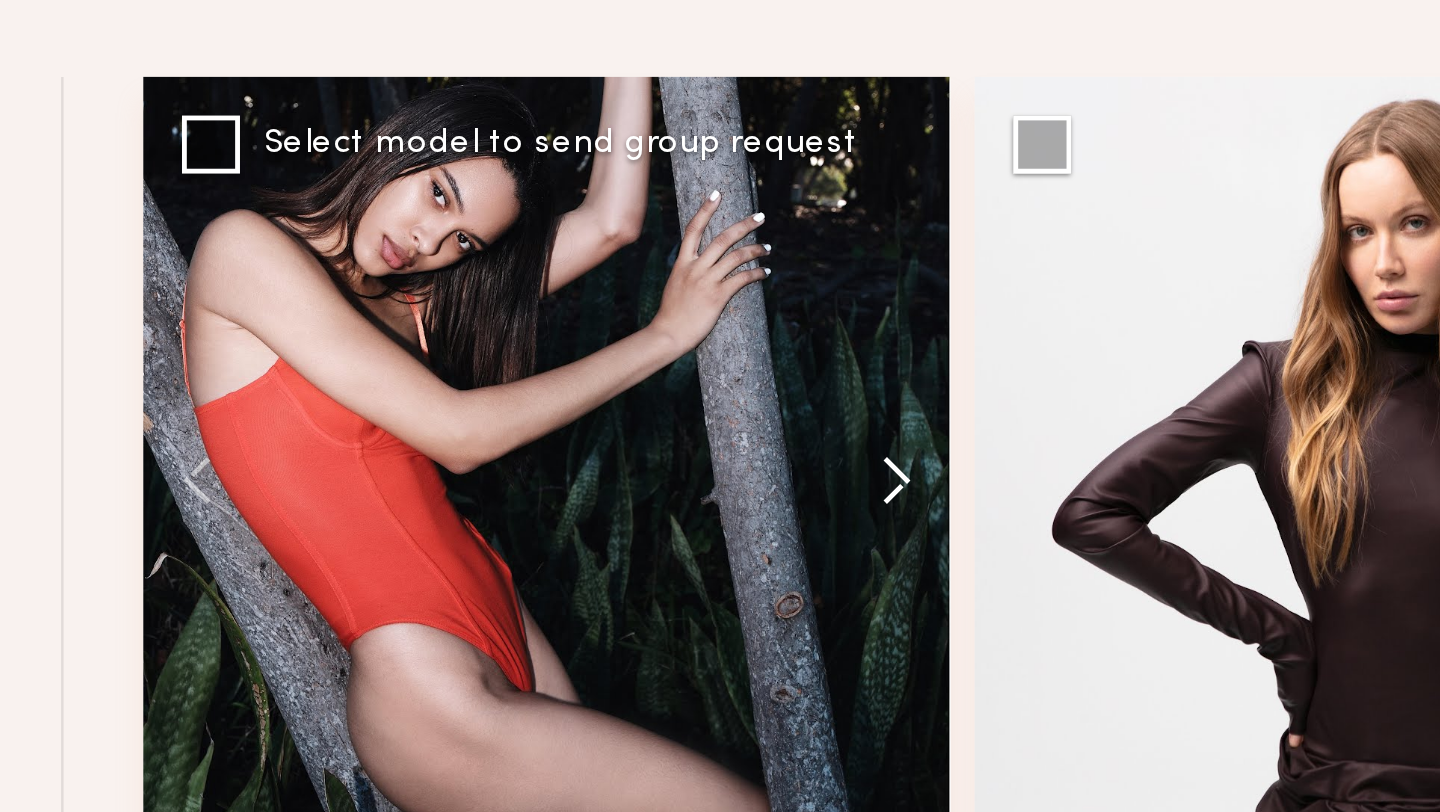 click 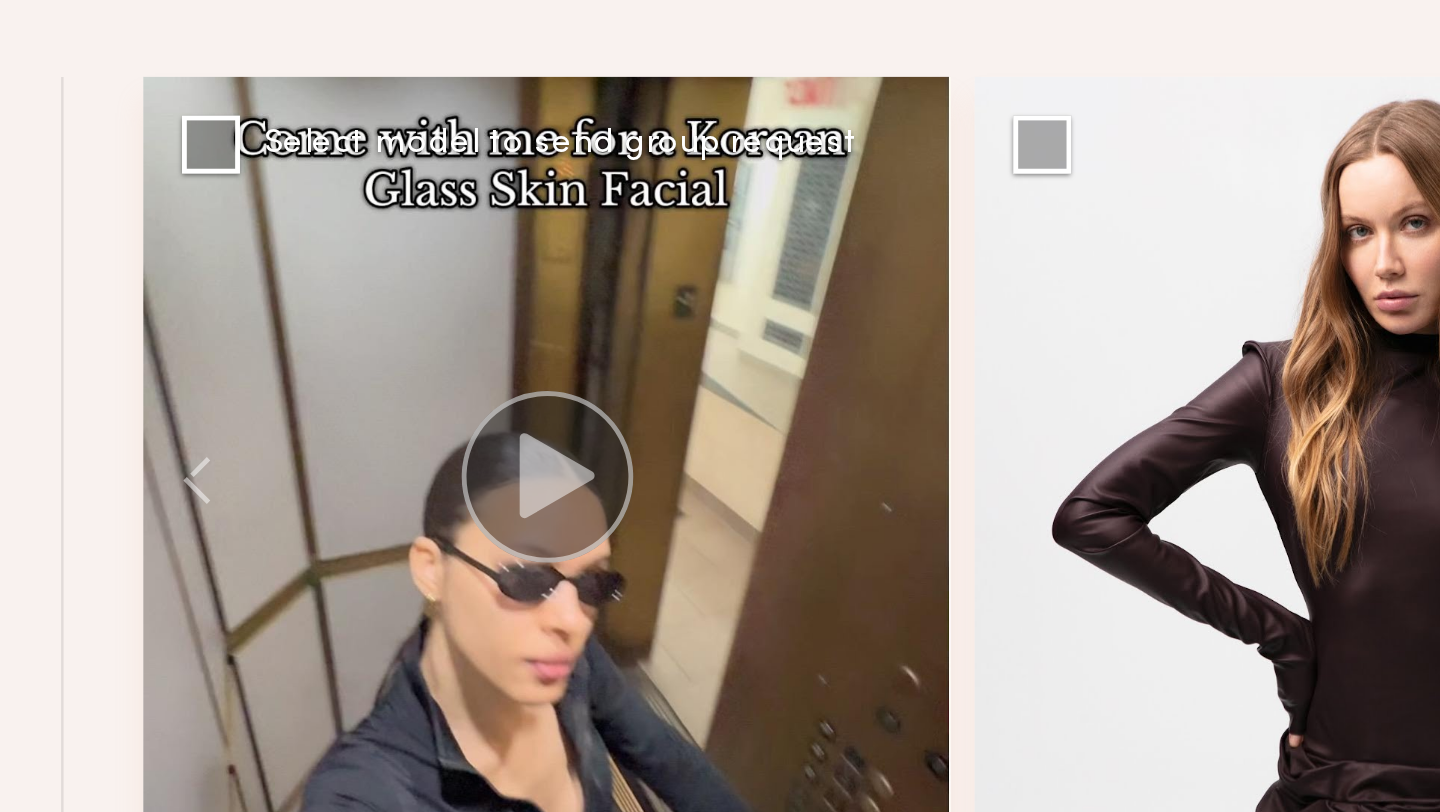 click 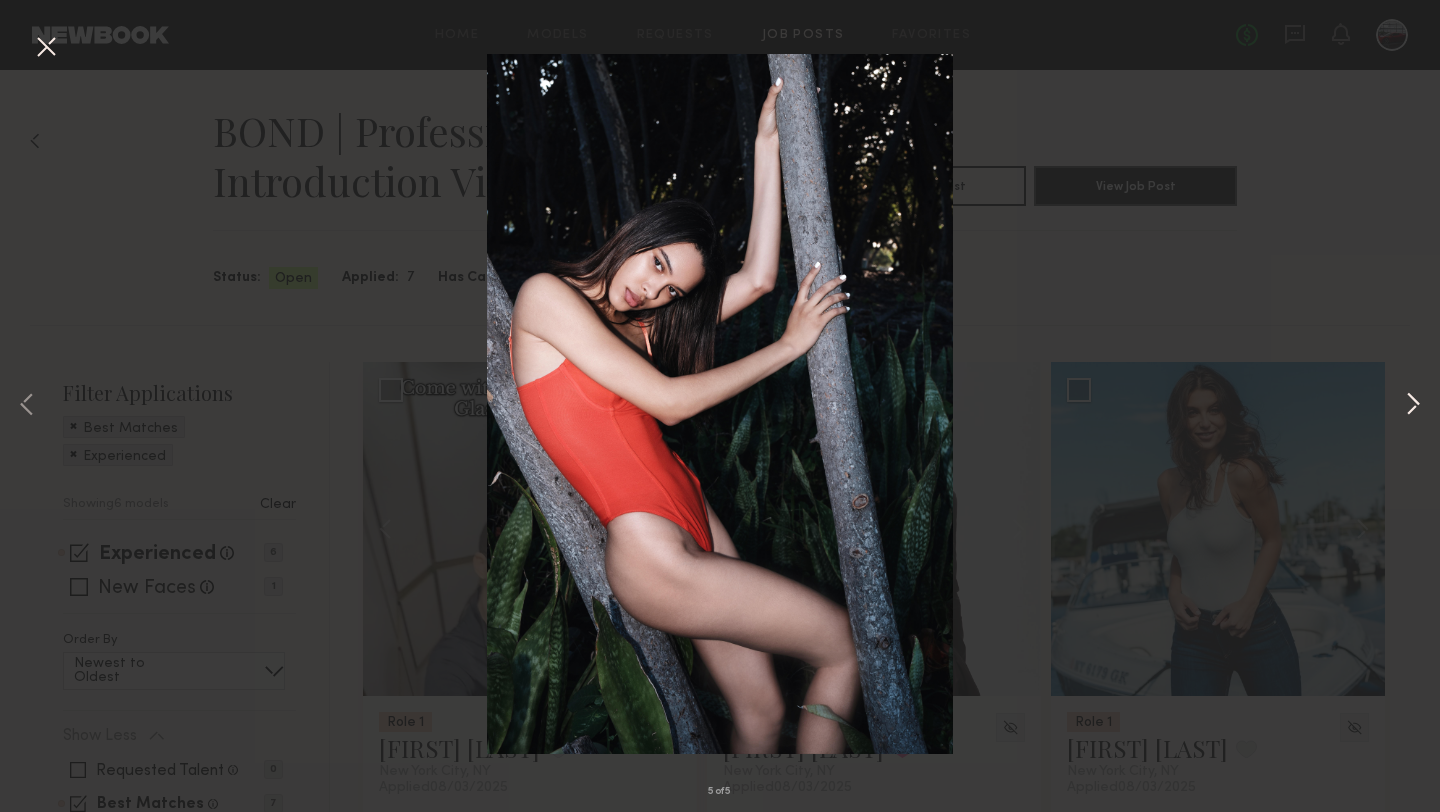 click at bounding box center (1413, 406) 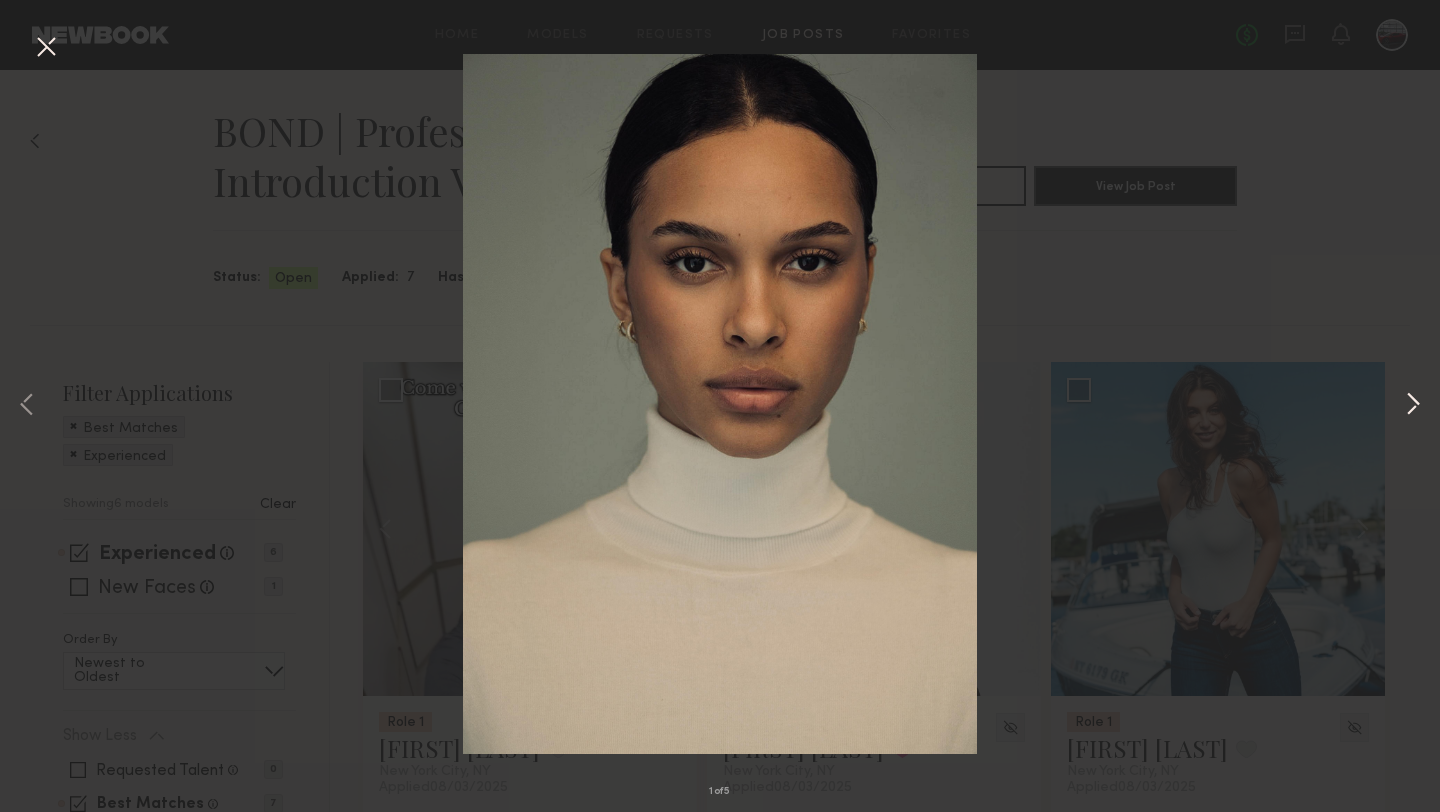 click at bounding box center (1413, 406) 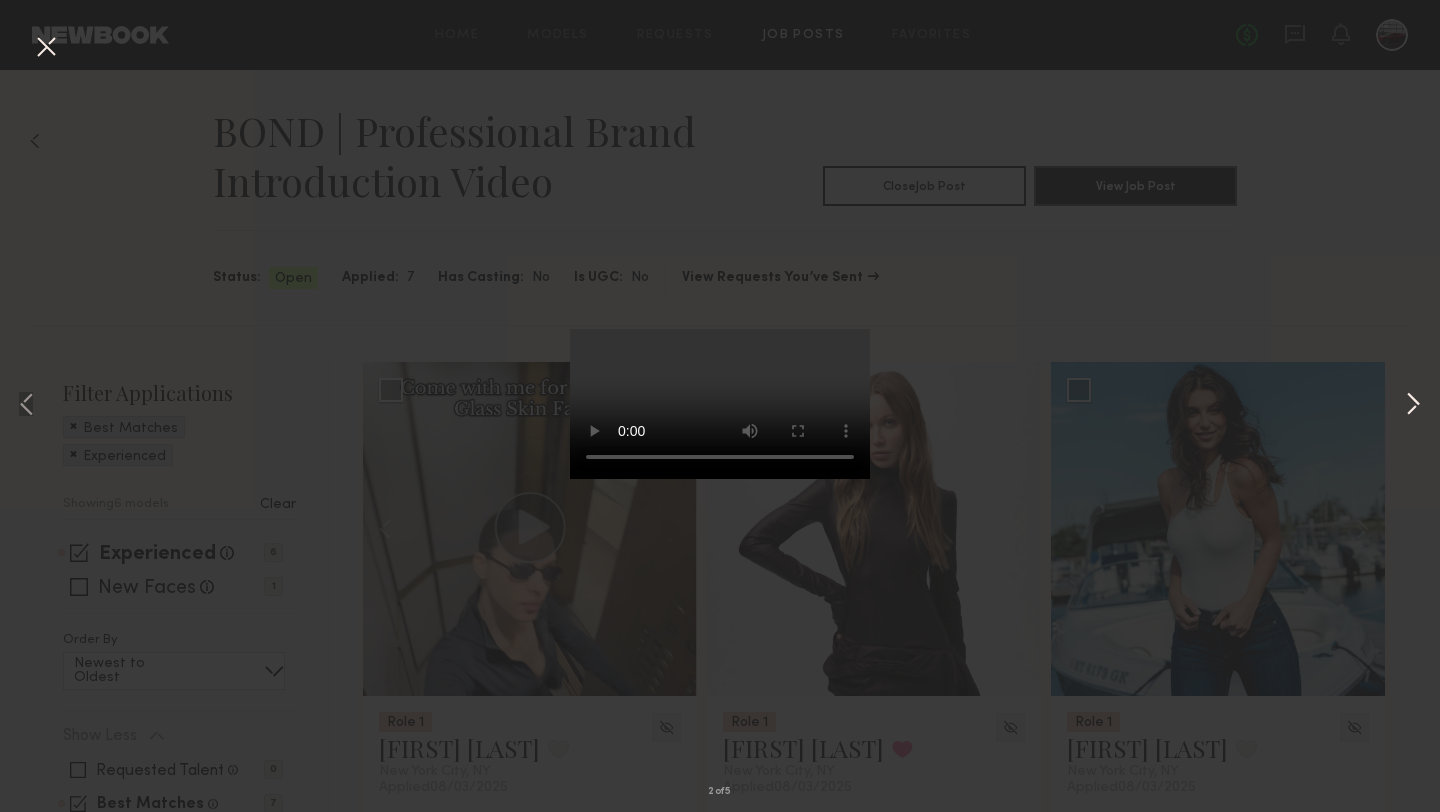 click at bounding box center (1413, 406) 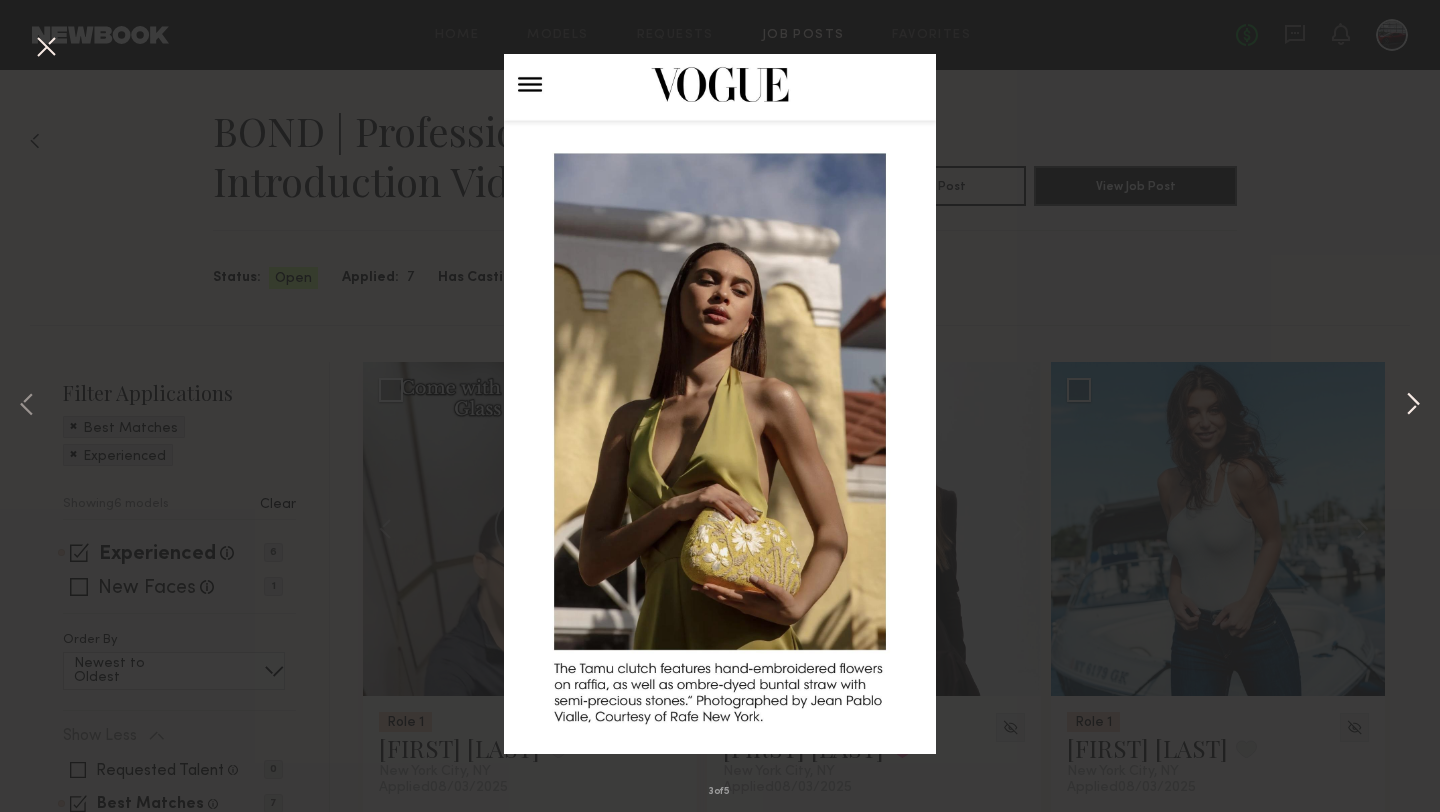 click at bounding box center [1413, 406] 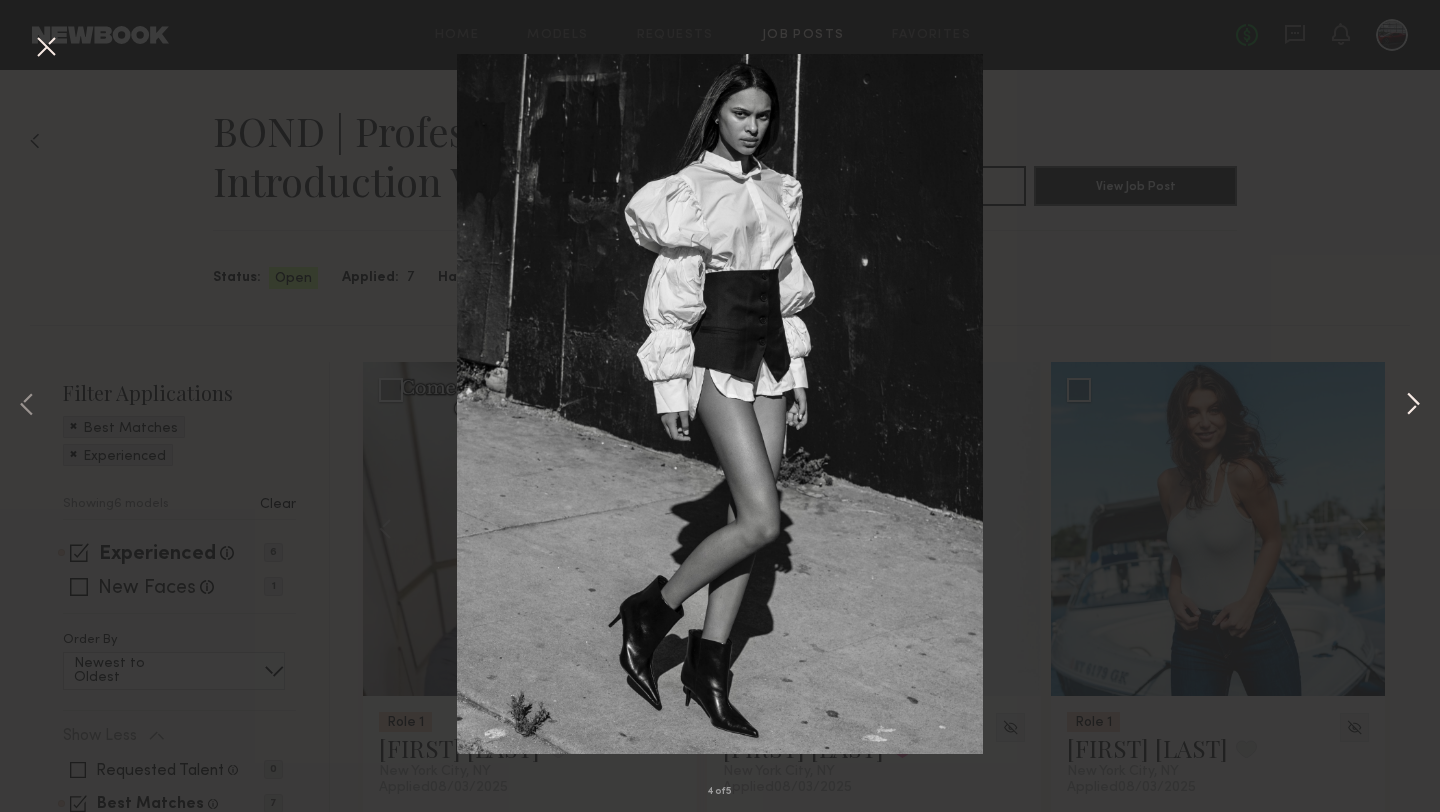 click at bounding box center [1413, 406] 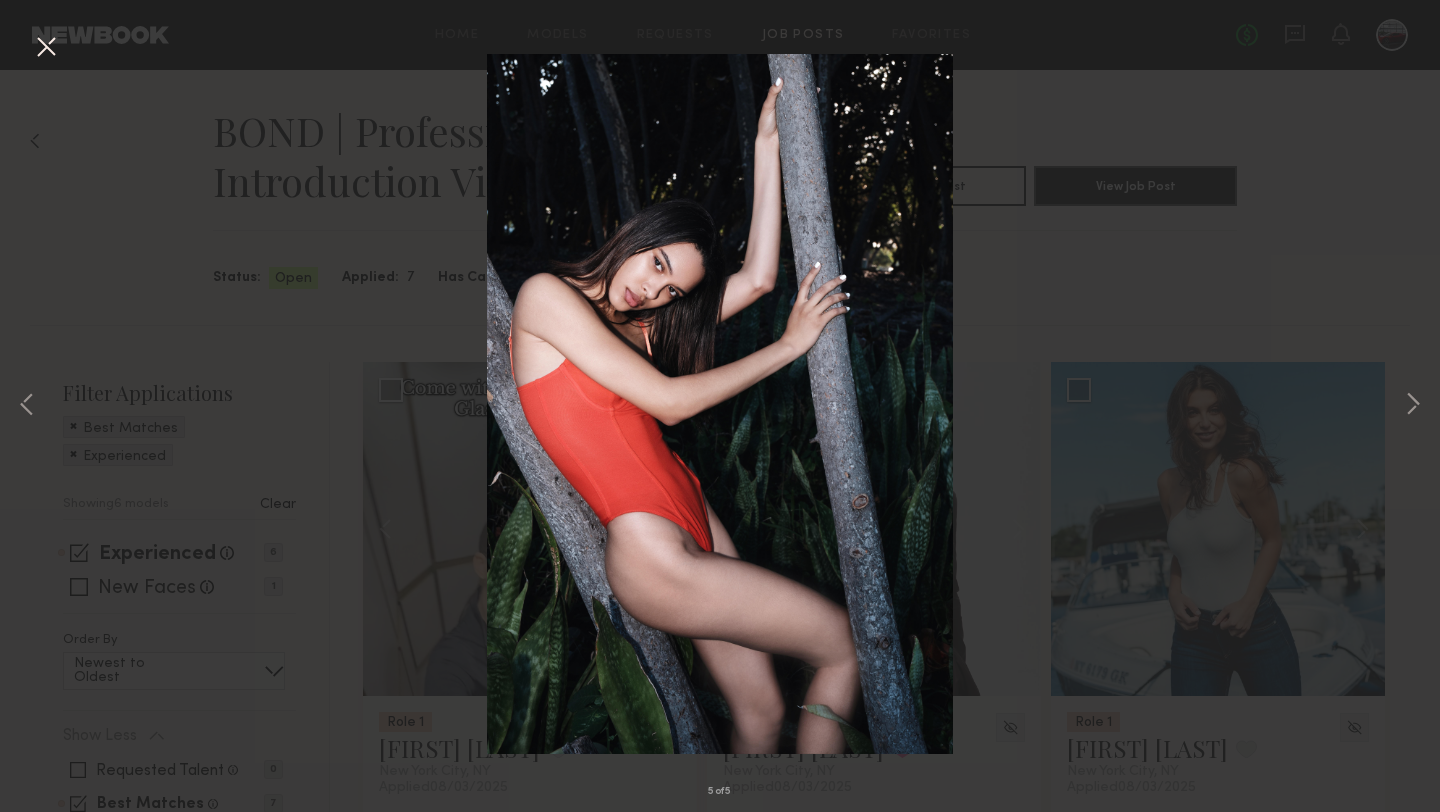 click on "5  of  5" at bounding box center [720, 406] 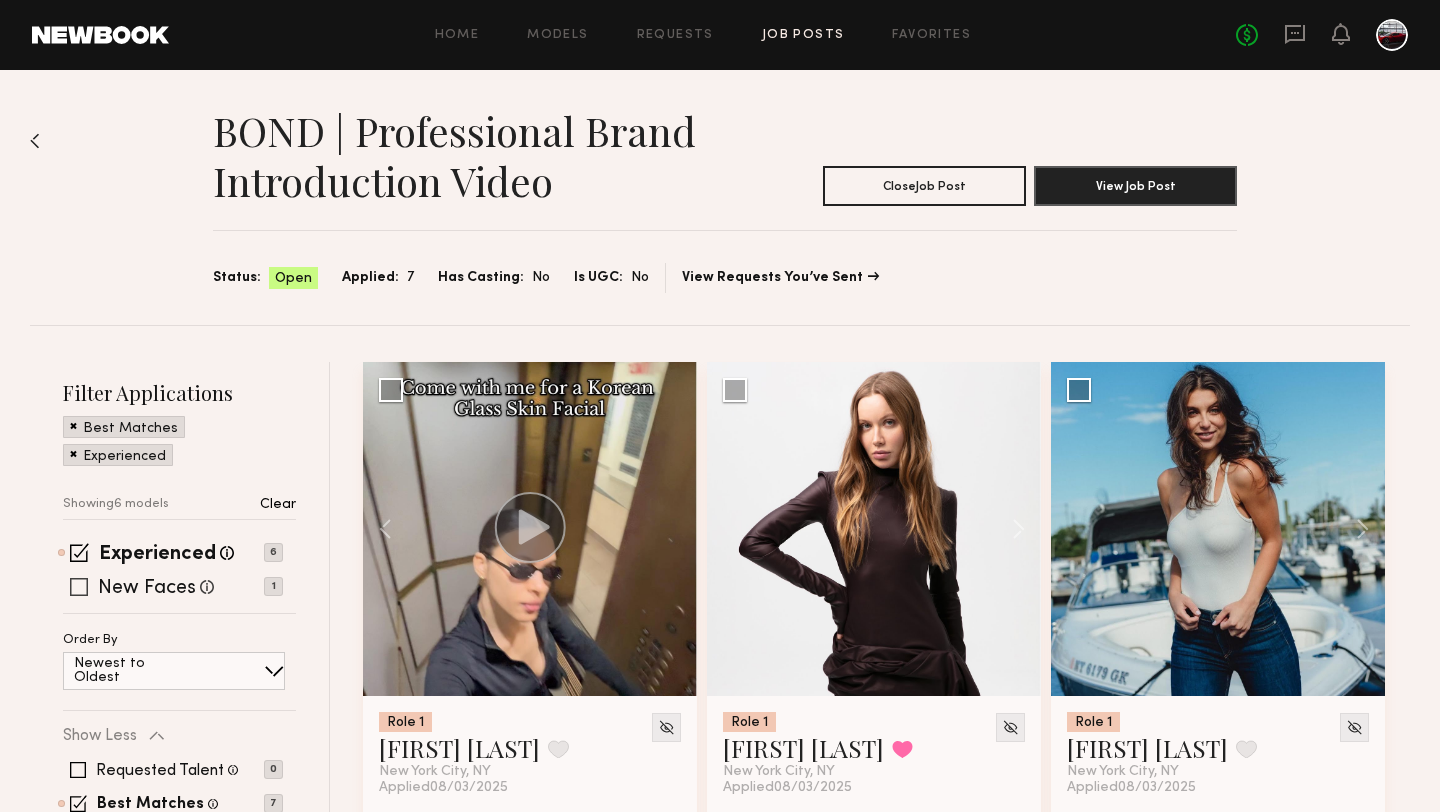 click 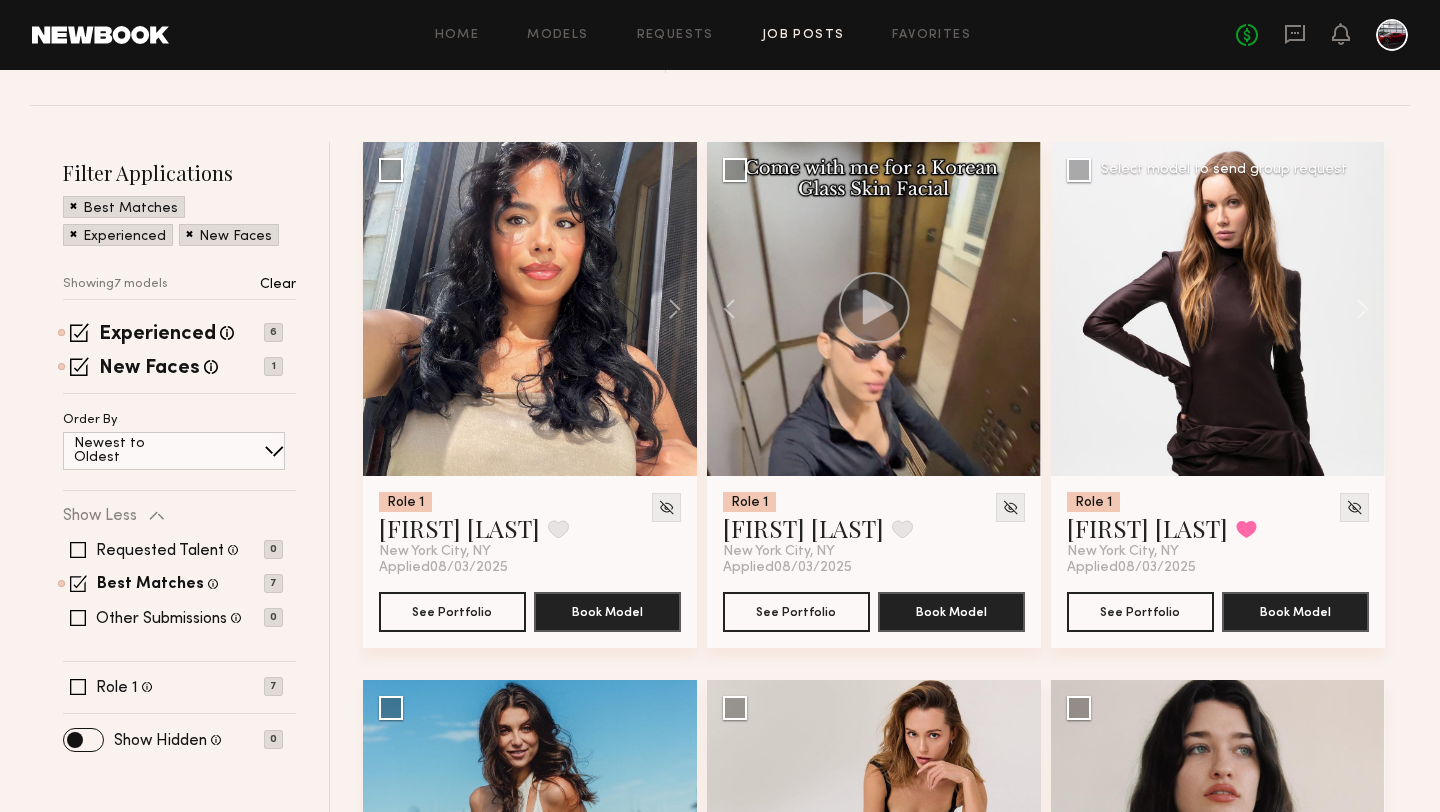 scroll, scrollTop: 278, scrollLeft: 0, axis: vertical 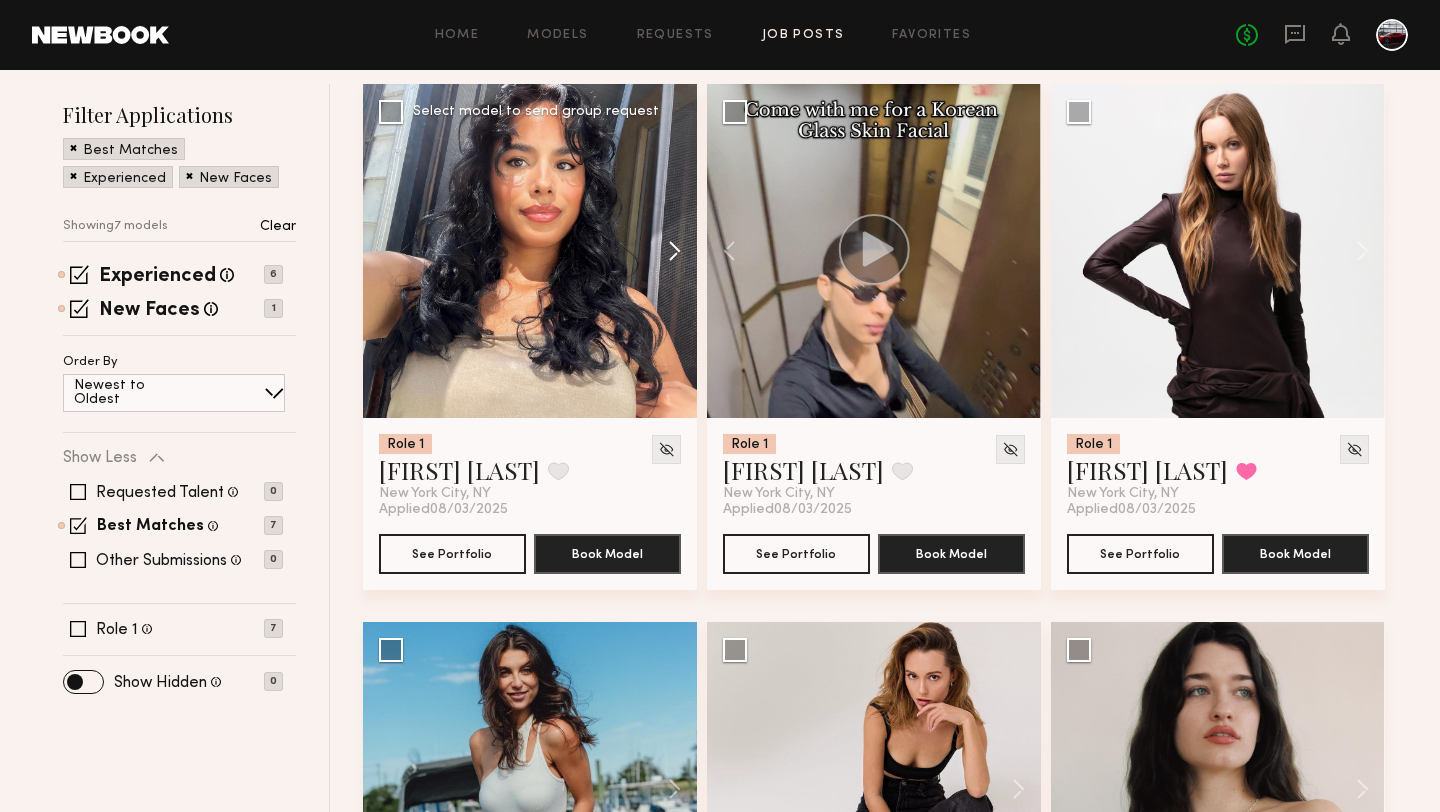 click 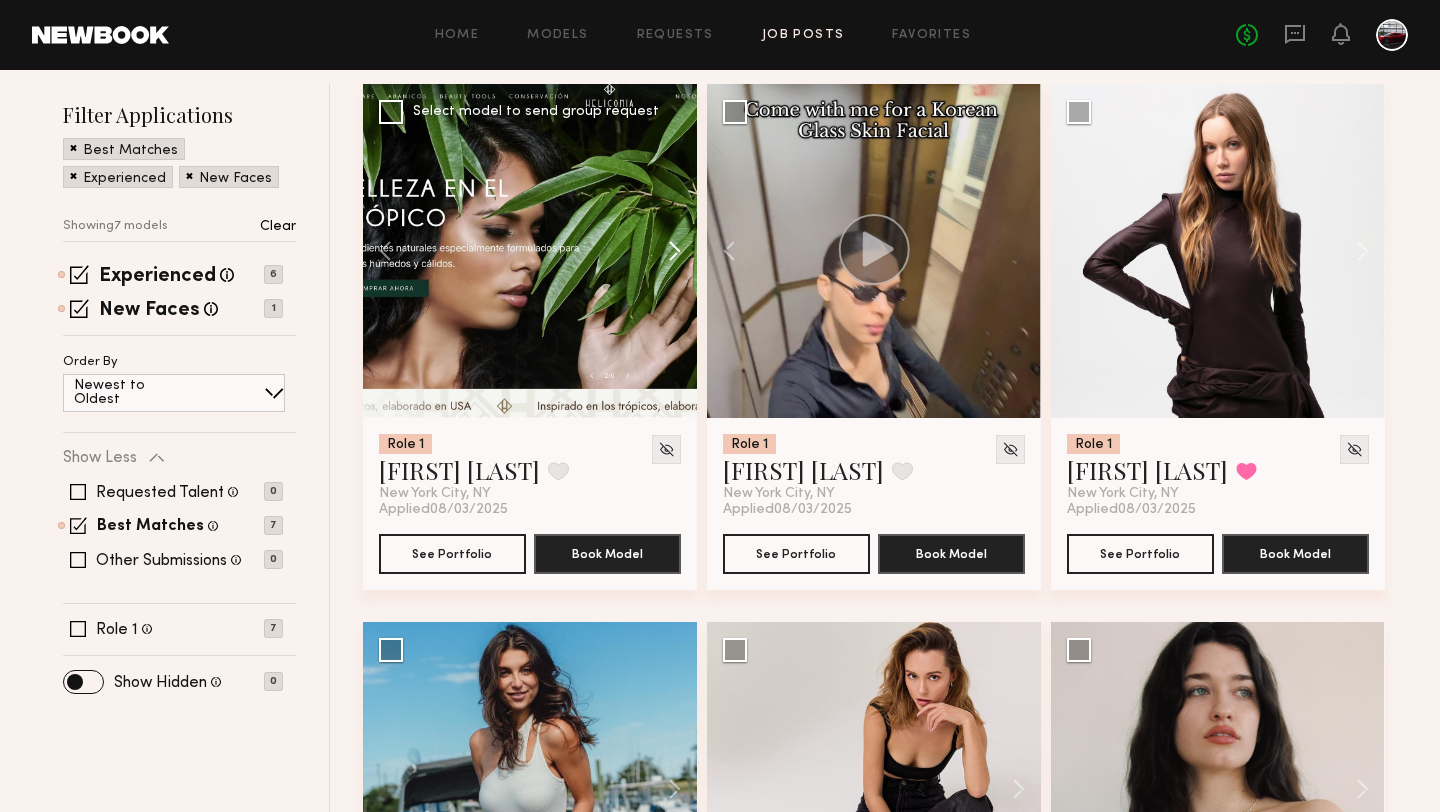 click 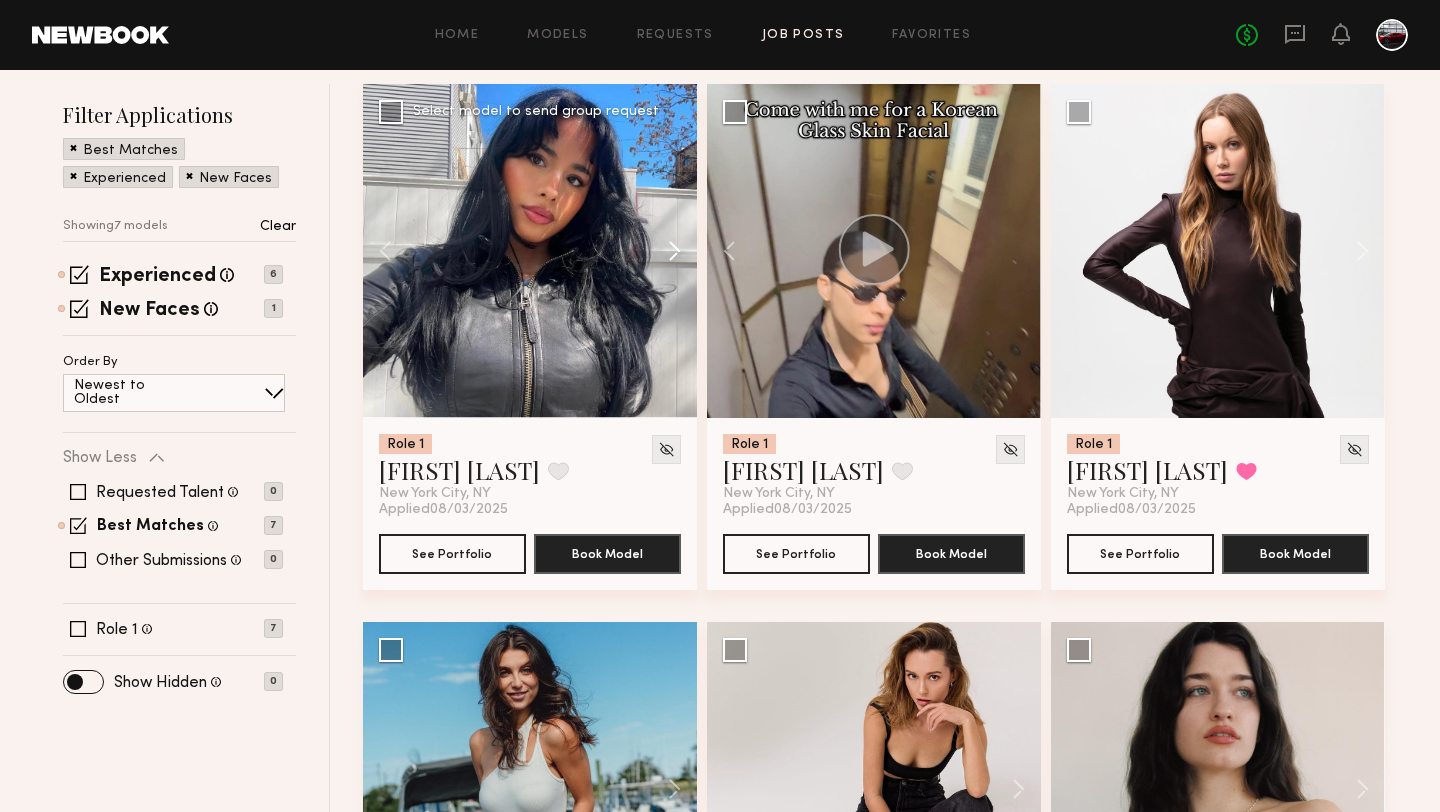 click 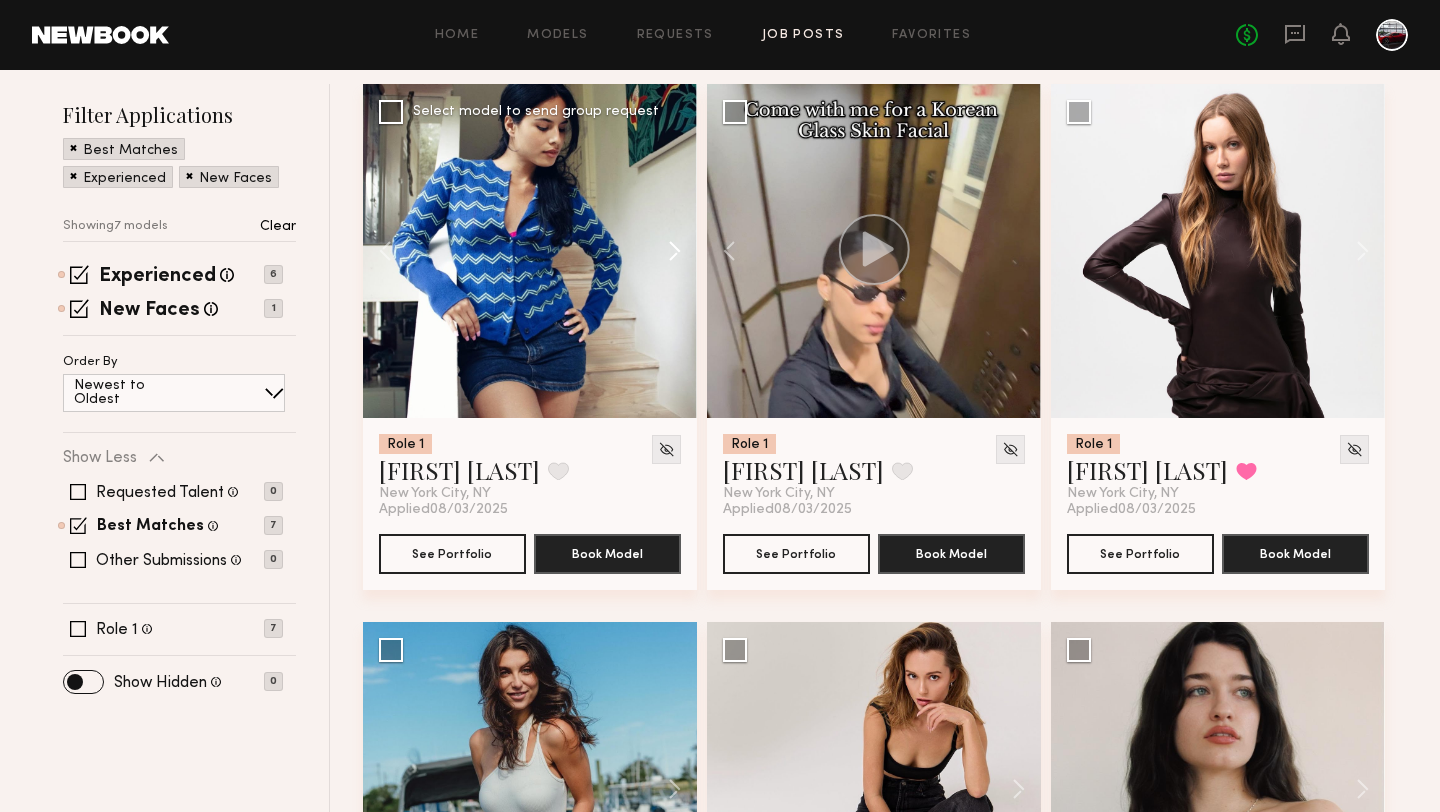 click 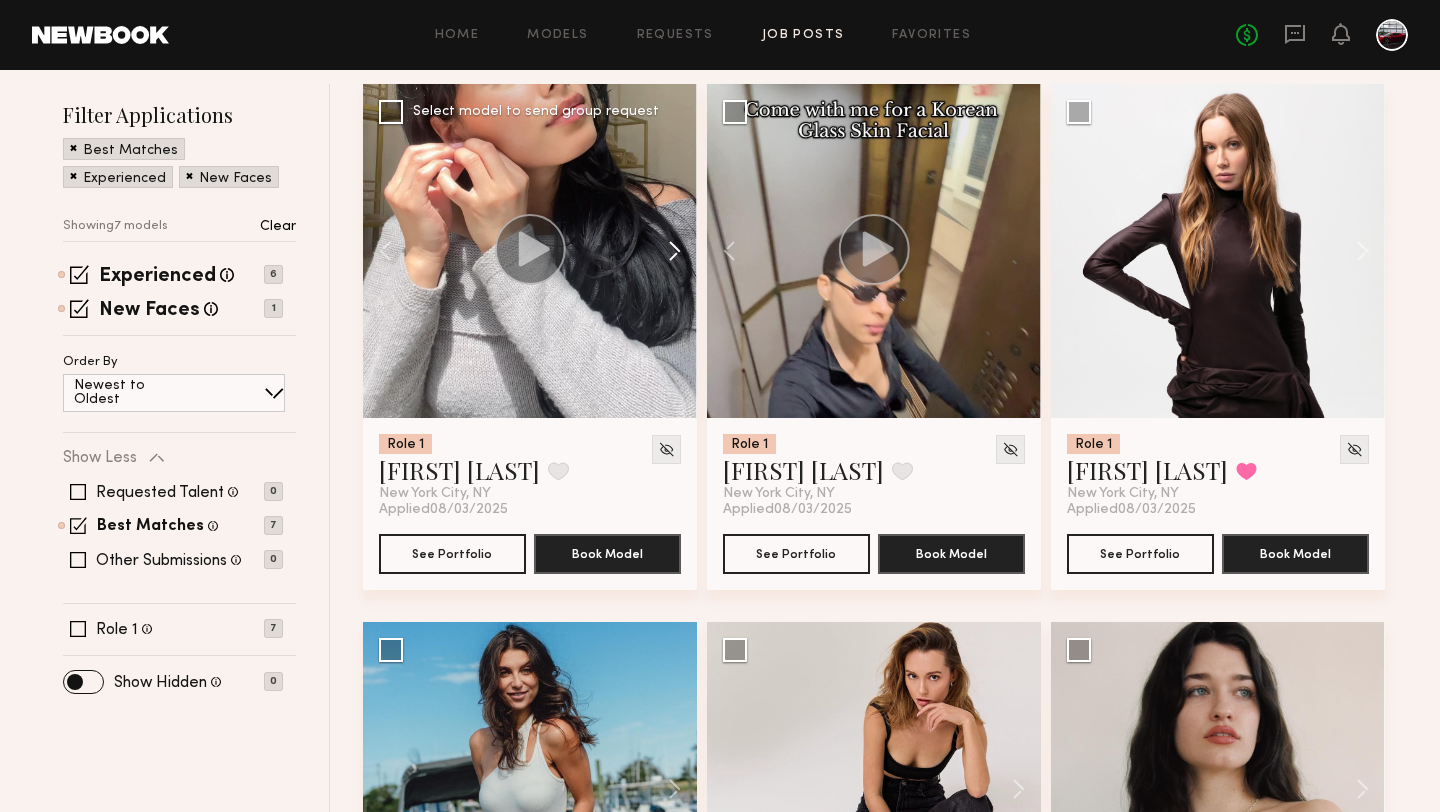 click 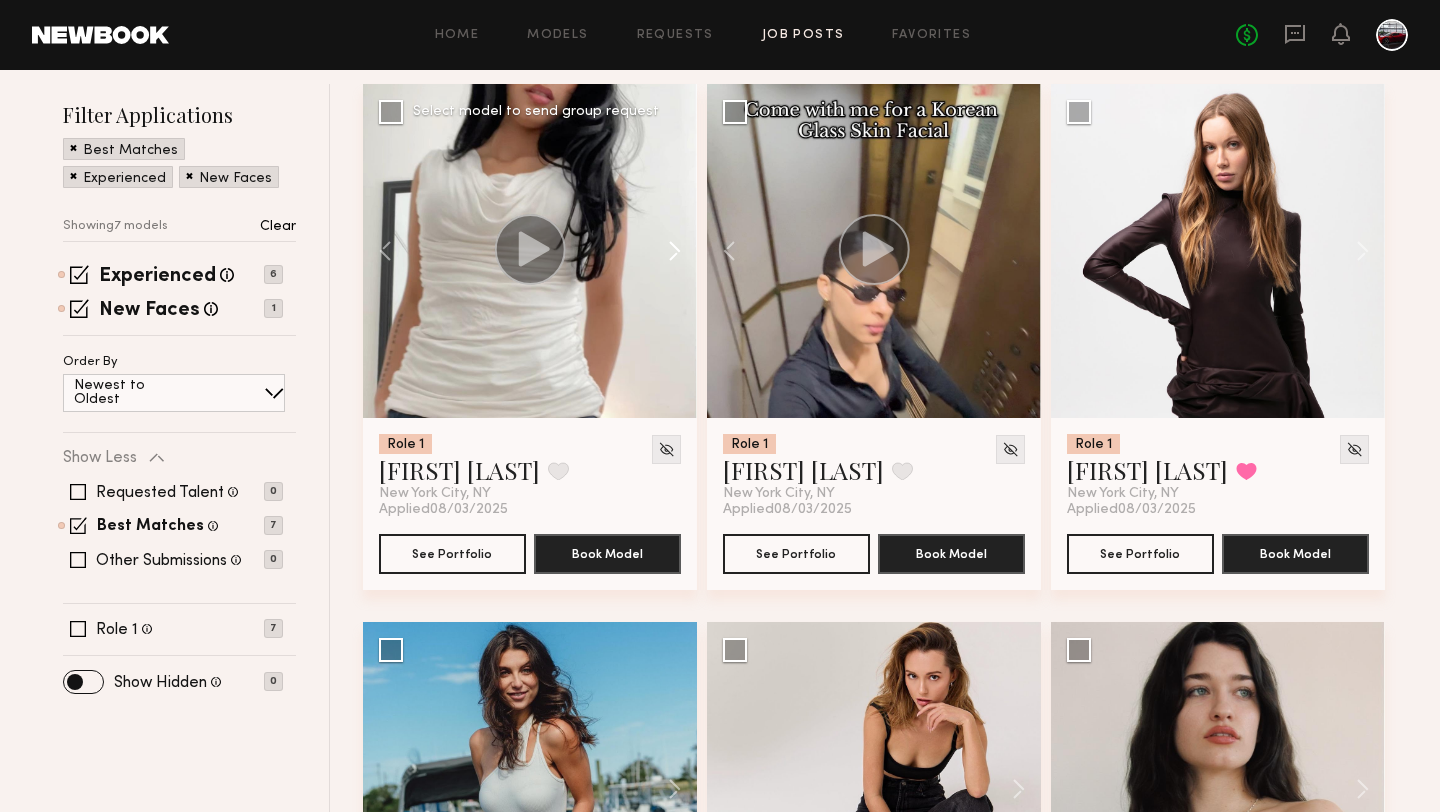 click 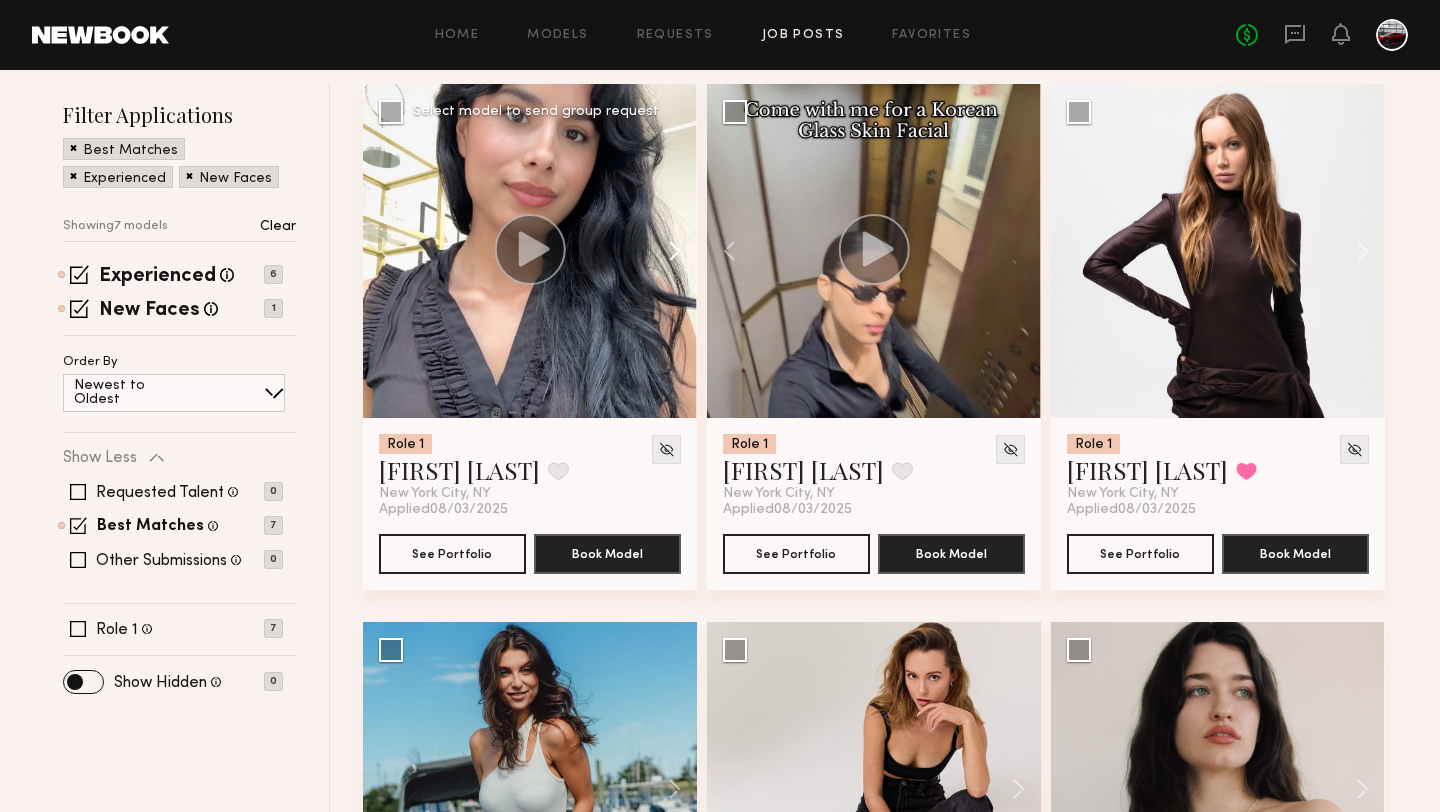 click 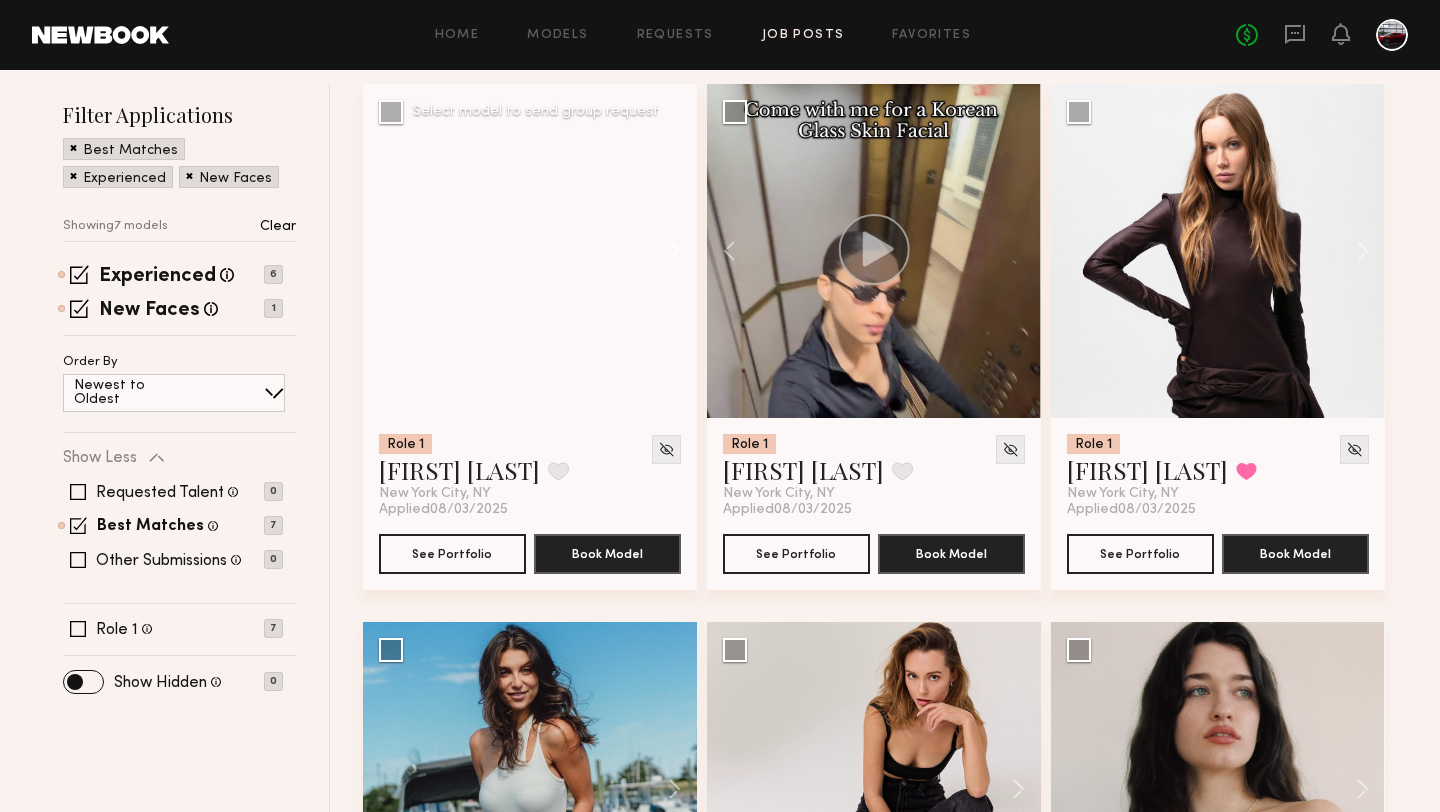 click 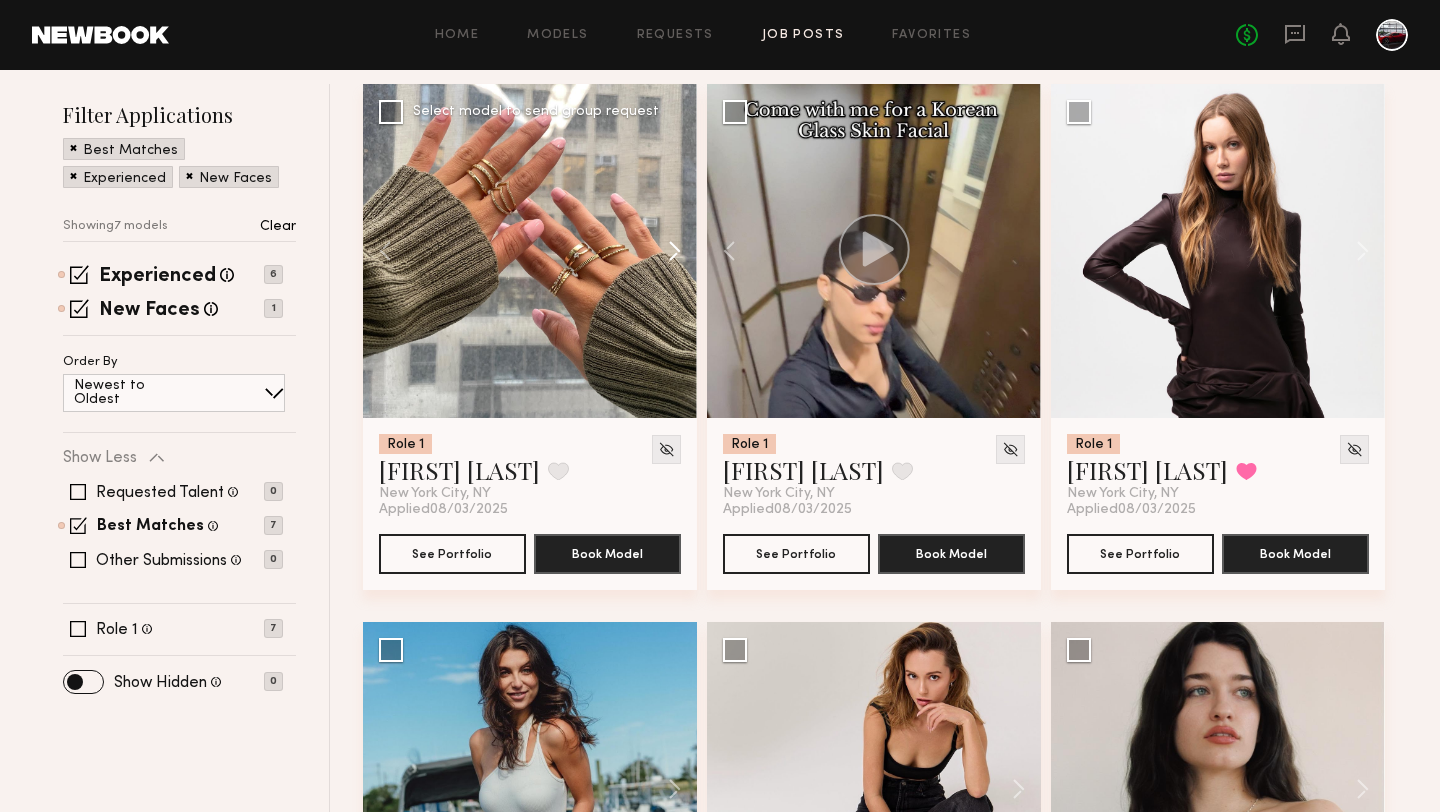 click 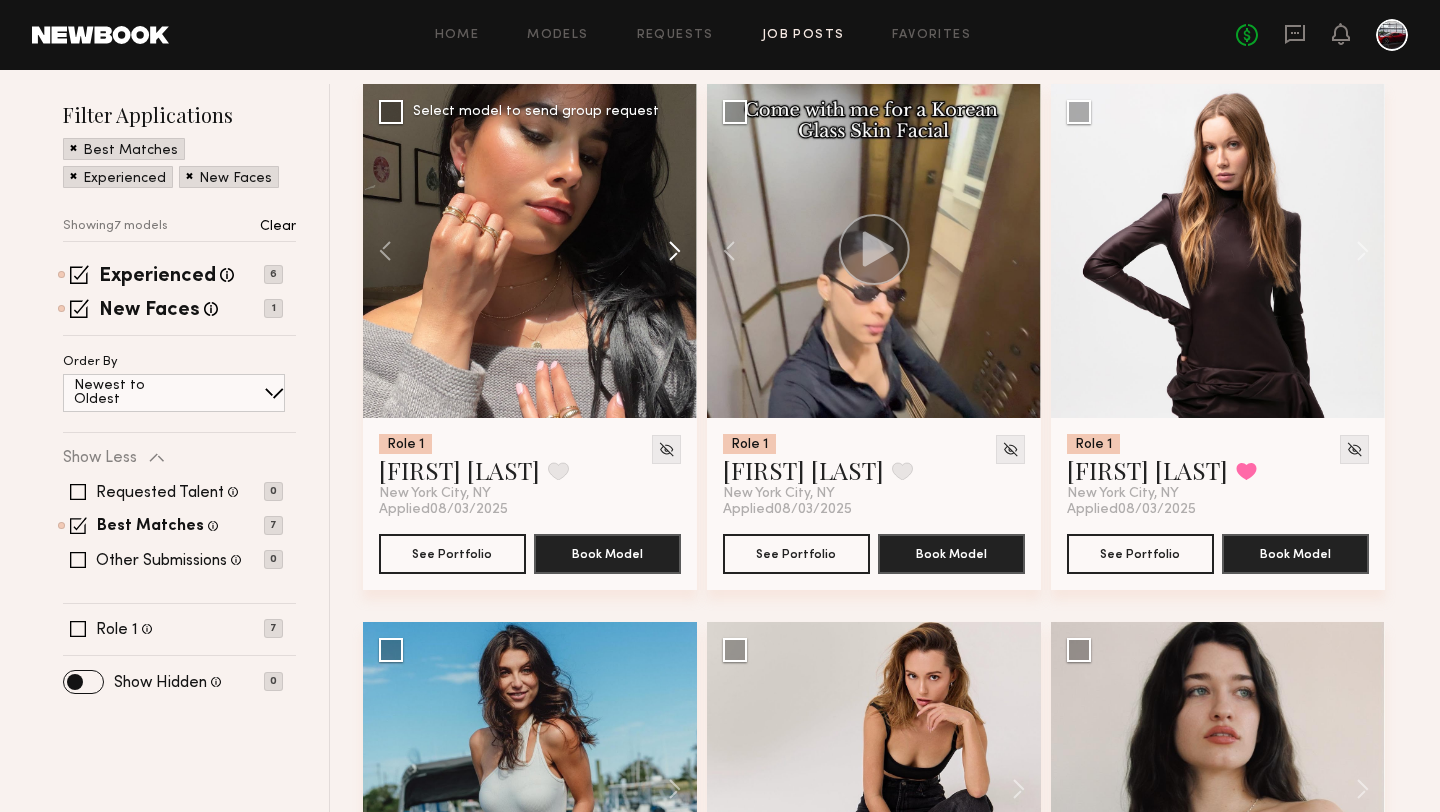 click 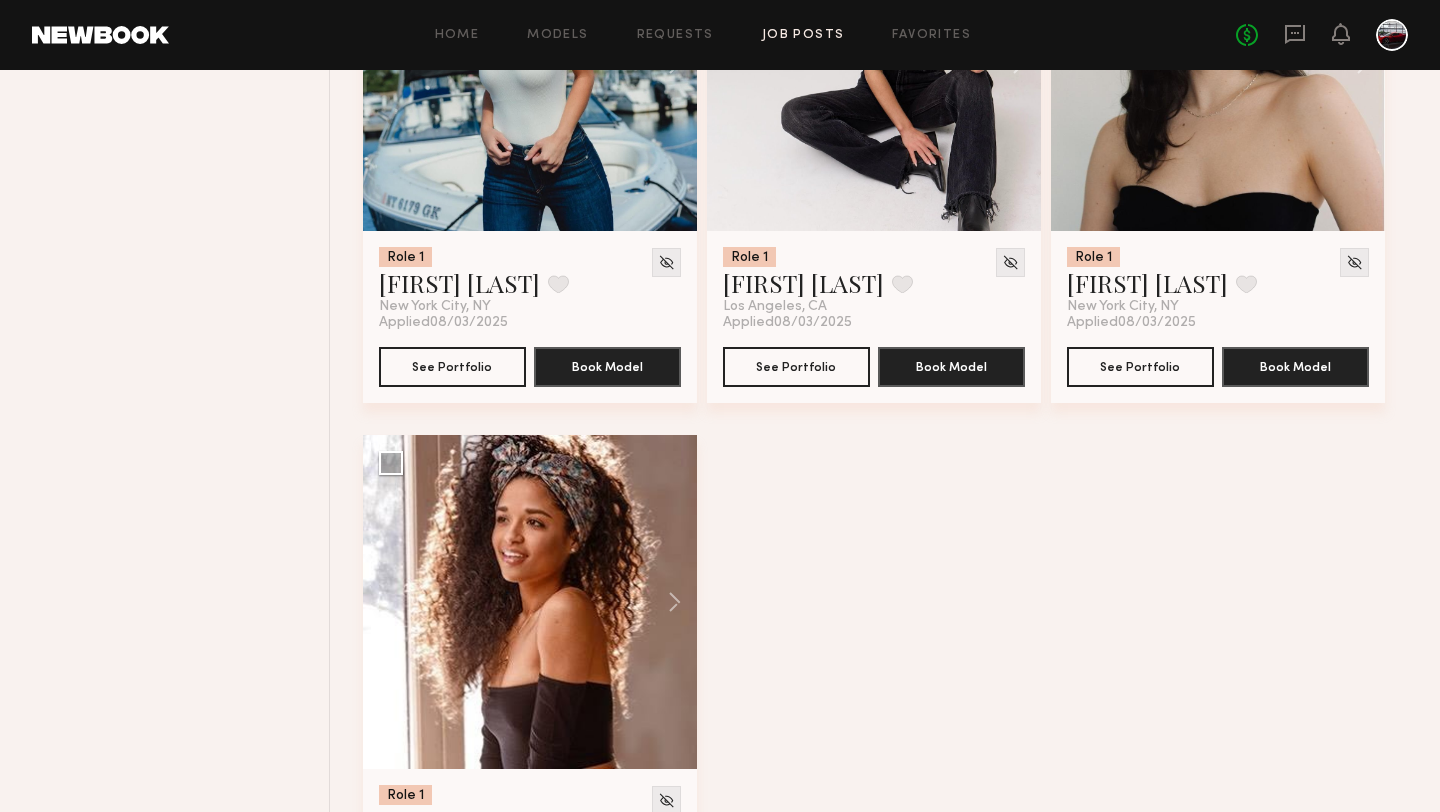 scroll, scrollTop: 1033, scrollLeft: 0, axis: vertical 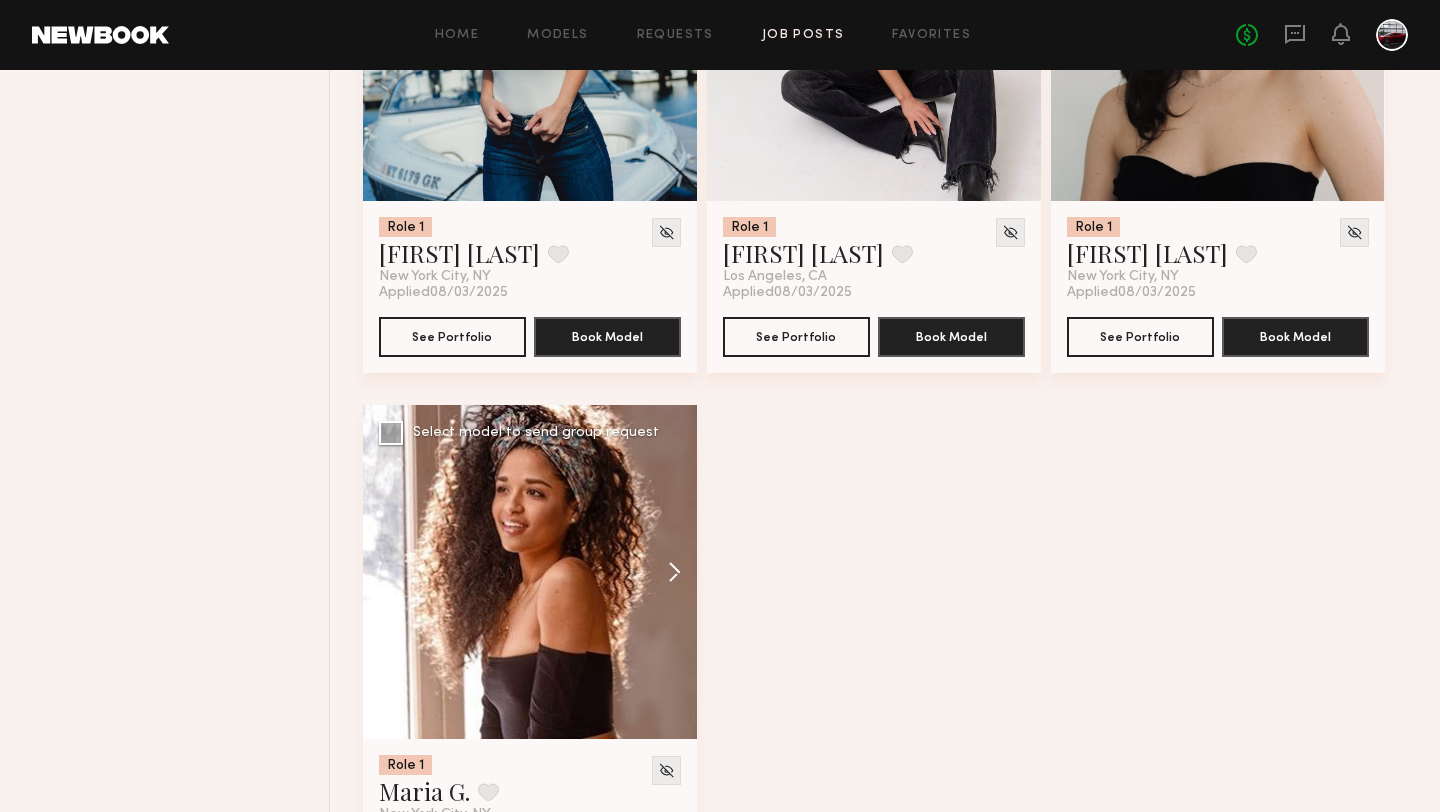 click 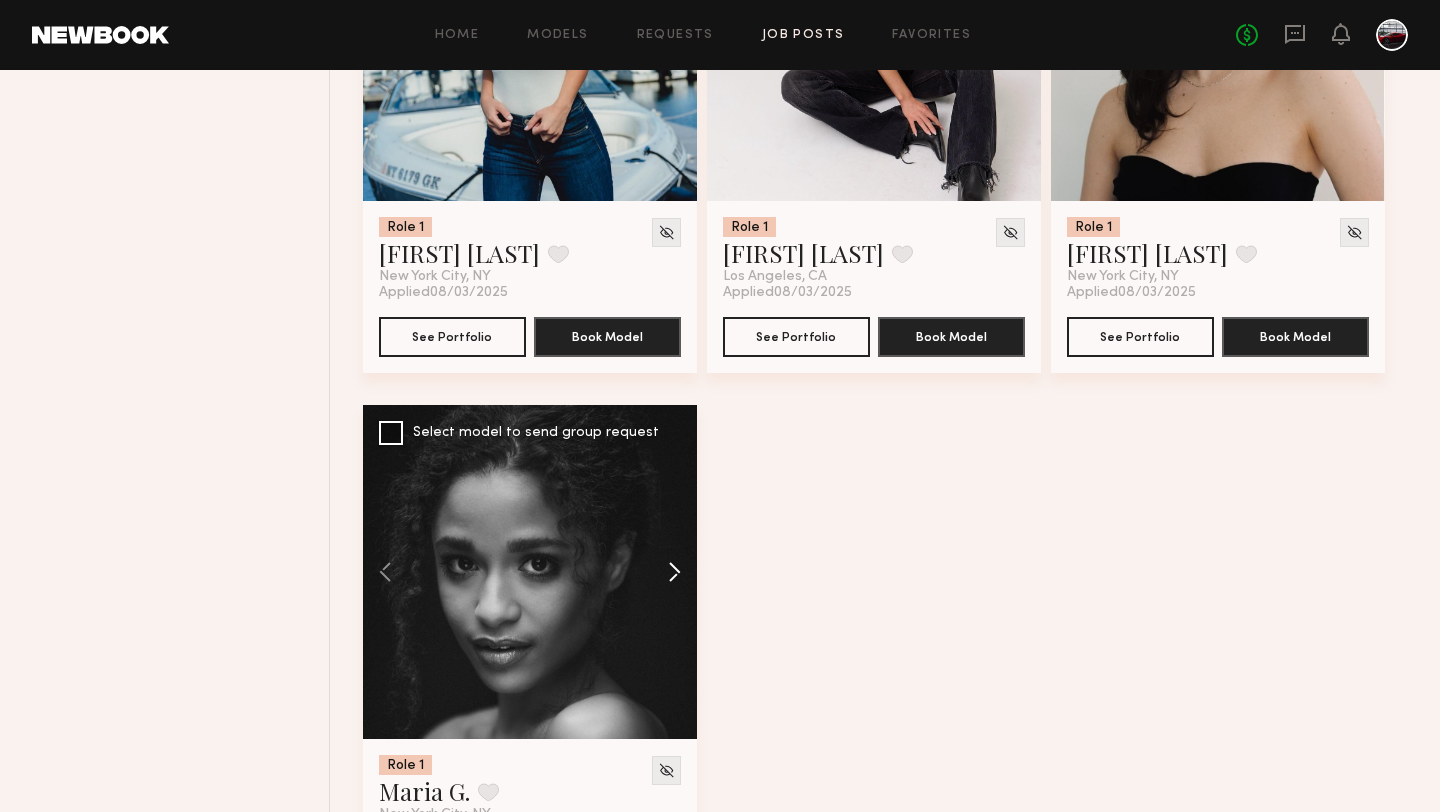 click 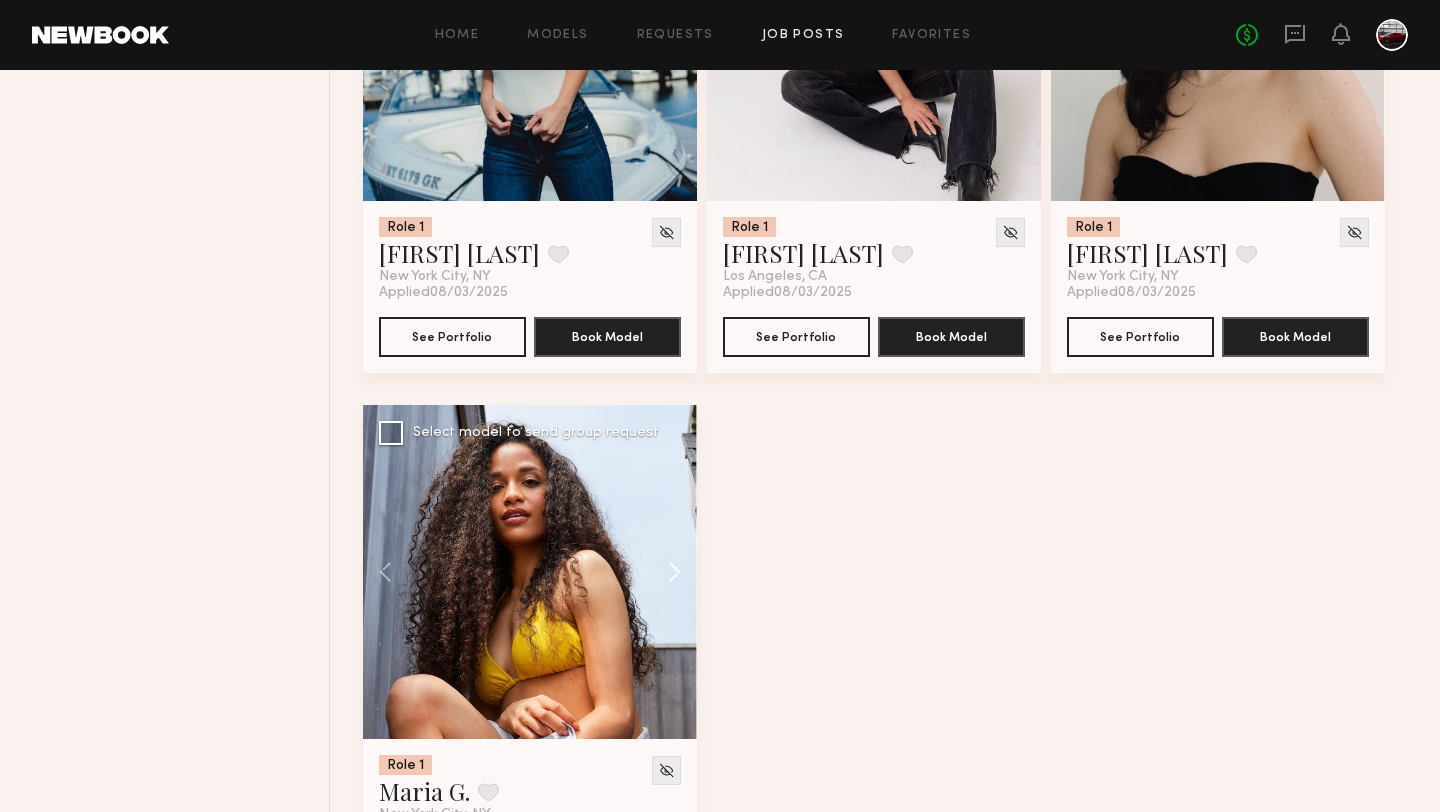 click 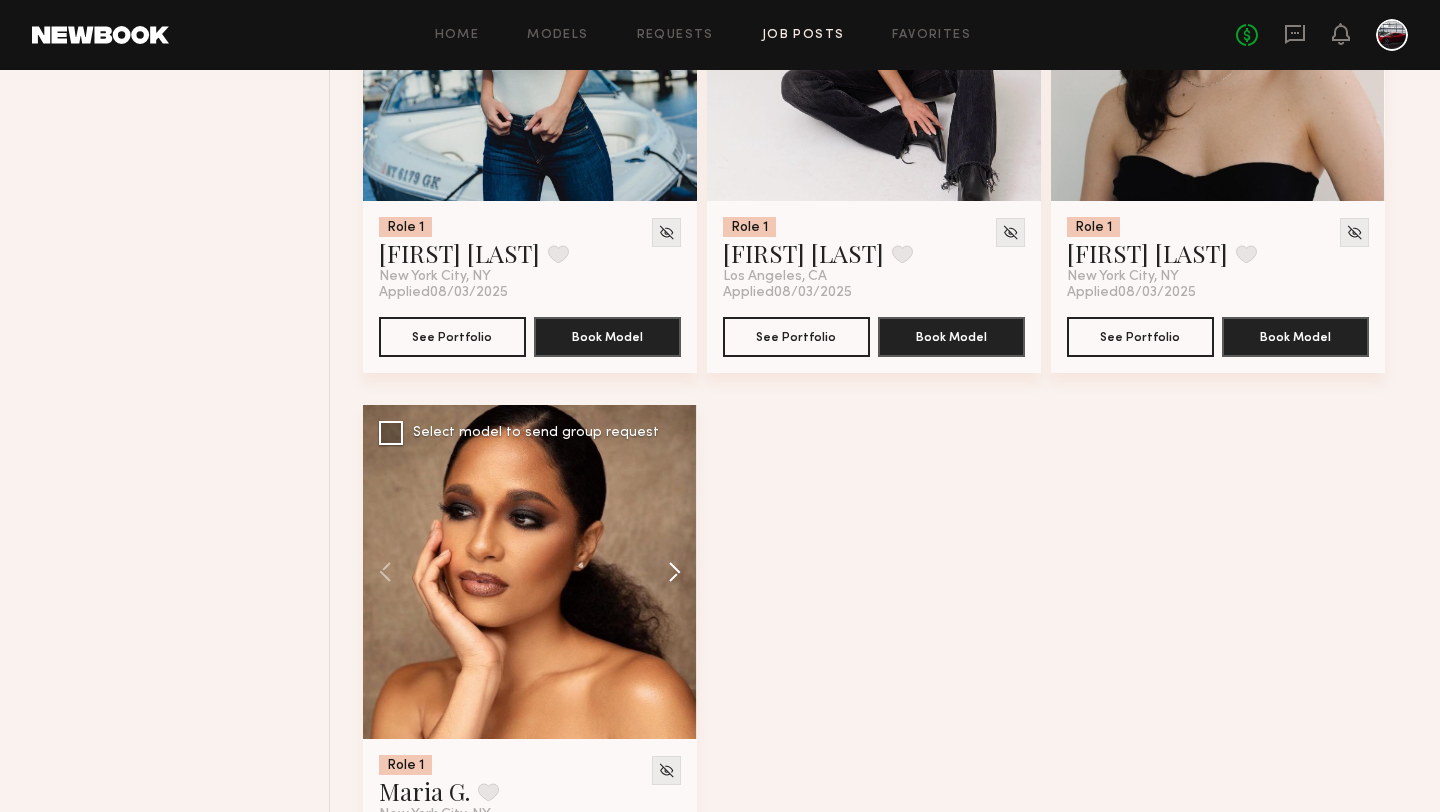 click 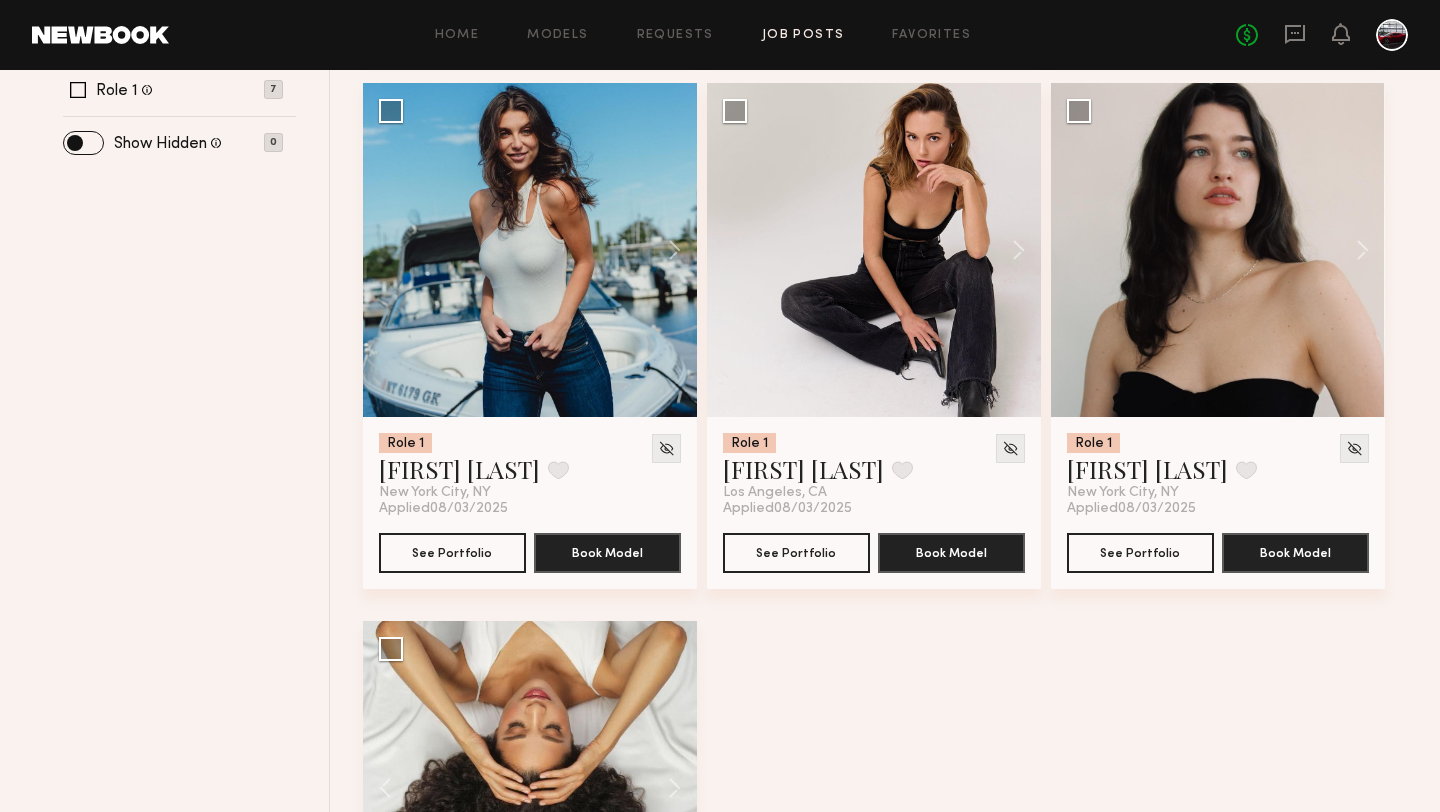 scroll, scrollTop: 743, scrollLeft: 0, axis: vertical 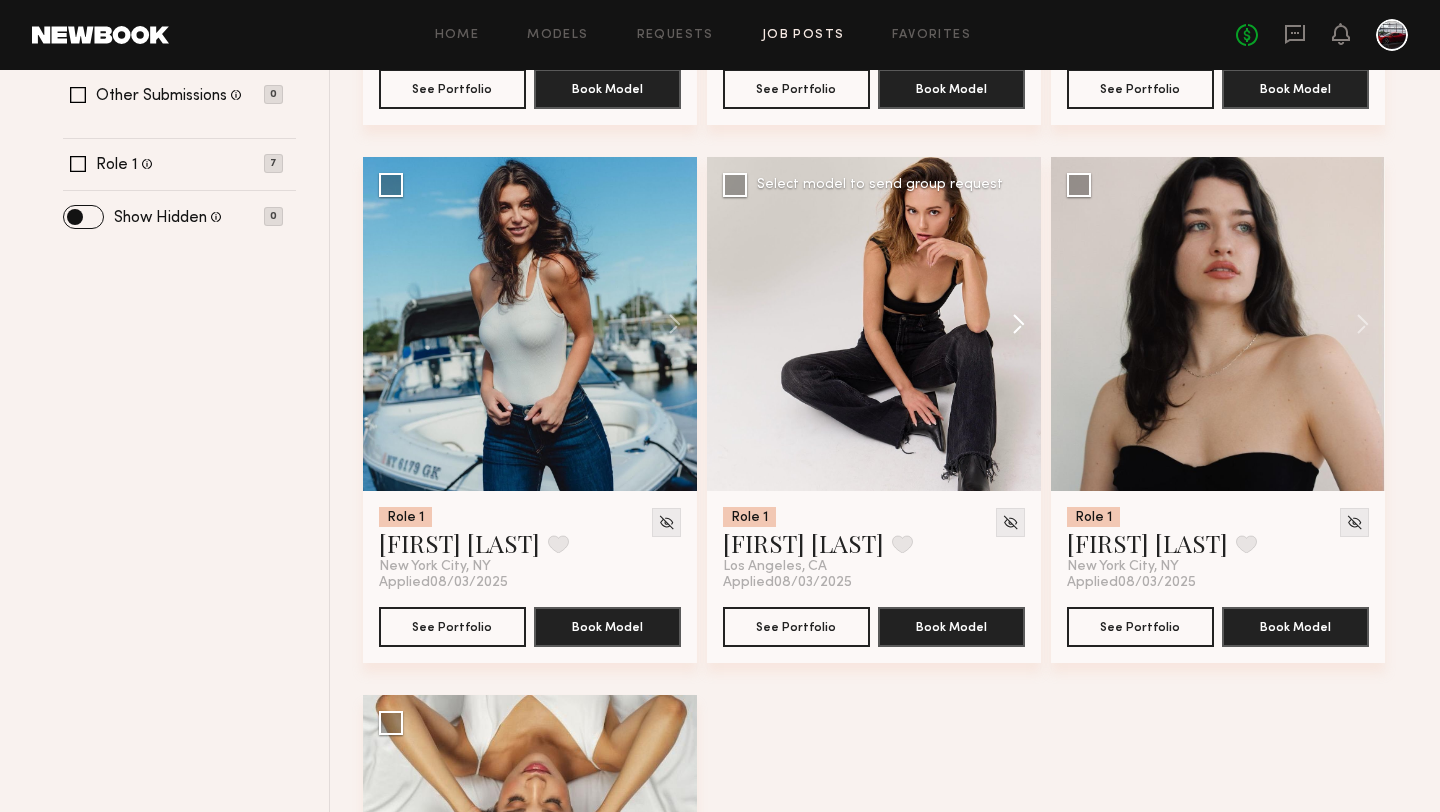 click 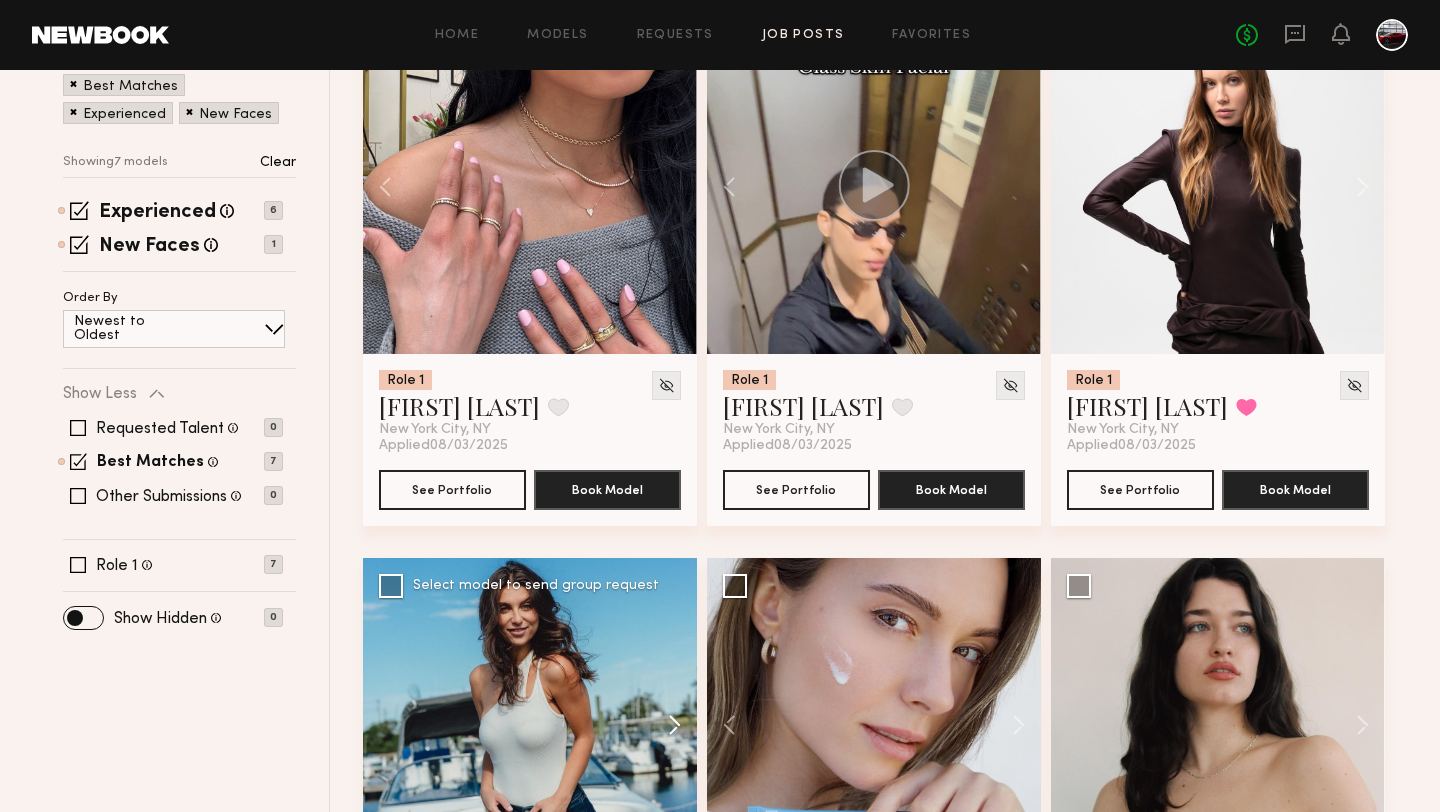 scroll, scrollTop: 254, scrollLeft: 0, axis: vertical 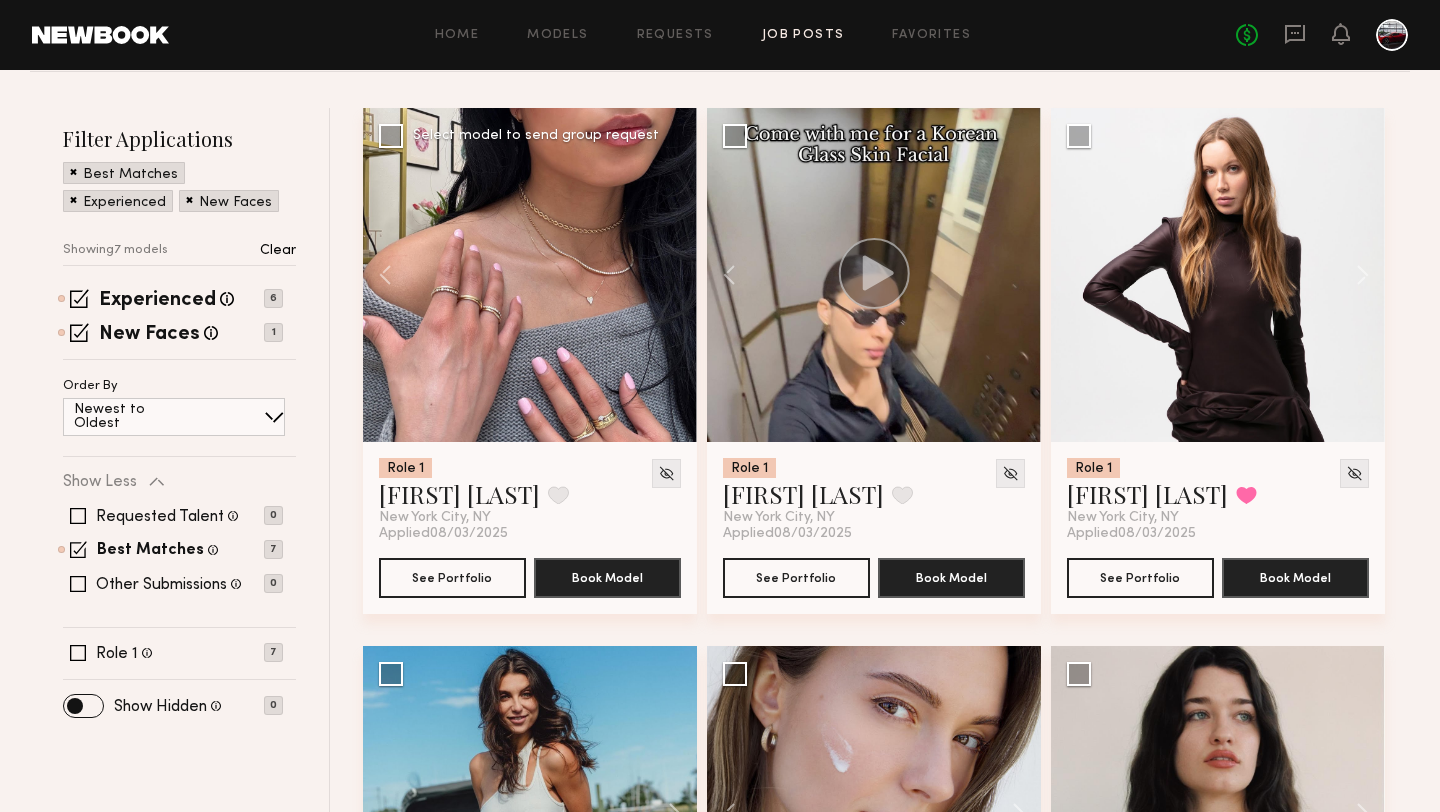 click on "Role 1 Gabriela F. Favorite New York City, NY Applied  08/03/2025 See Portfolio Book Model Select model to send group request Role 1 Avony B. Favorite New York City, NY Applied  08/03/2025 See Portfolio Book Model Select model to send group request Role 1 Valentina B. Favorited New York City, NY Applied  08/03/2025 See Portfolio Book Model Select model to send group request Role 1 Elizabeth C. Favorite New York City, NY Applied  08/03/2025 See Portfolio Book Model Select model to send group request Role 1 Anastasiia S. Favorite Los Angeles, CA Applied  08/03/2025 See Portfolio Book Model Select model to send group request Role 1 Alessandra B. Favorite New York City, NY Applied  08/03/2025 See Portfolio Book Model Select model to send group request Role 1 Maria G. Favorite New York City, NY Applied  08/03/2025 See Portfolio Book Model Select model to send group request" 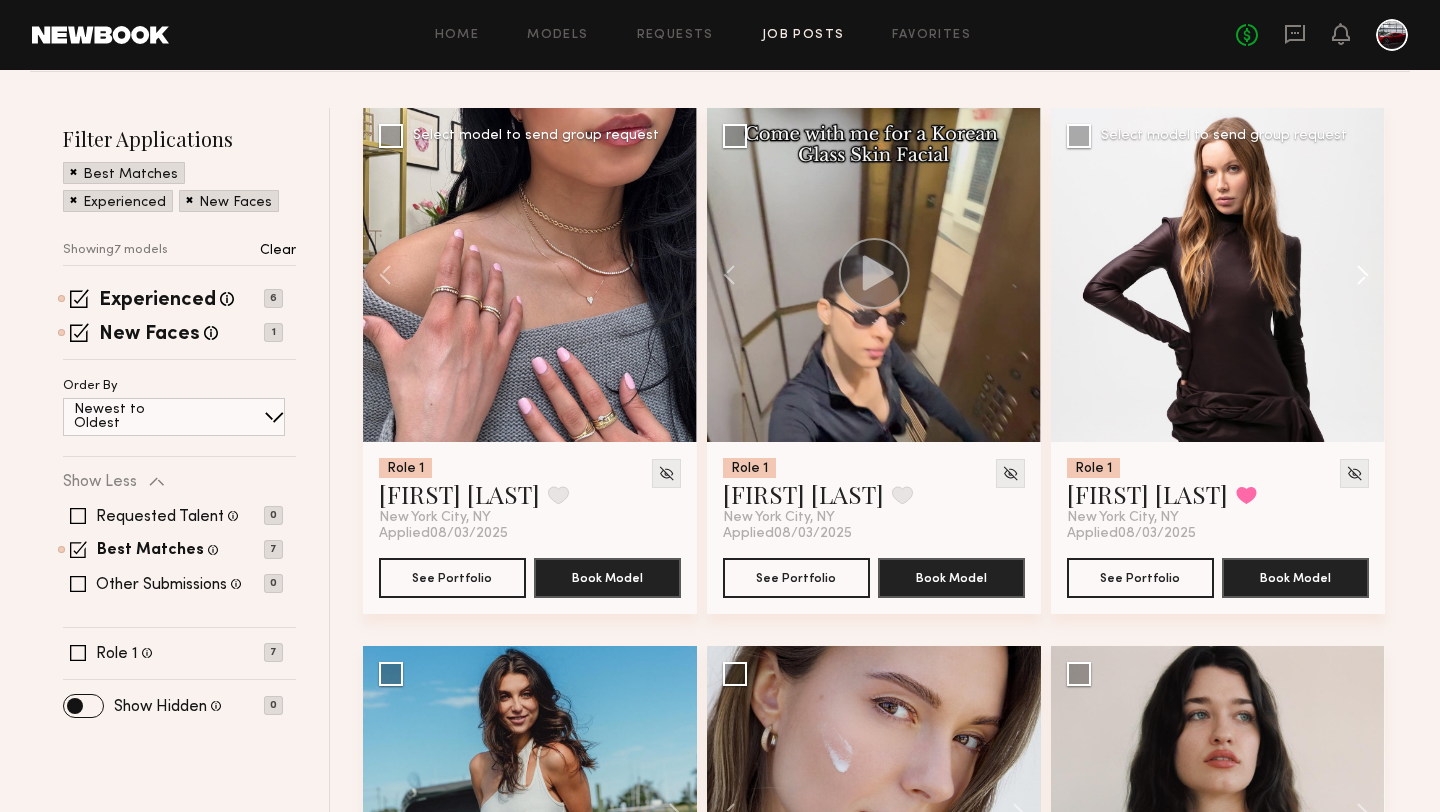 click 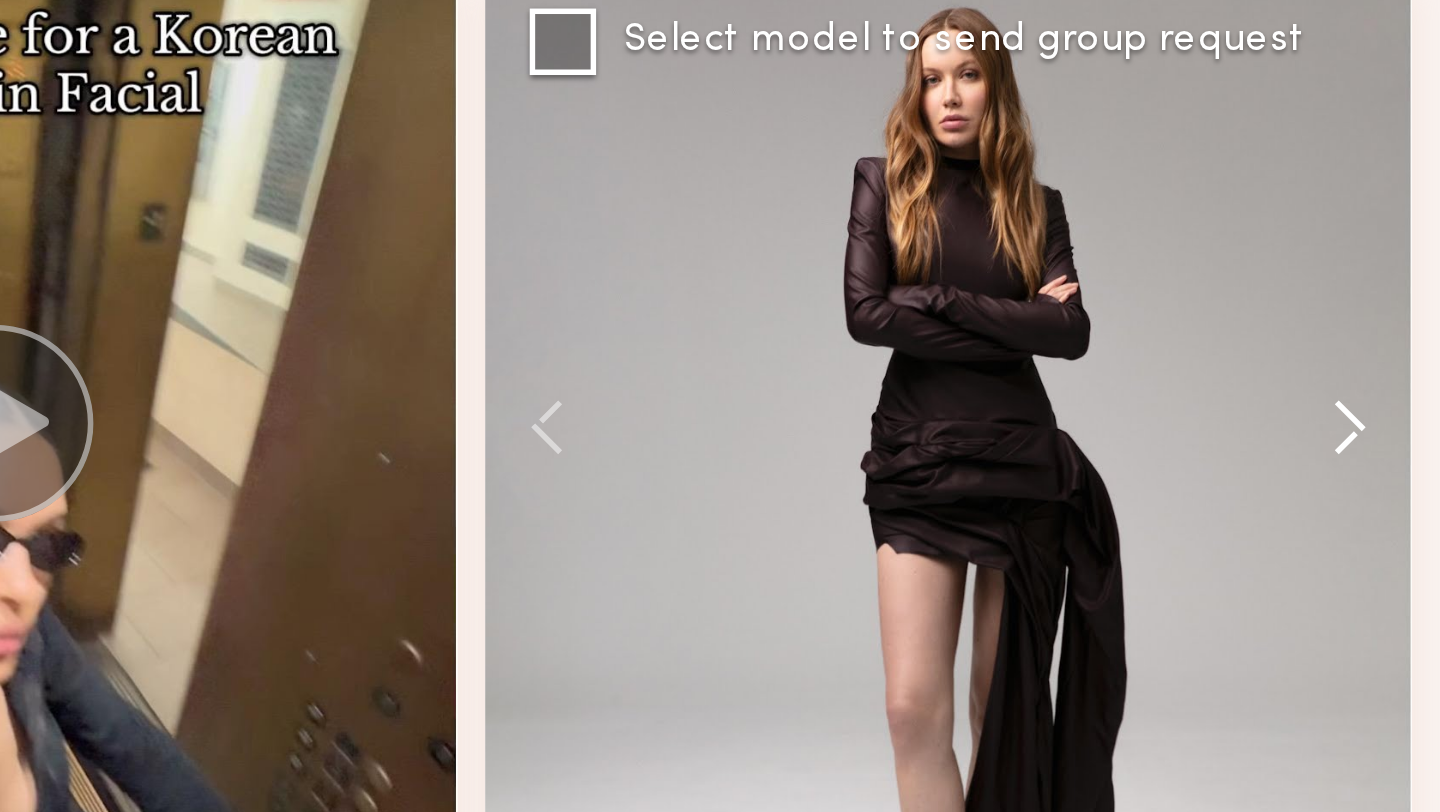 click 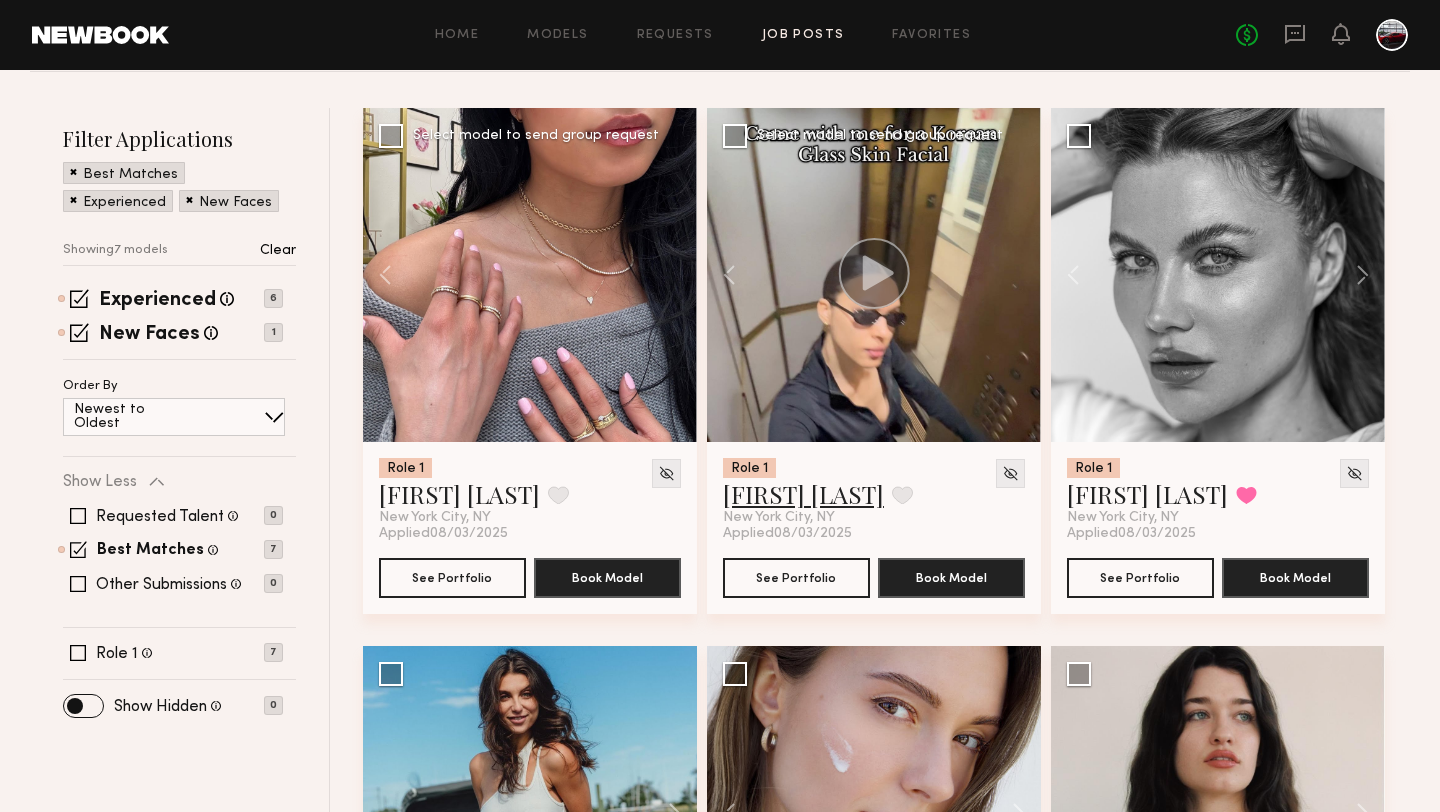 click on "Avony B." 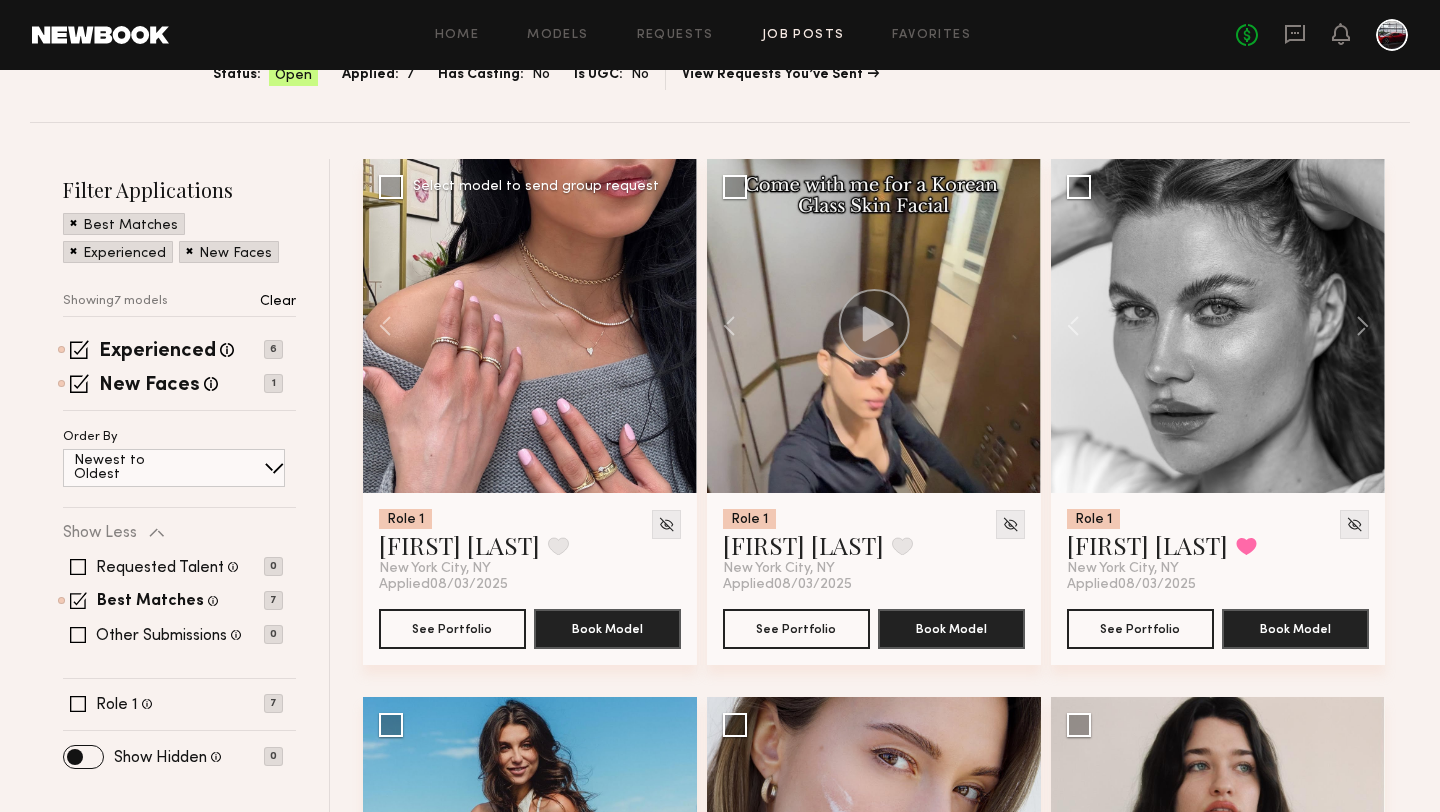 scroll, scrollTop: 187, scrollLeft: 0, axis: vertical 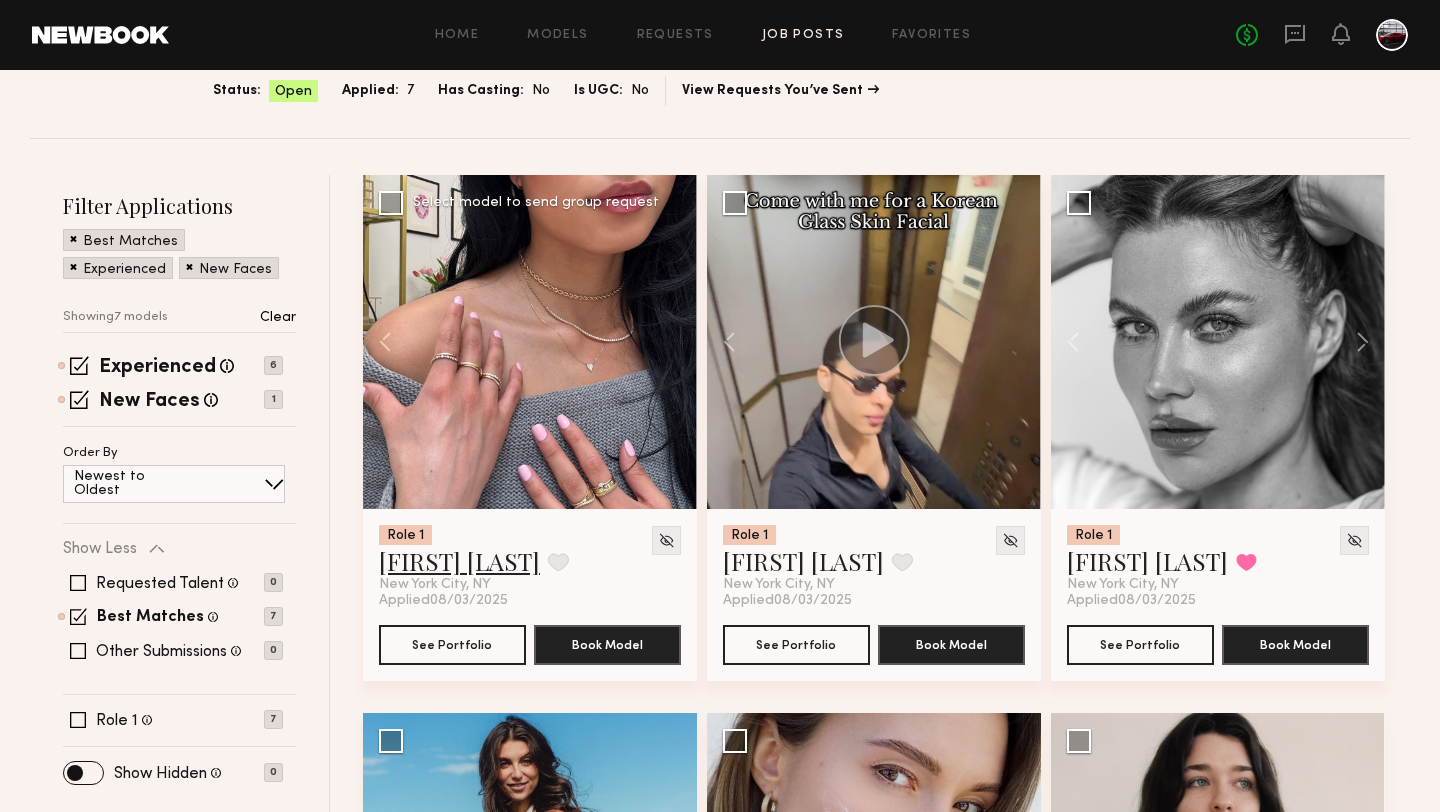 click on "Gabriela F." 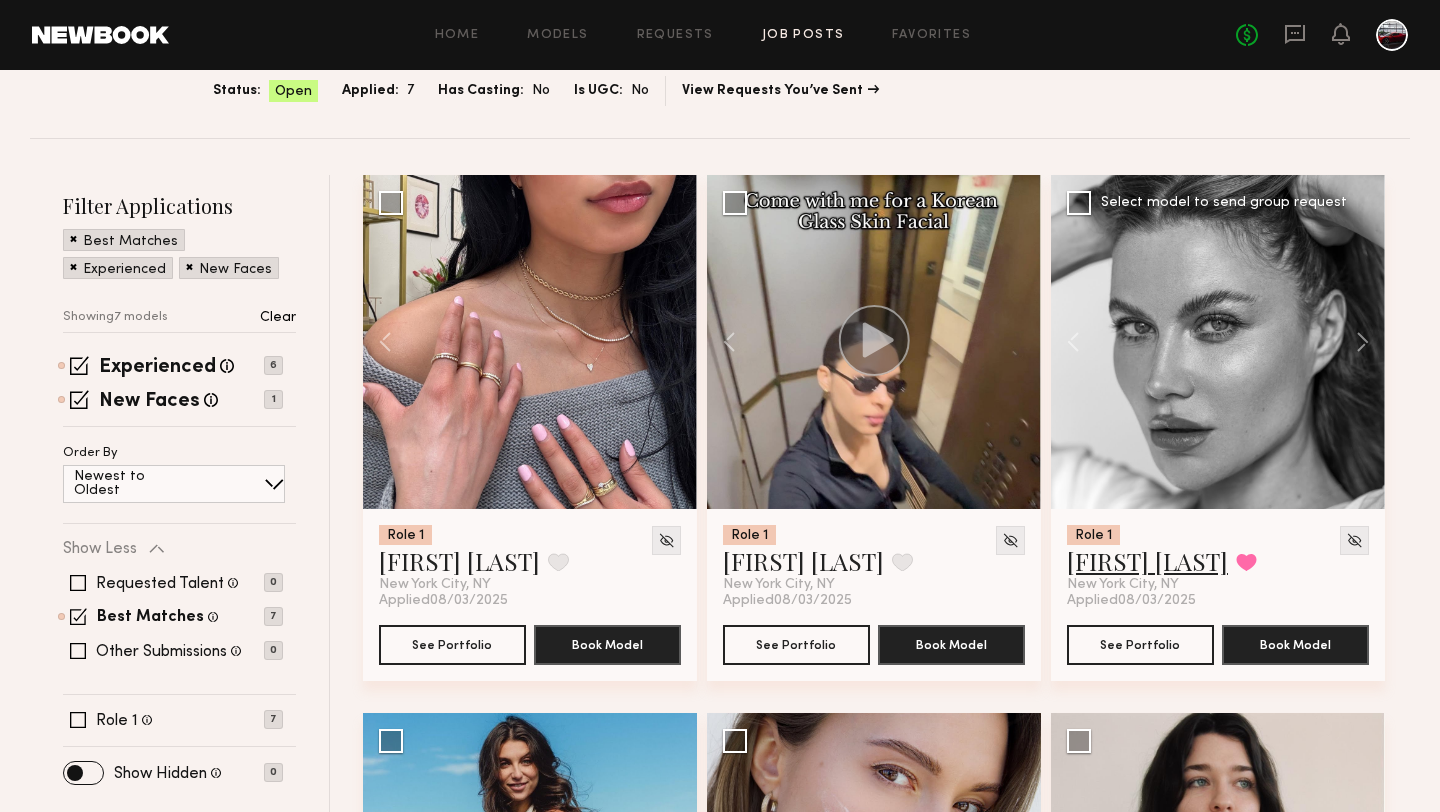 click on "Valentina B." 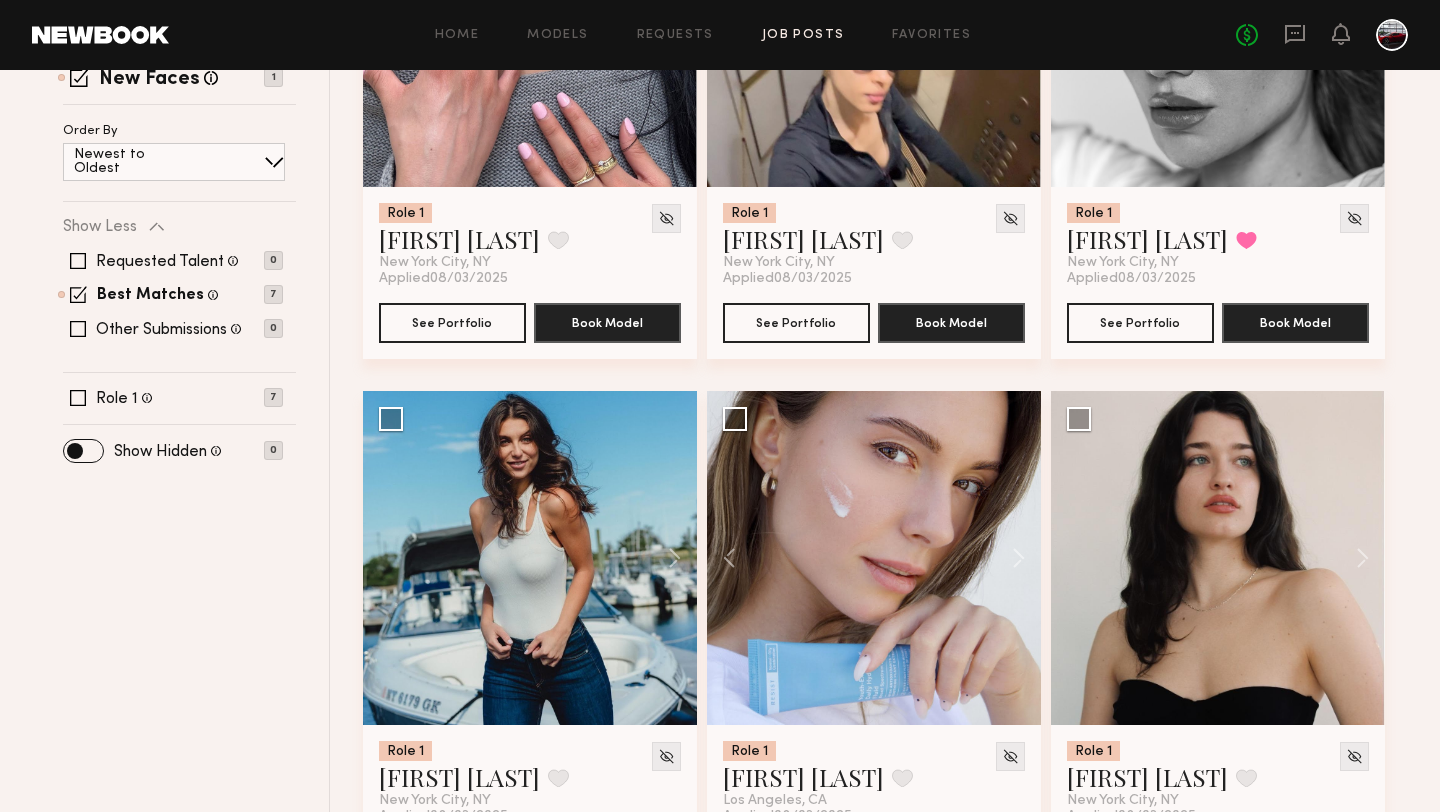 scroll, scrollTop: 747, scrollLeft: 0, axis: vertical 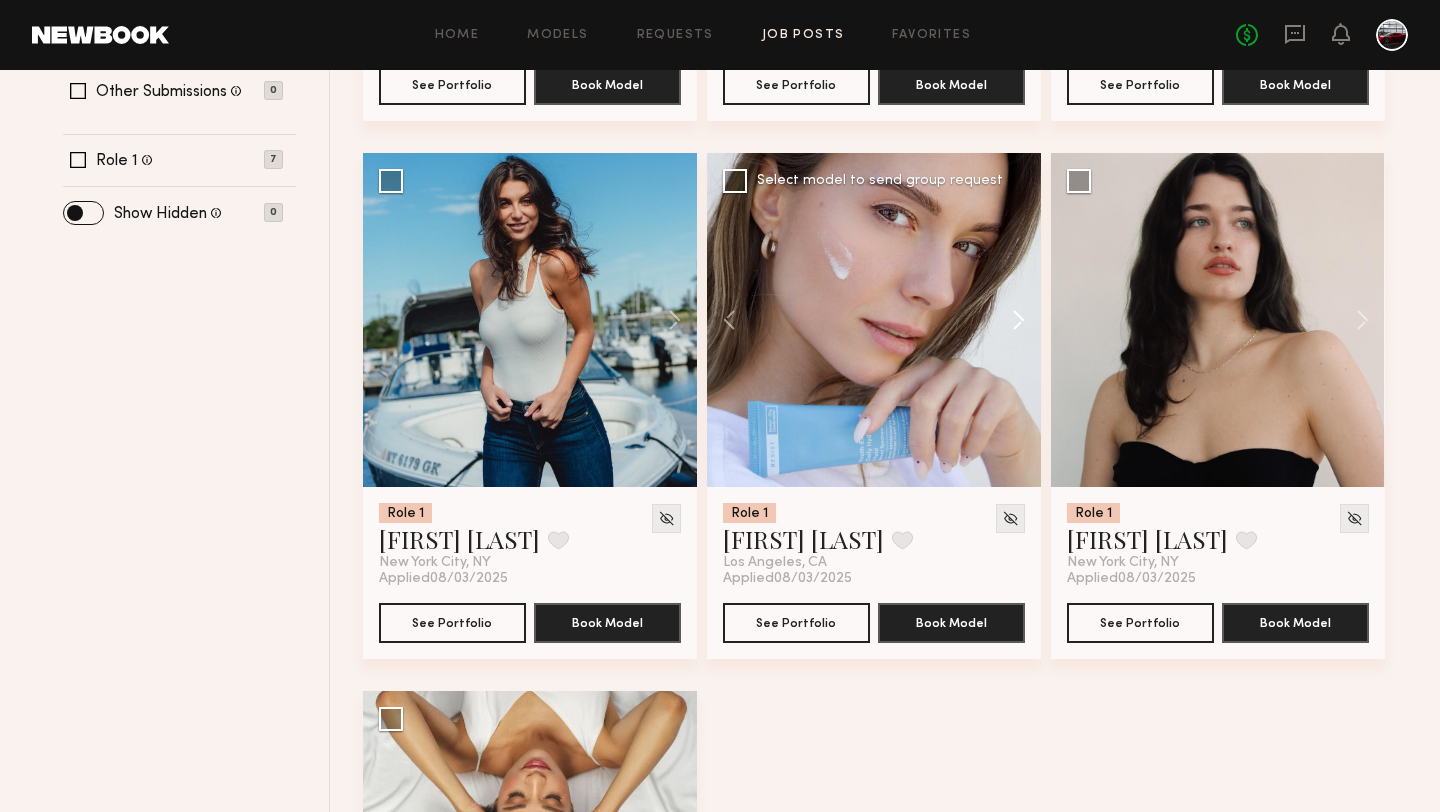 click 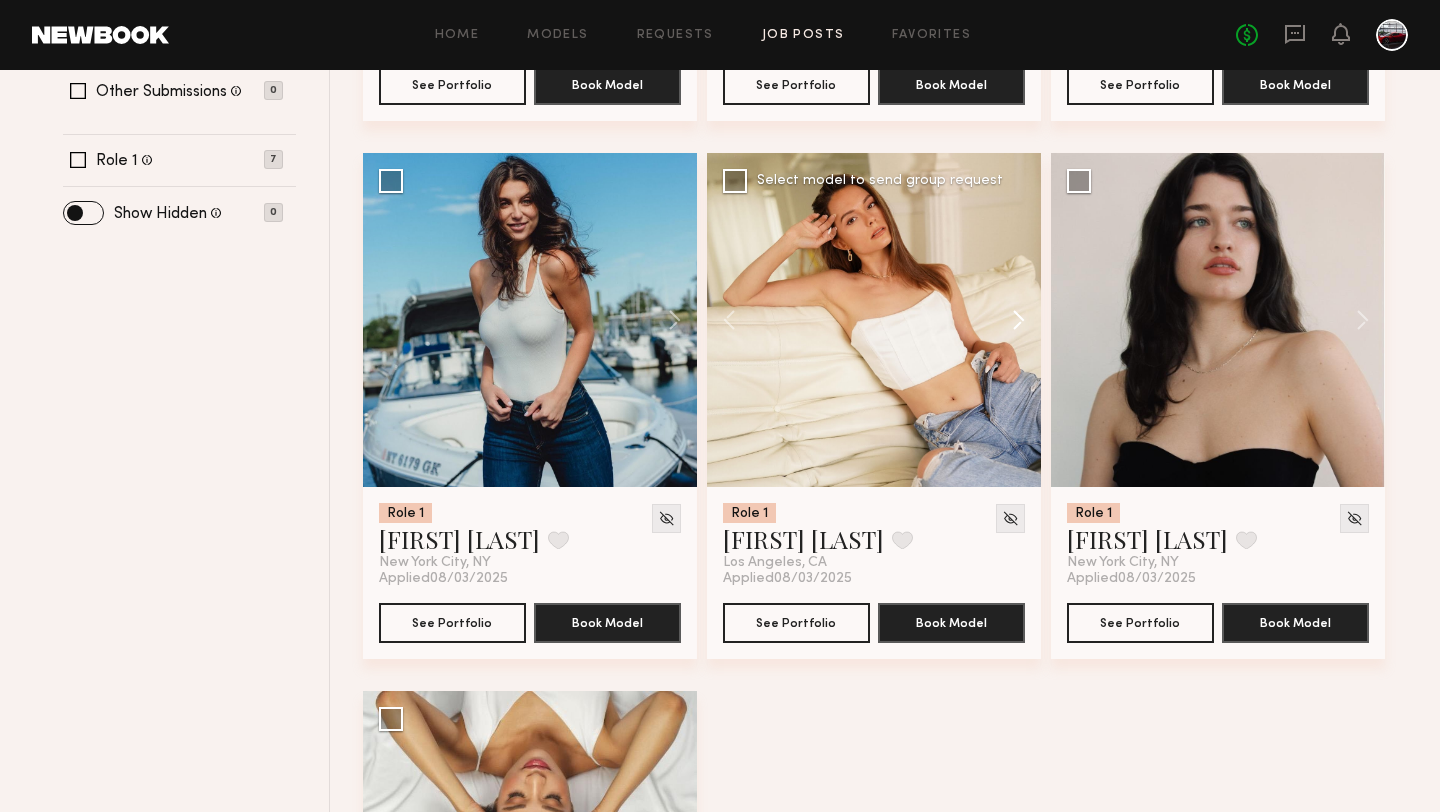 click 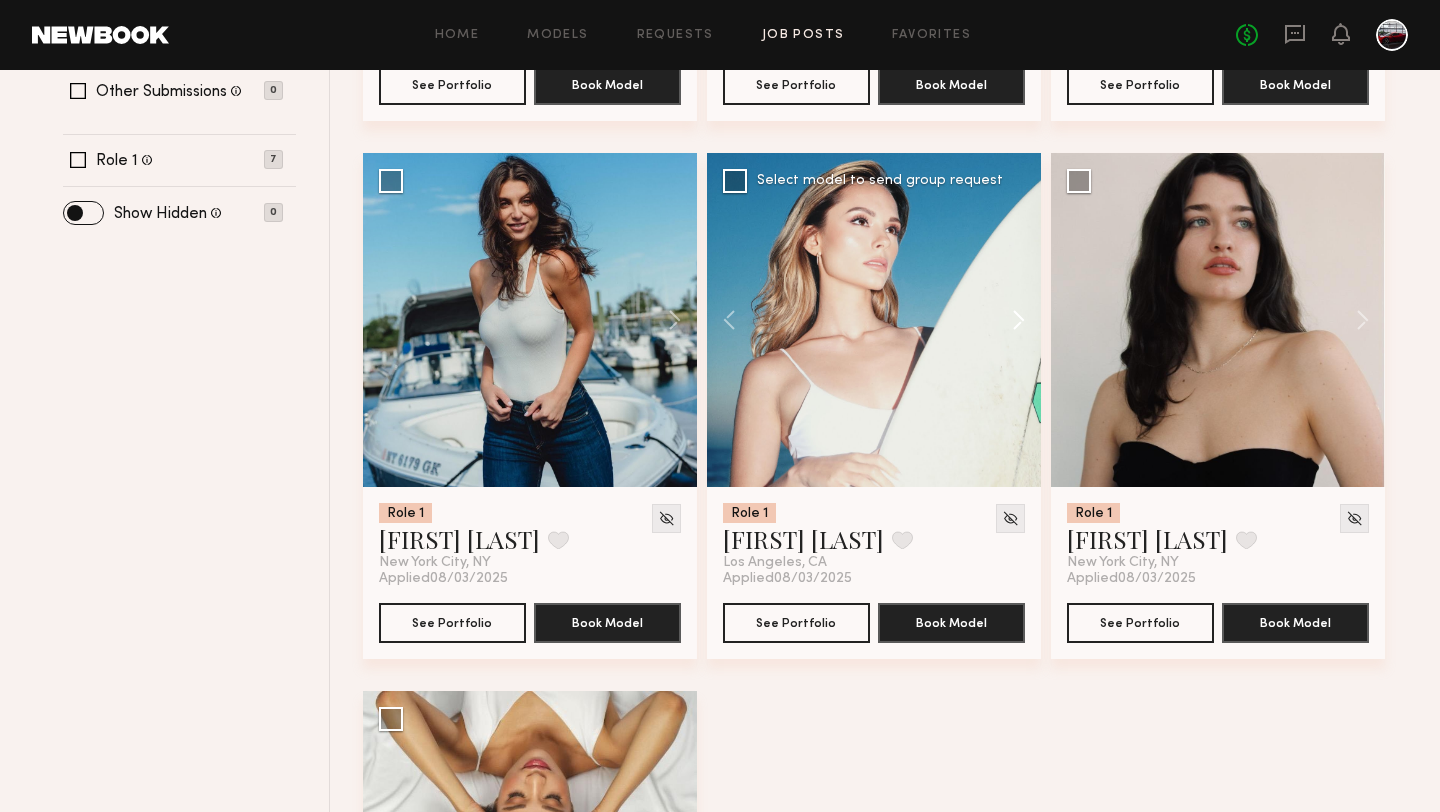 click 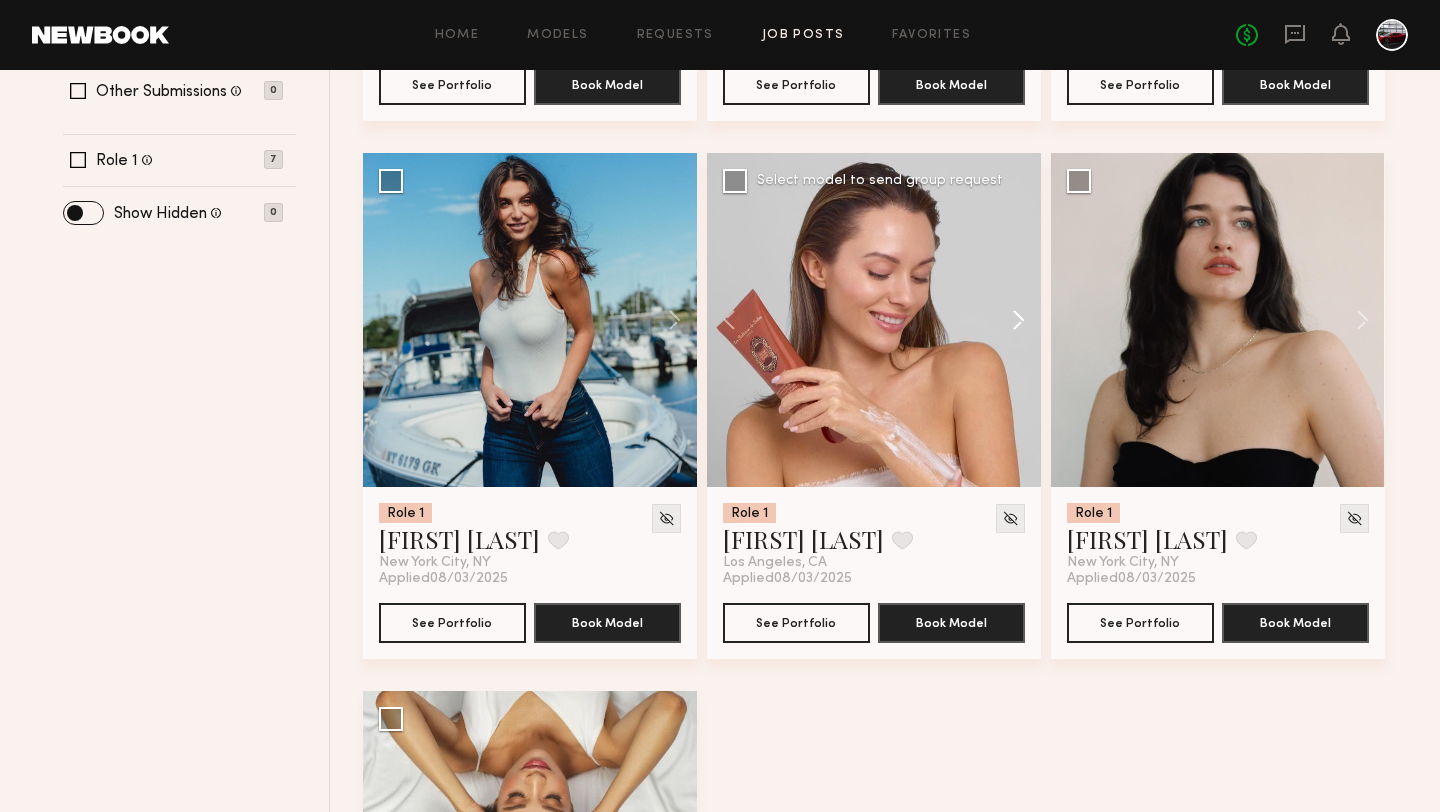click 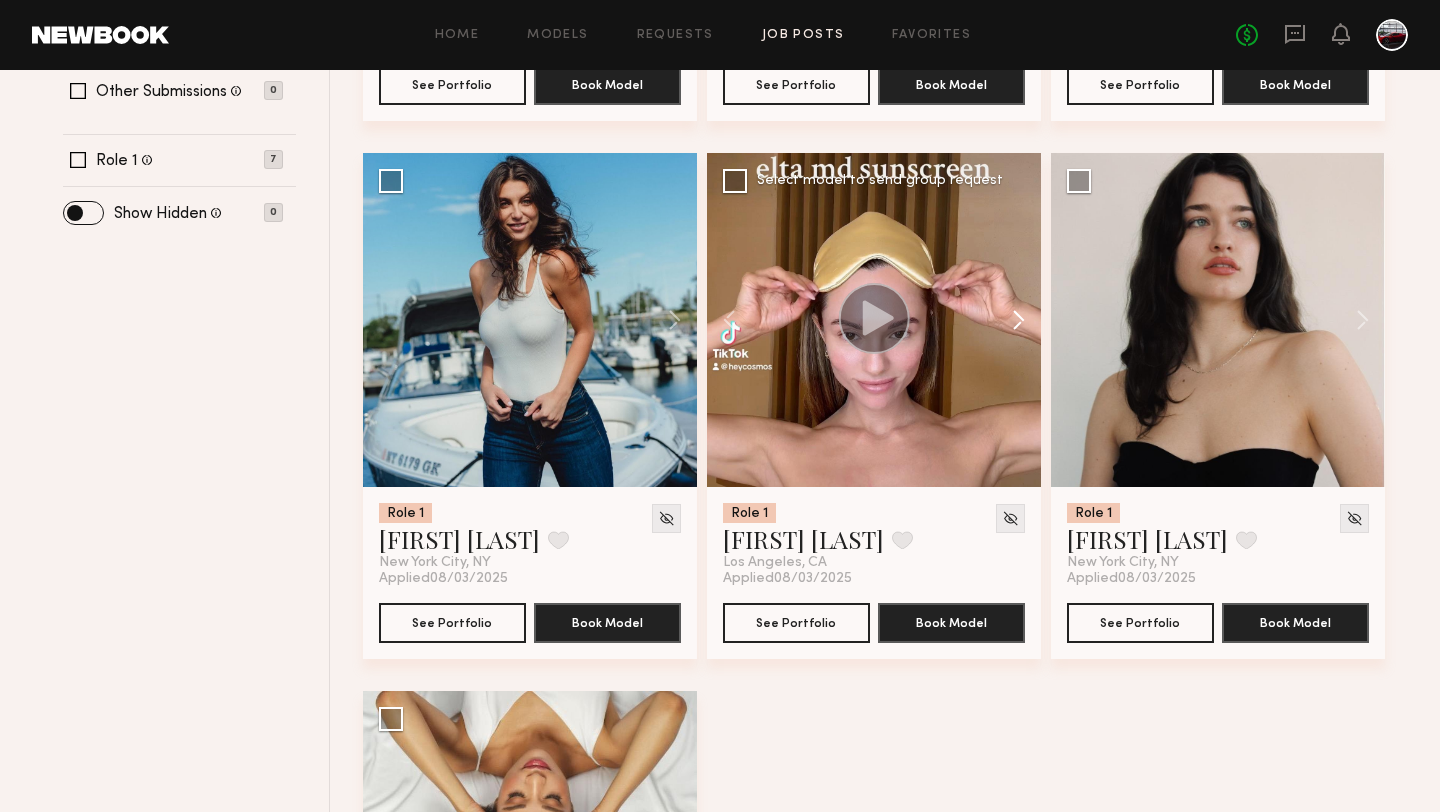 click 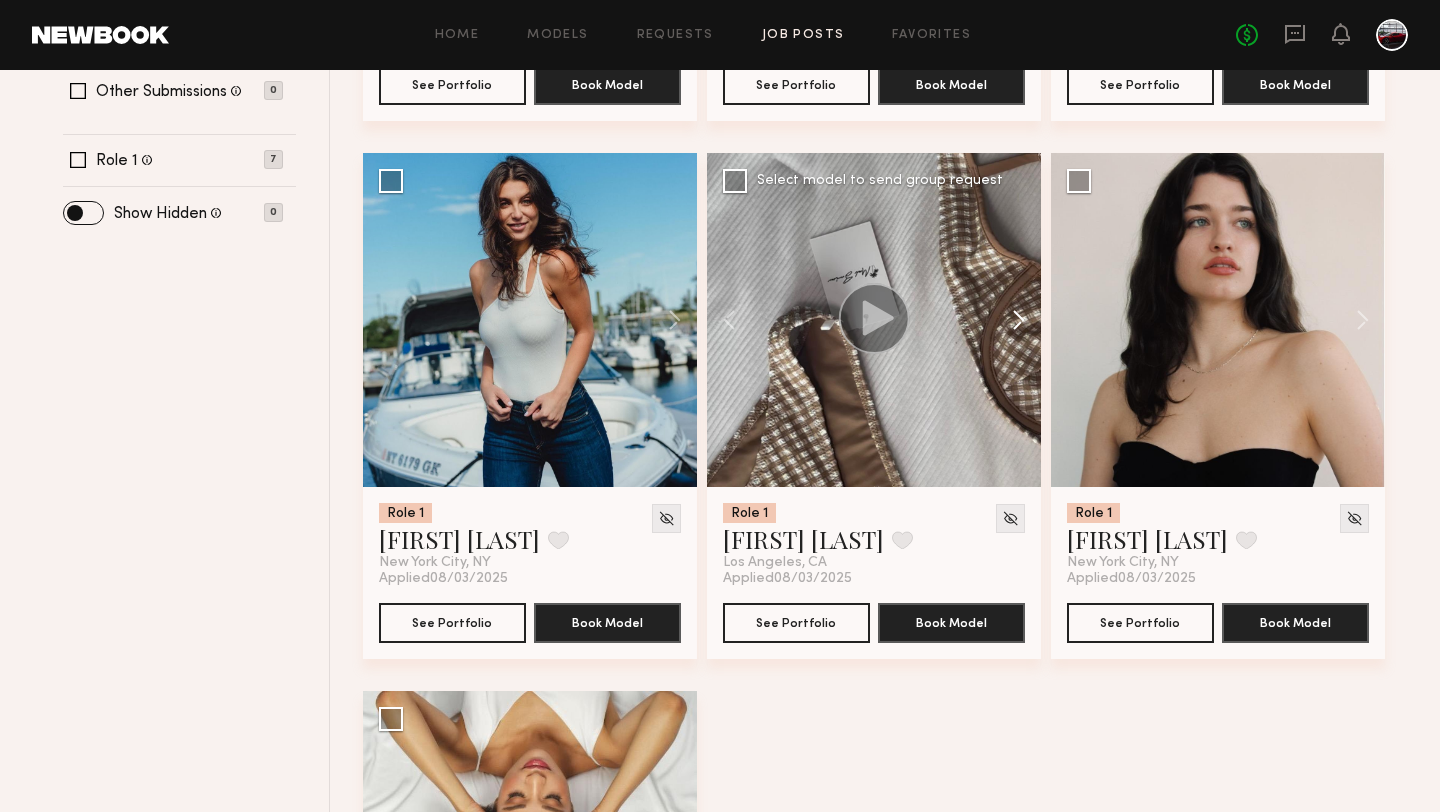 click 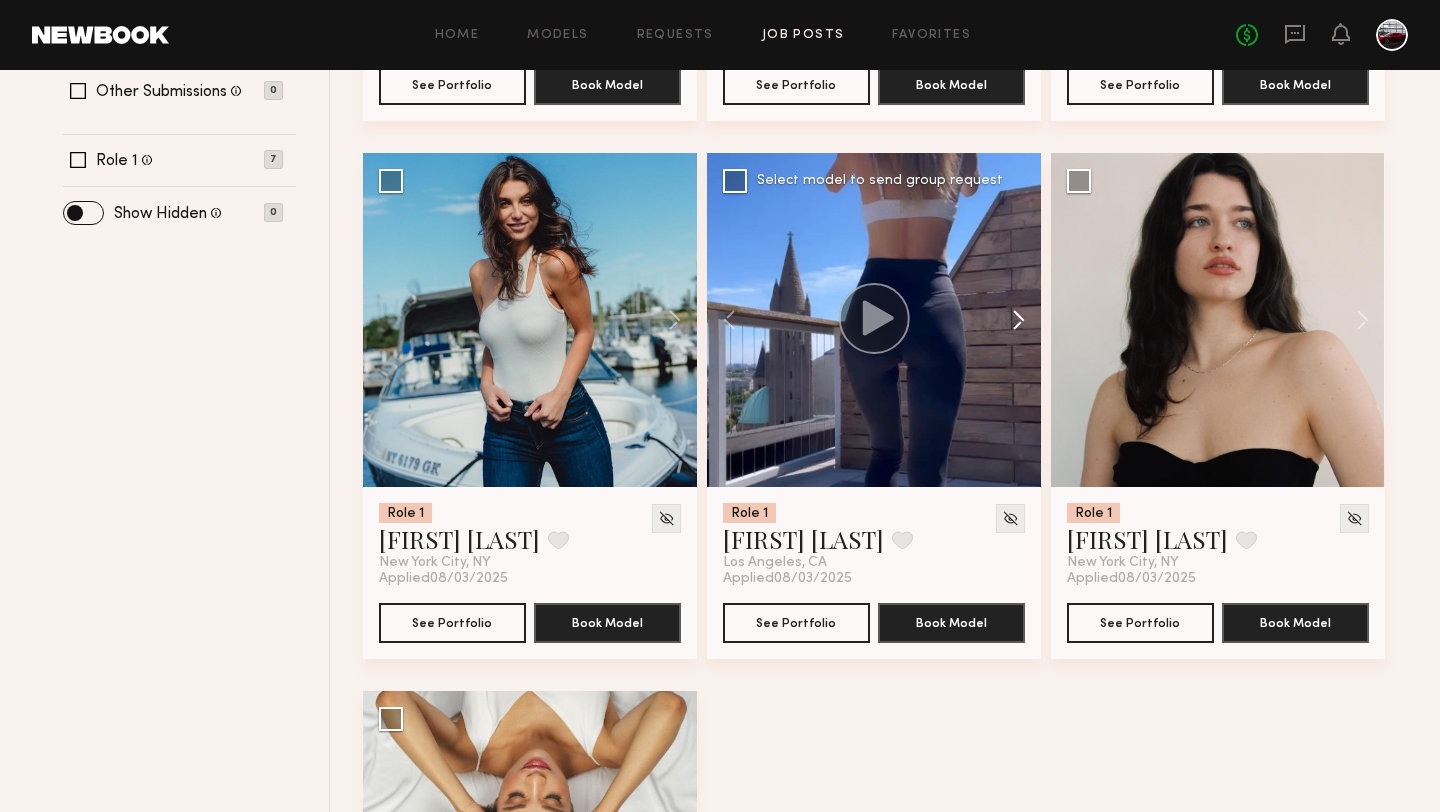 click 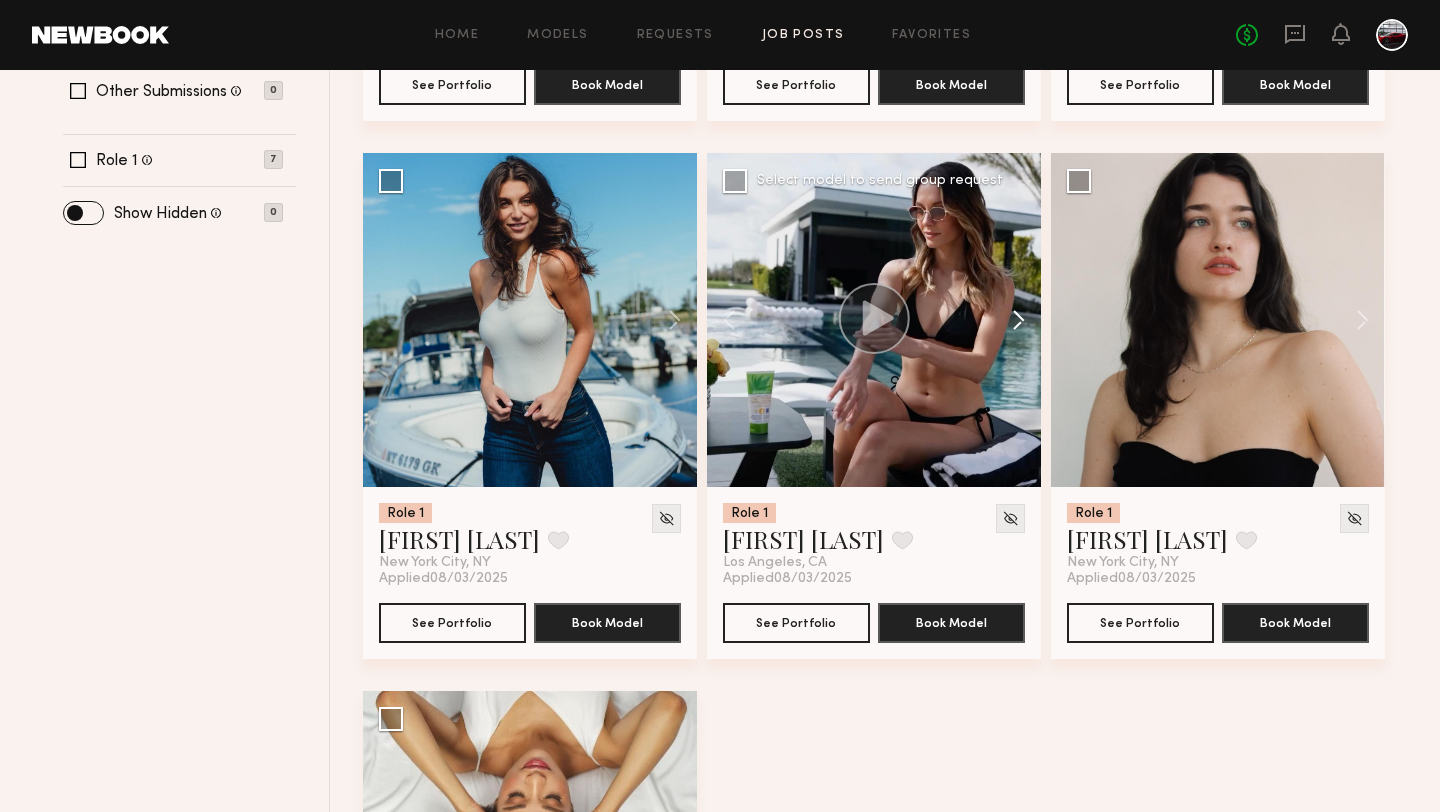 click 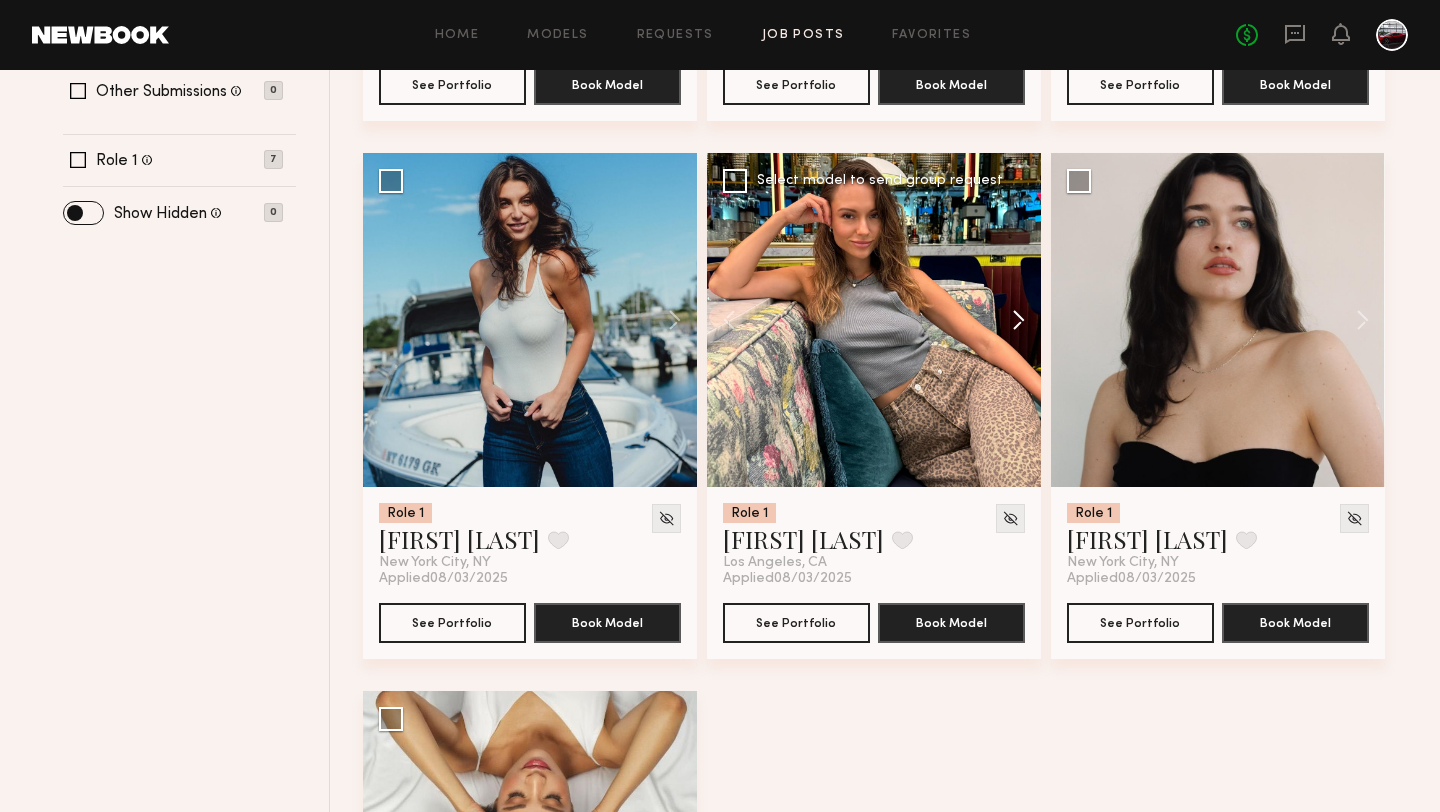 click 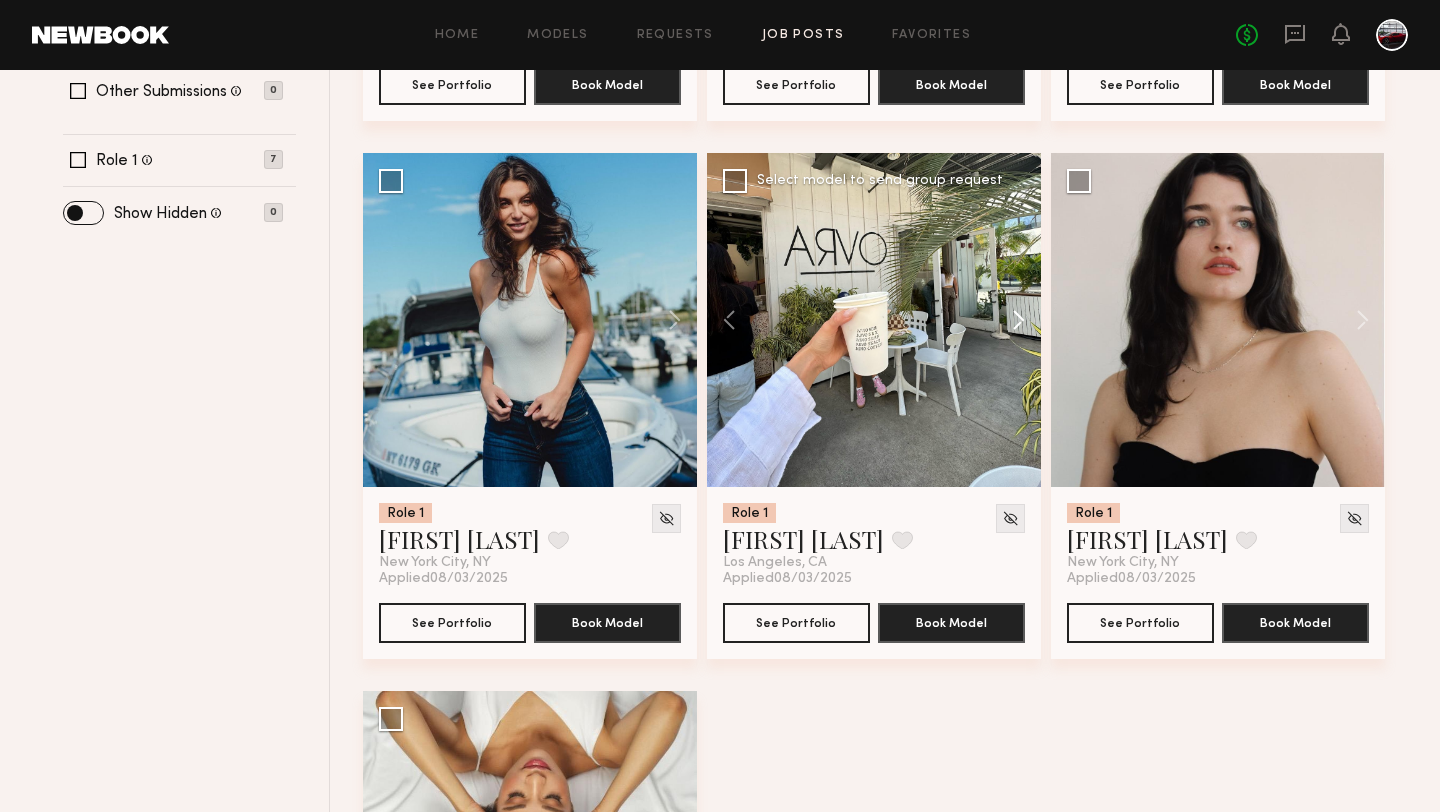 click 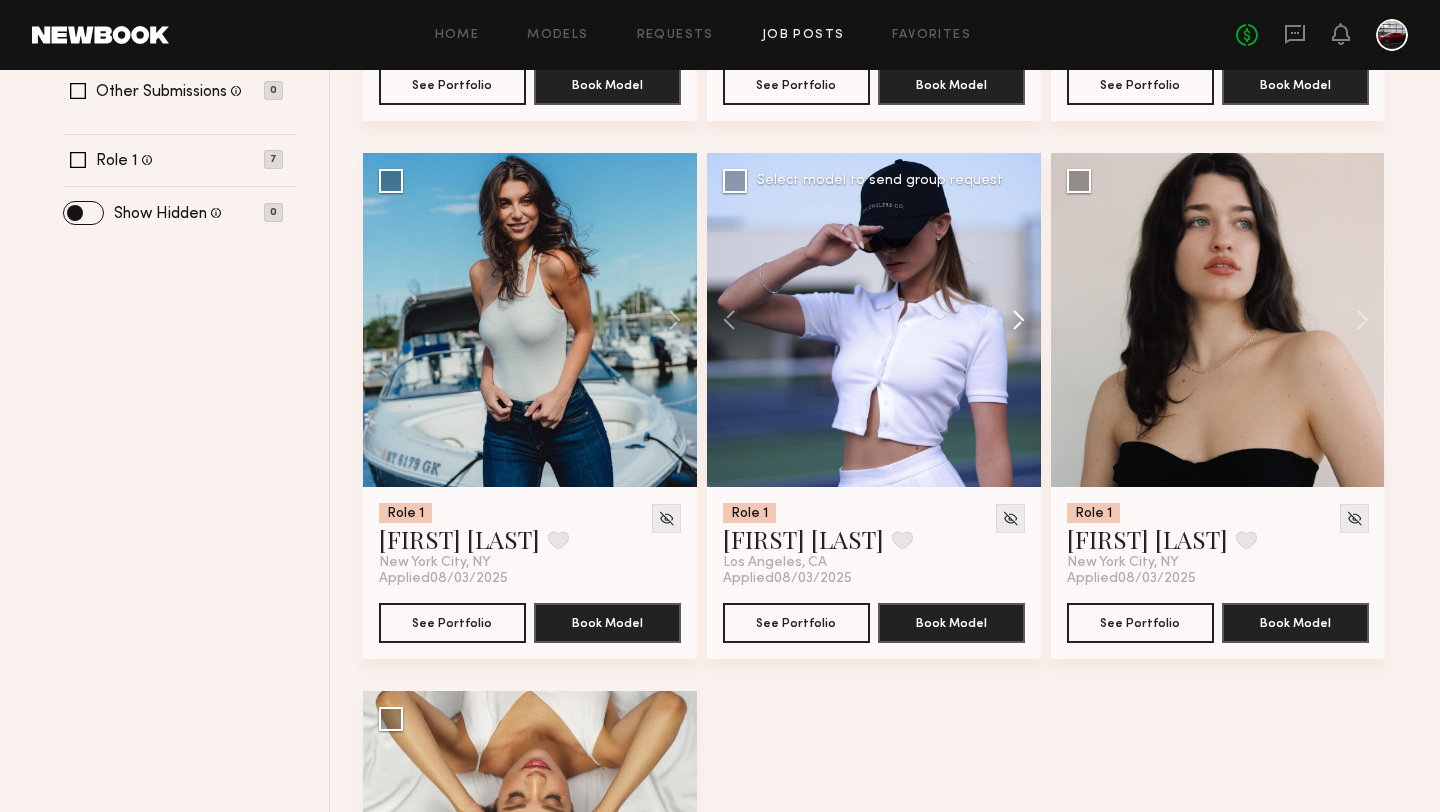 click 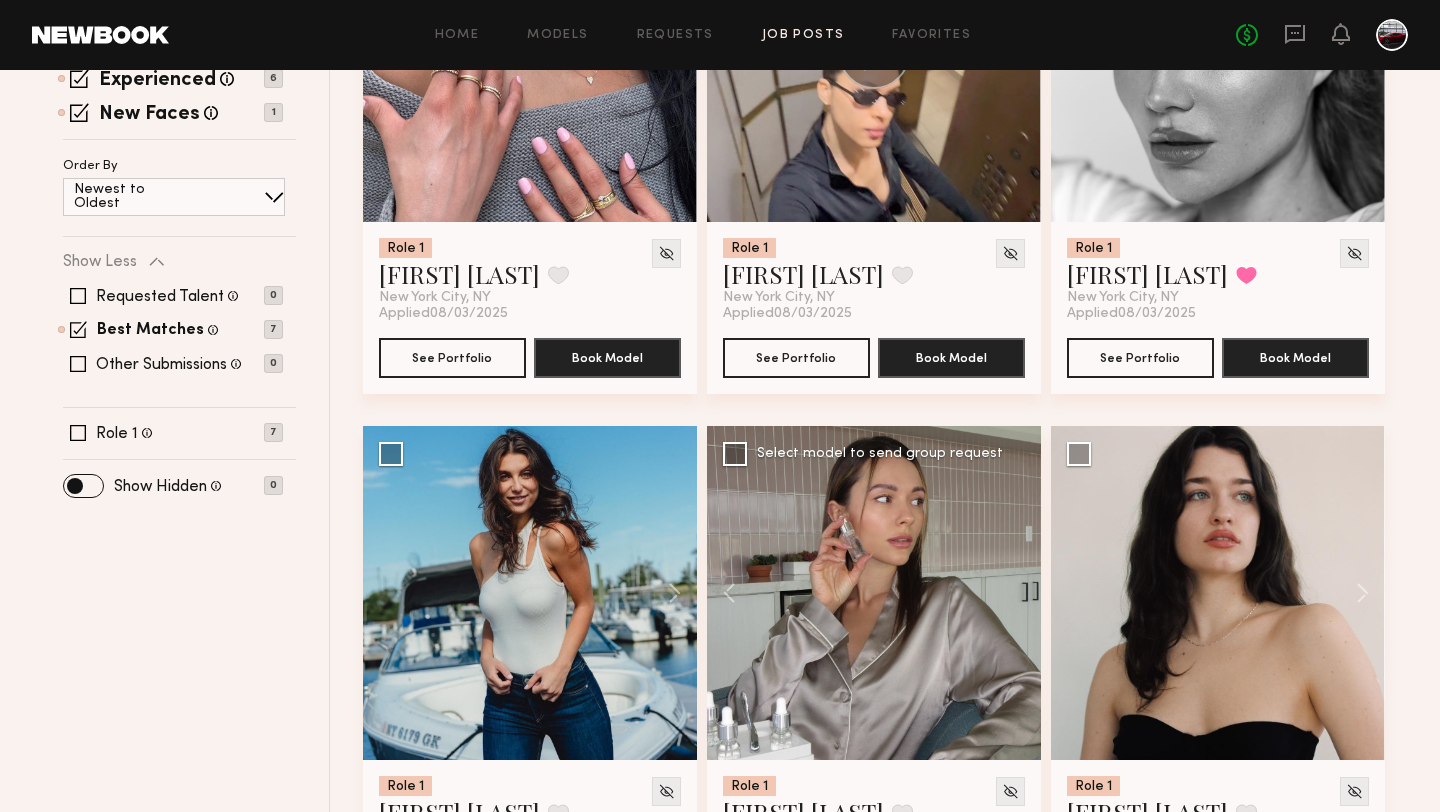 scroll, scrollTop: 736, scrollLeft: 0, axis: vertical 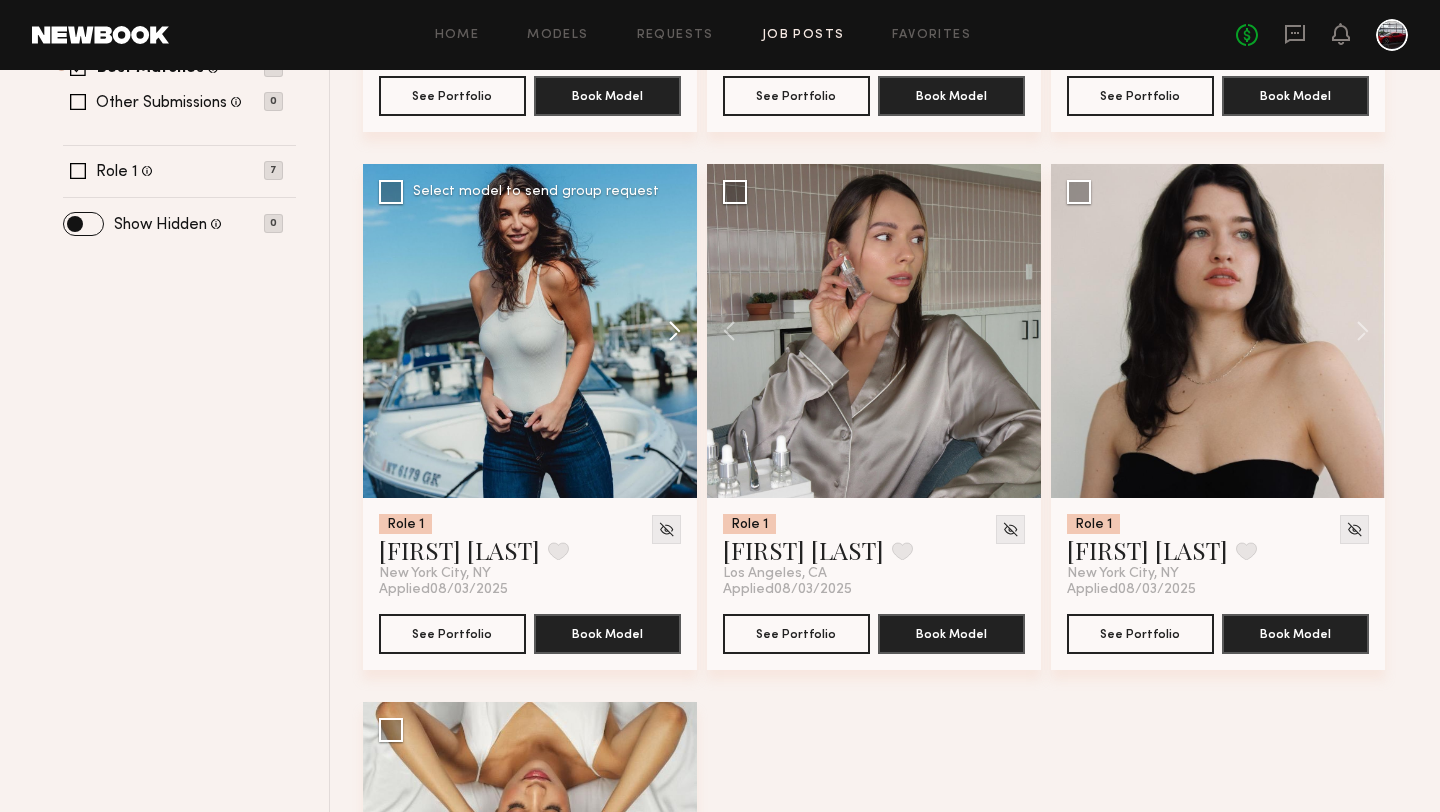 click 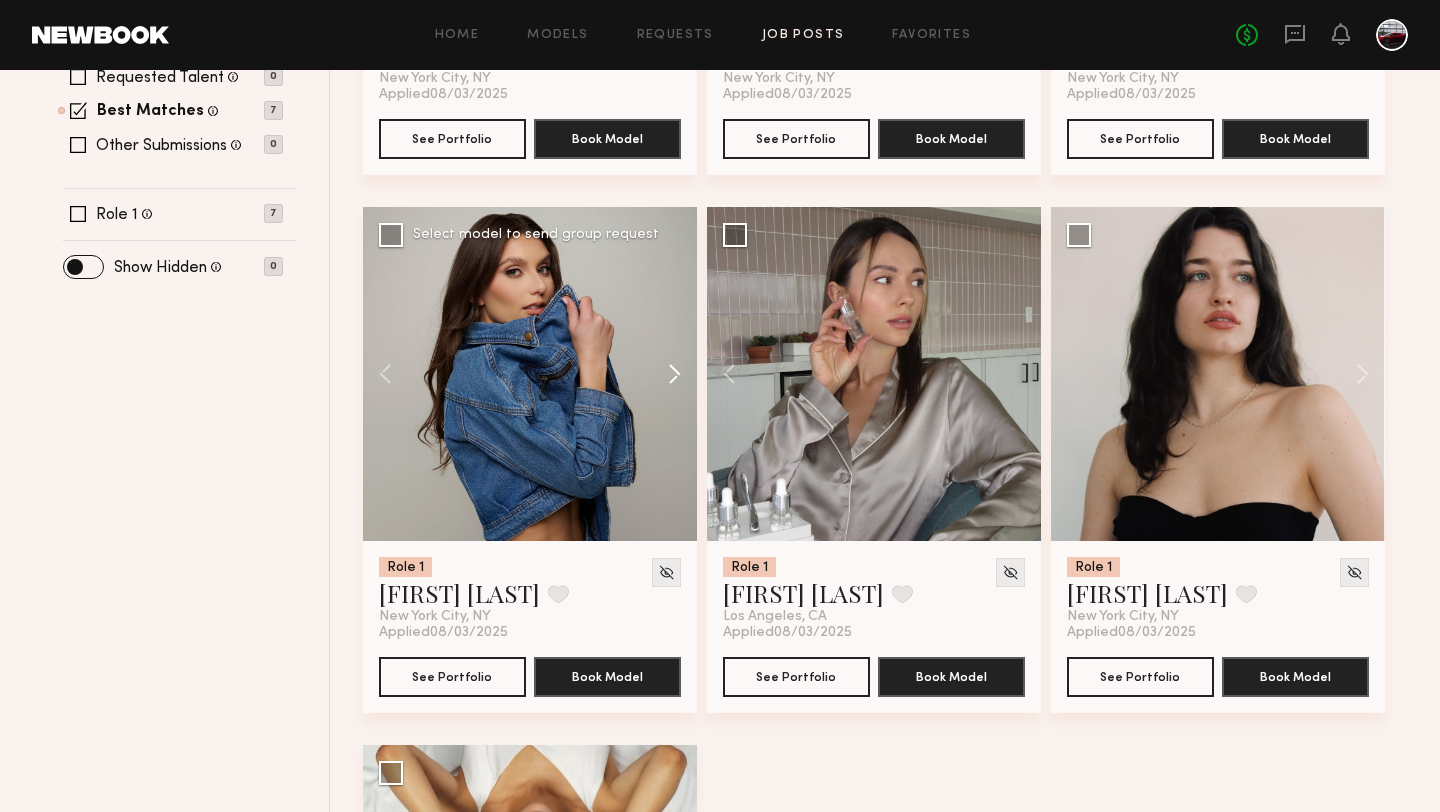 scroll, scrollTop: 670, scrollLeft: 0, axis: vertical 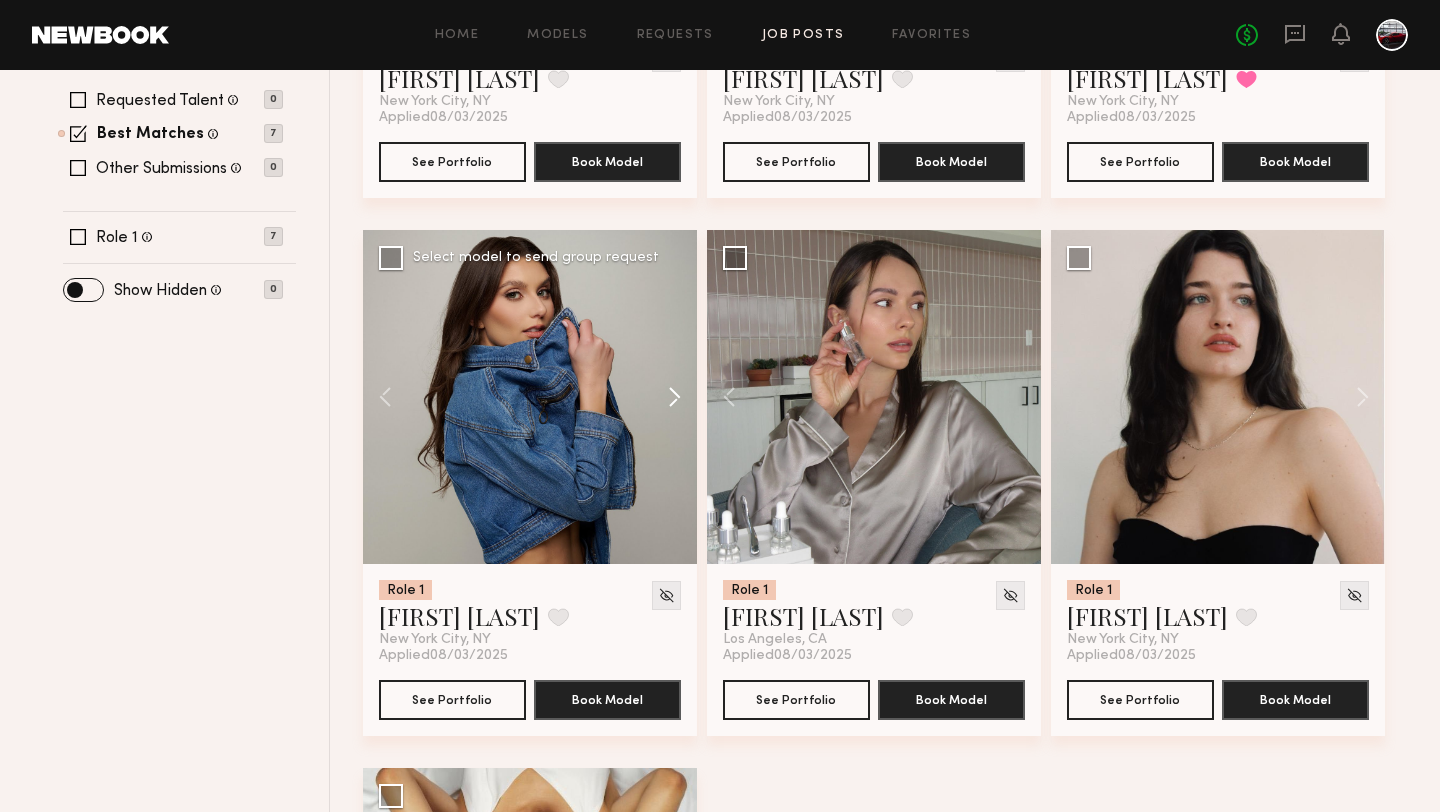 click 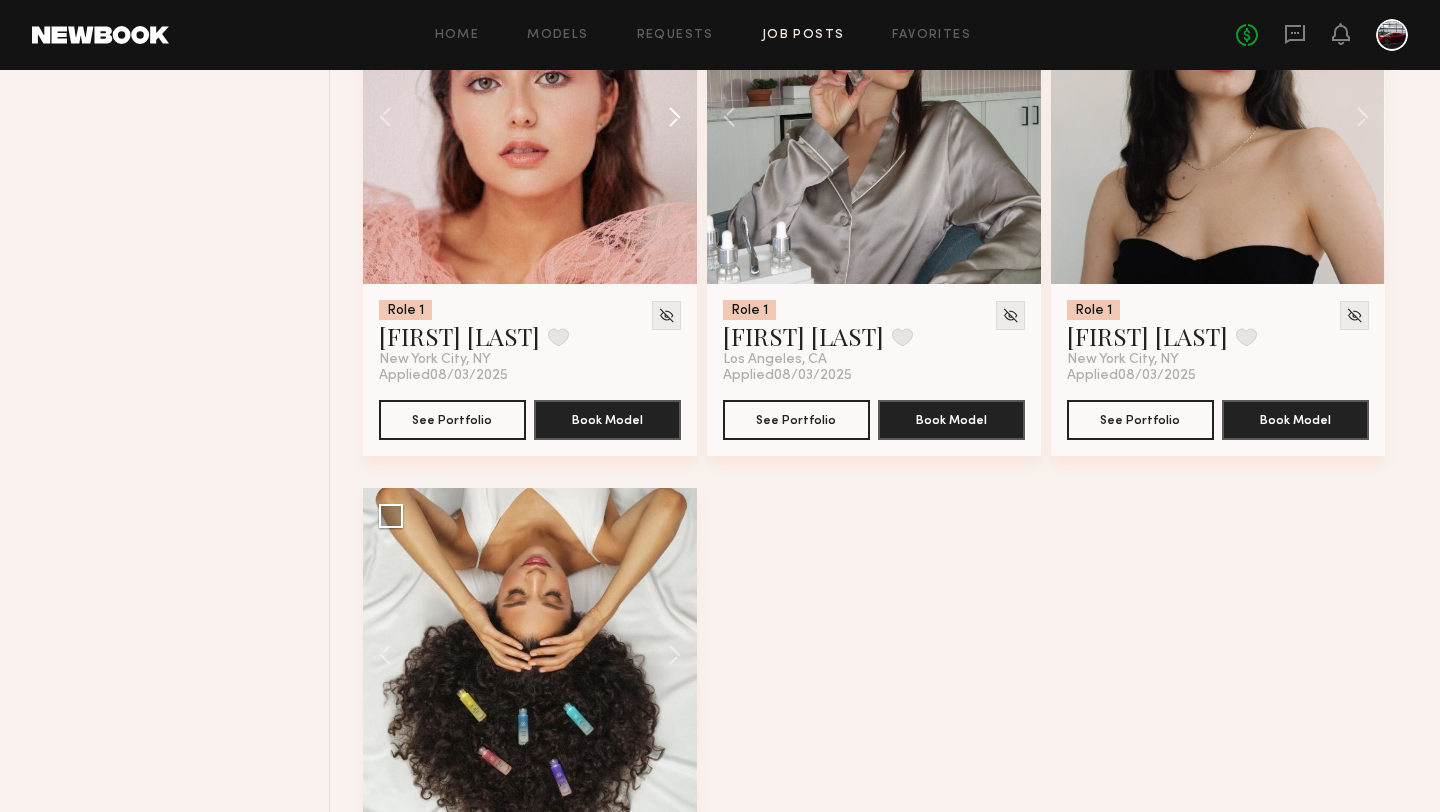 scroll, scrollTop: 1045, scrollLeft: 0, axis: vertical 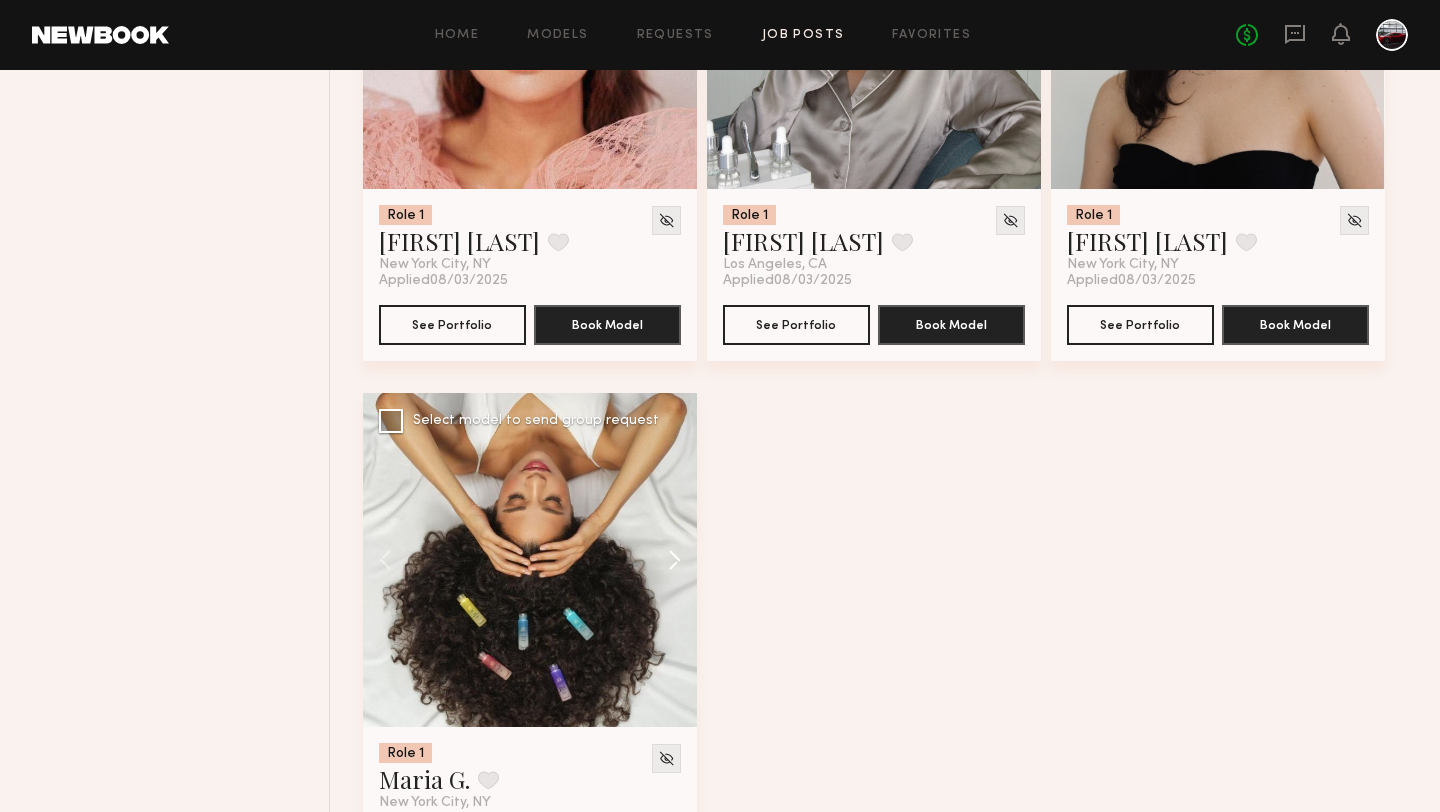 click 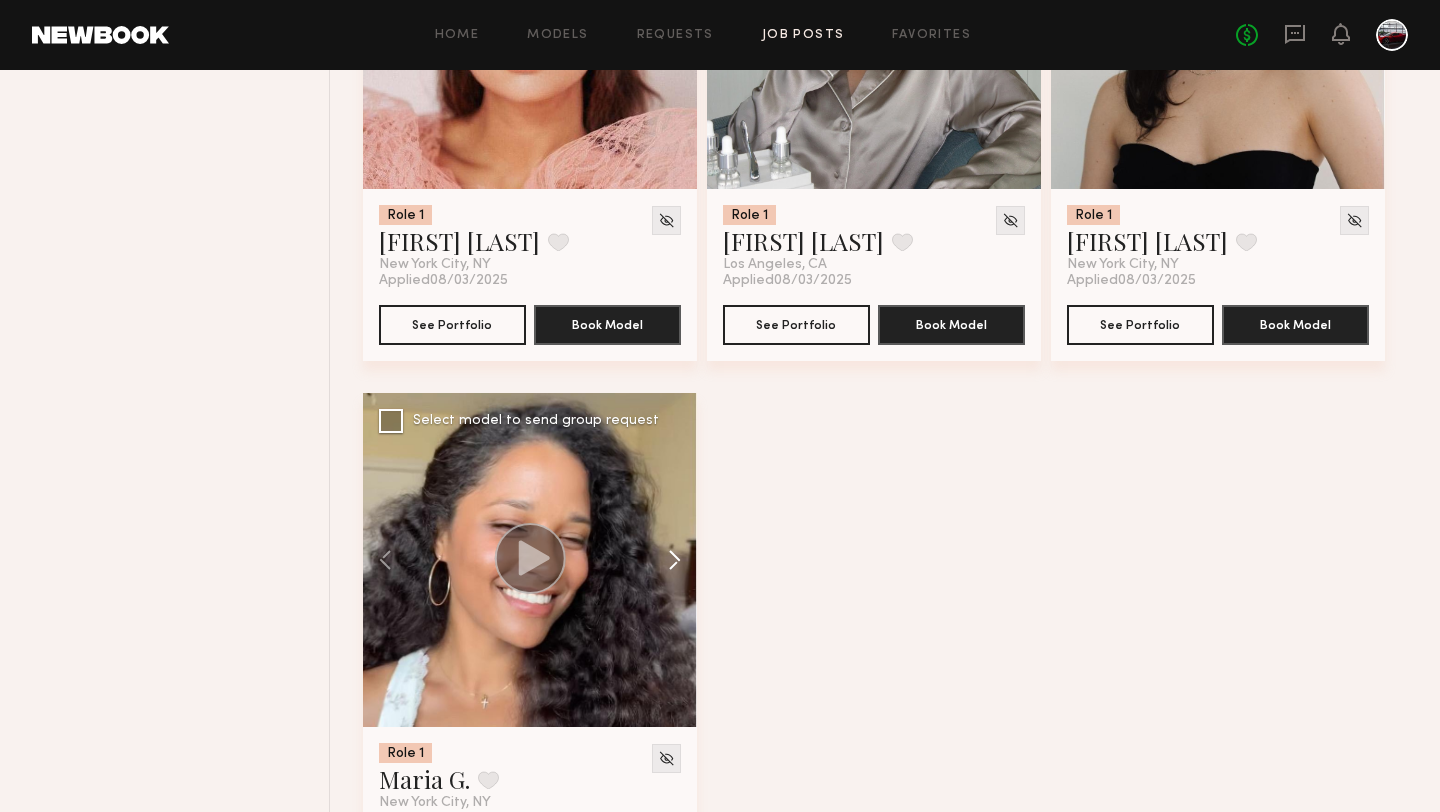 click 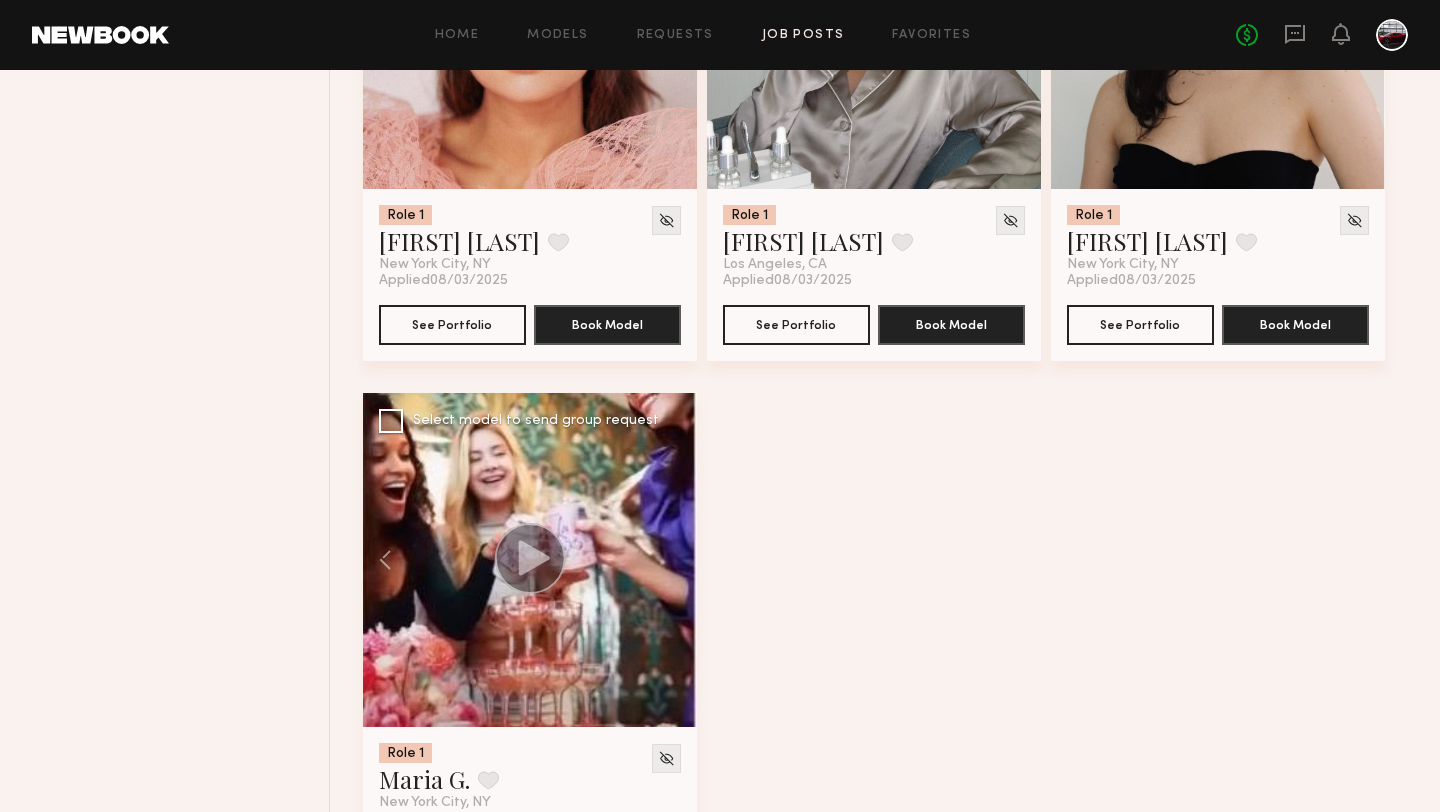 click 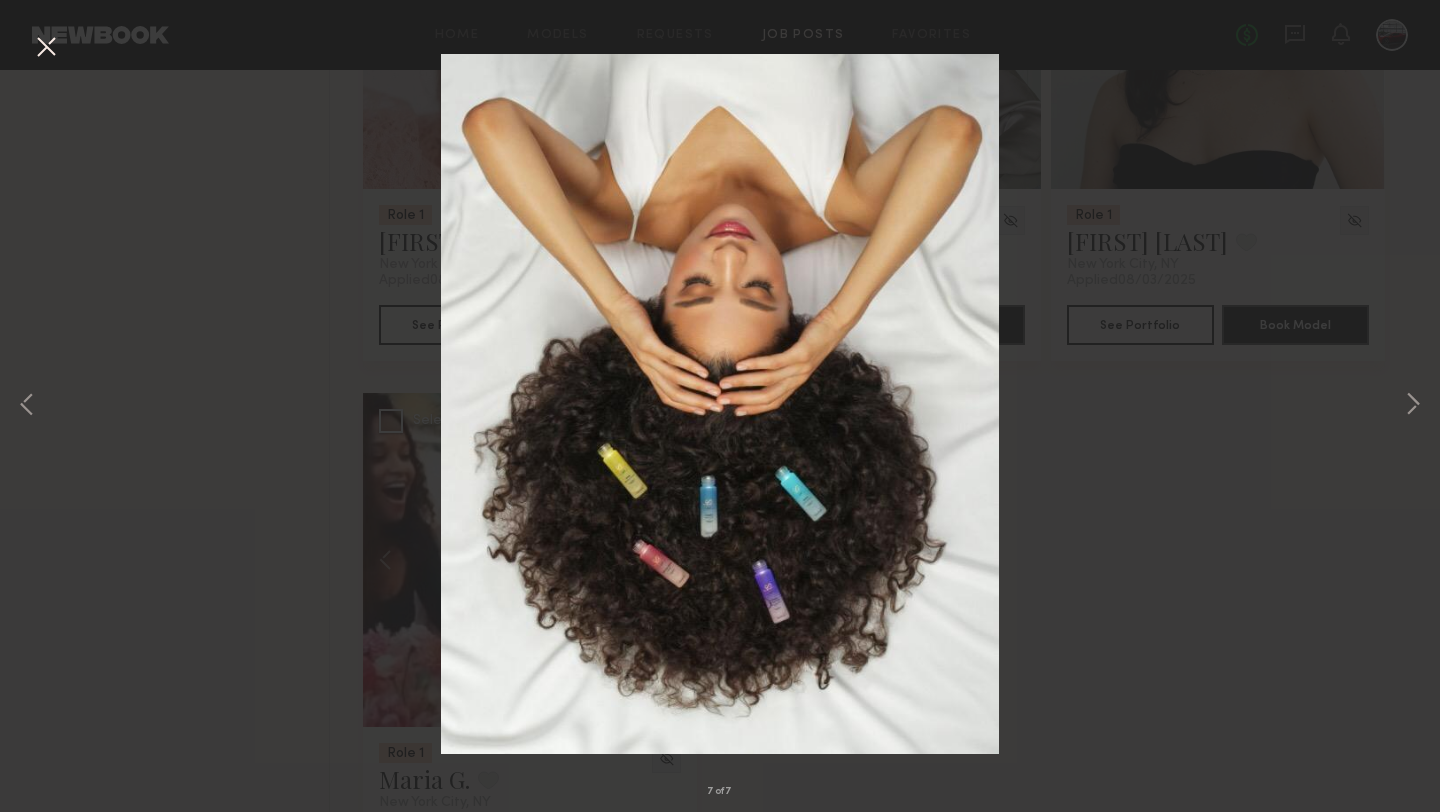 click at bounding box center (46, 48) 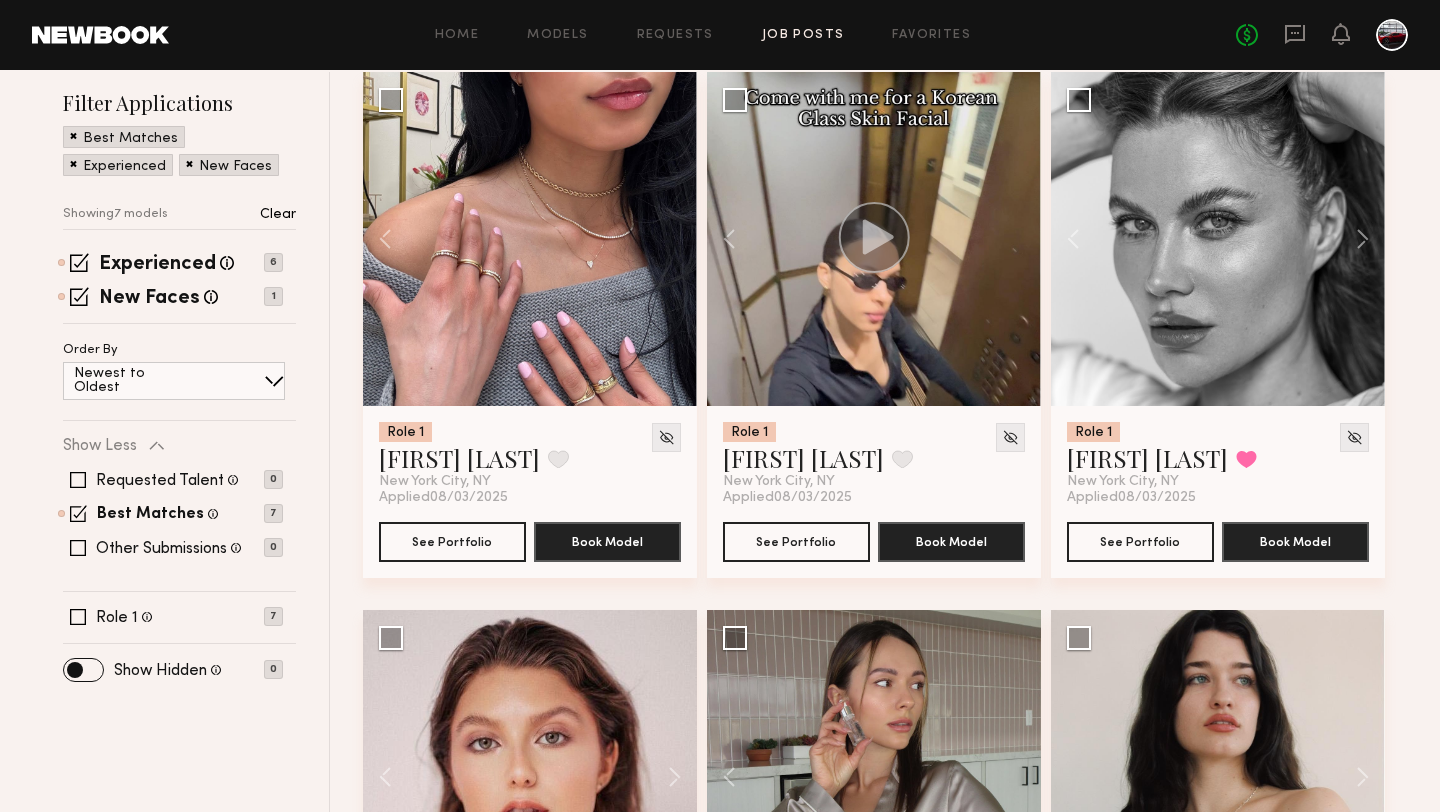 scroll, scrollTop: 170, scrollLeft: 0, axis: vertical 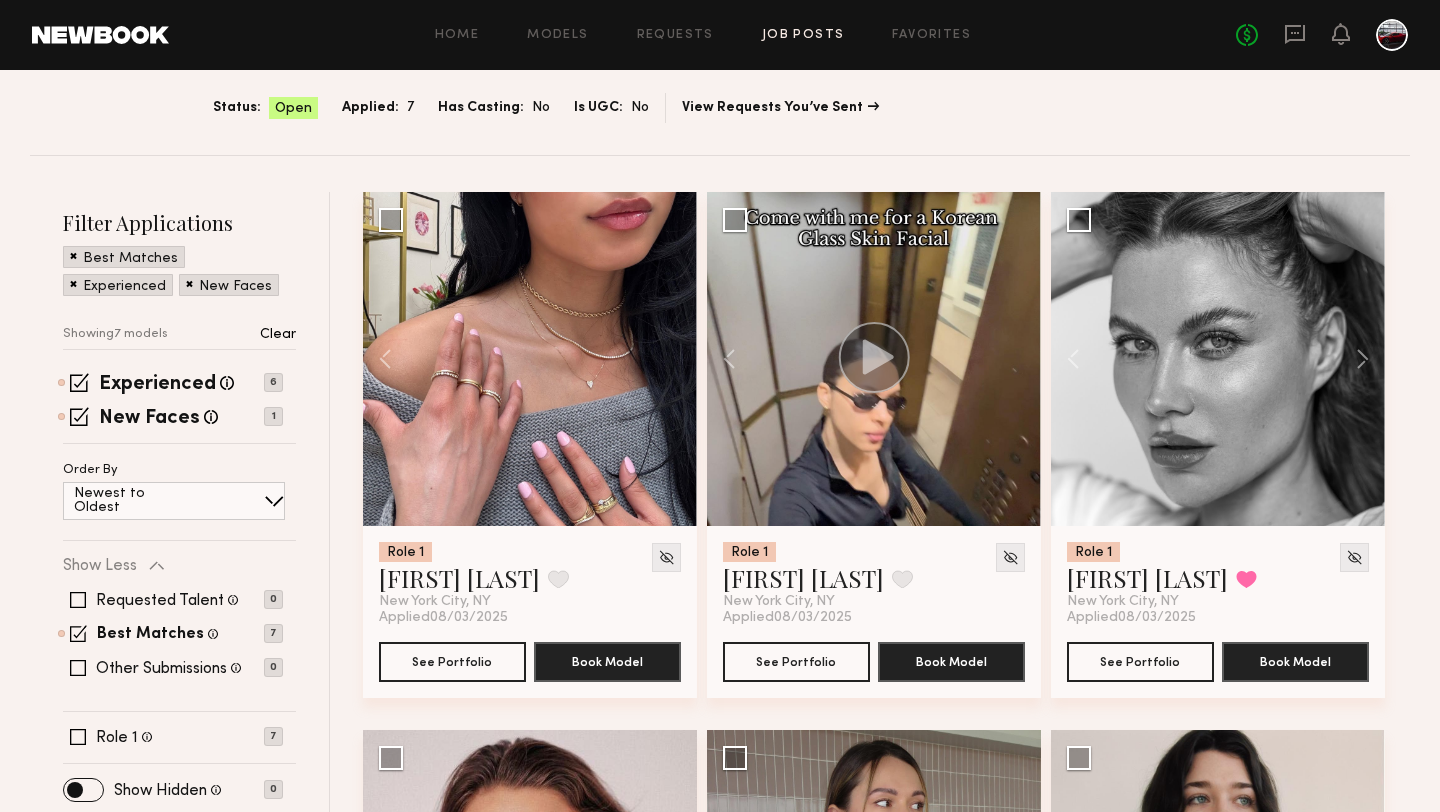 click on "Job Posts" 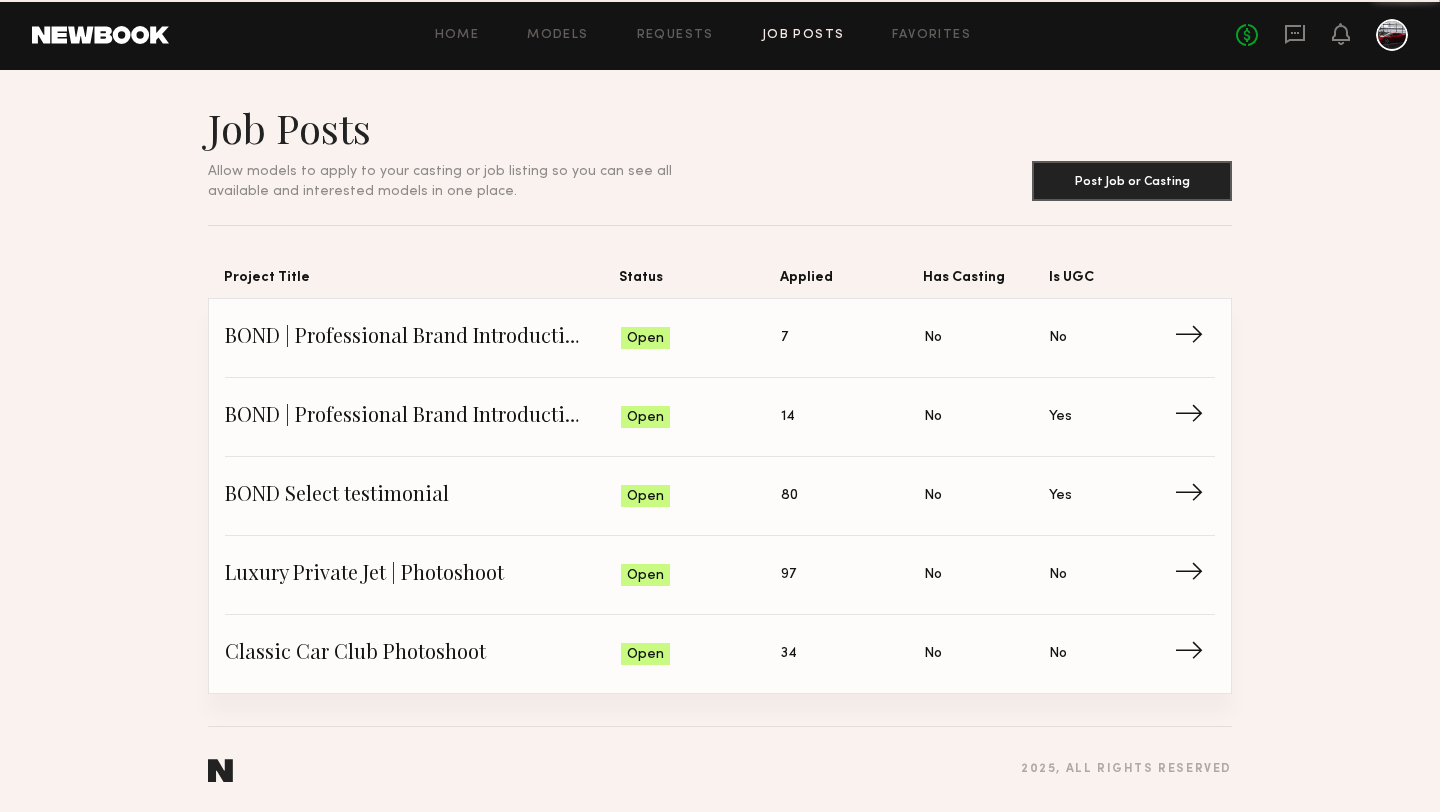 scroll, scrollTop: 0, scrollLeft: 0, axis: both 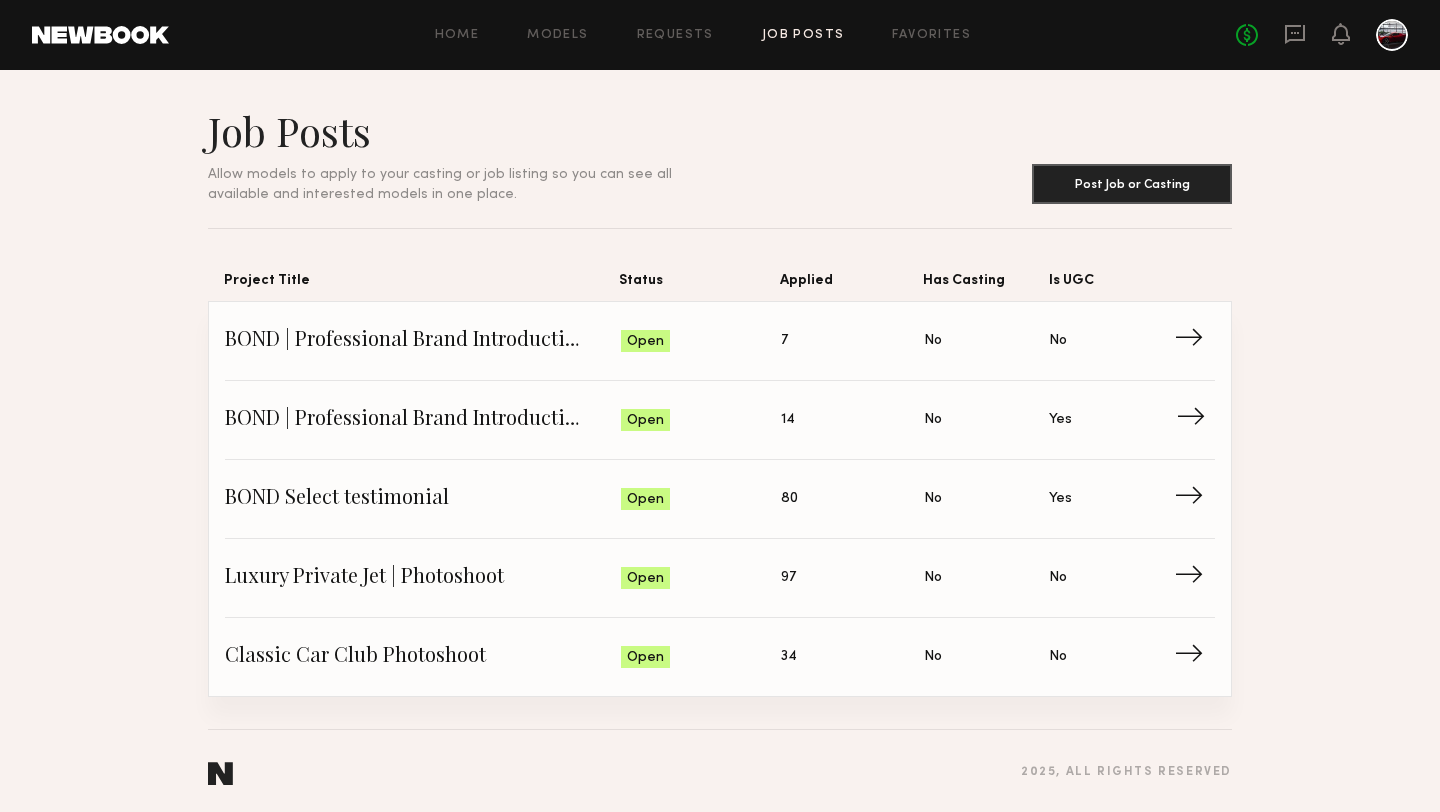 click on "BOND | Professional Brand Introduction Video" 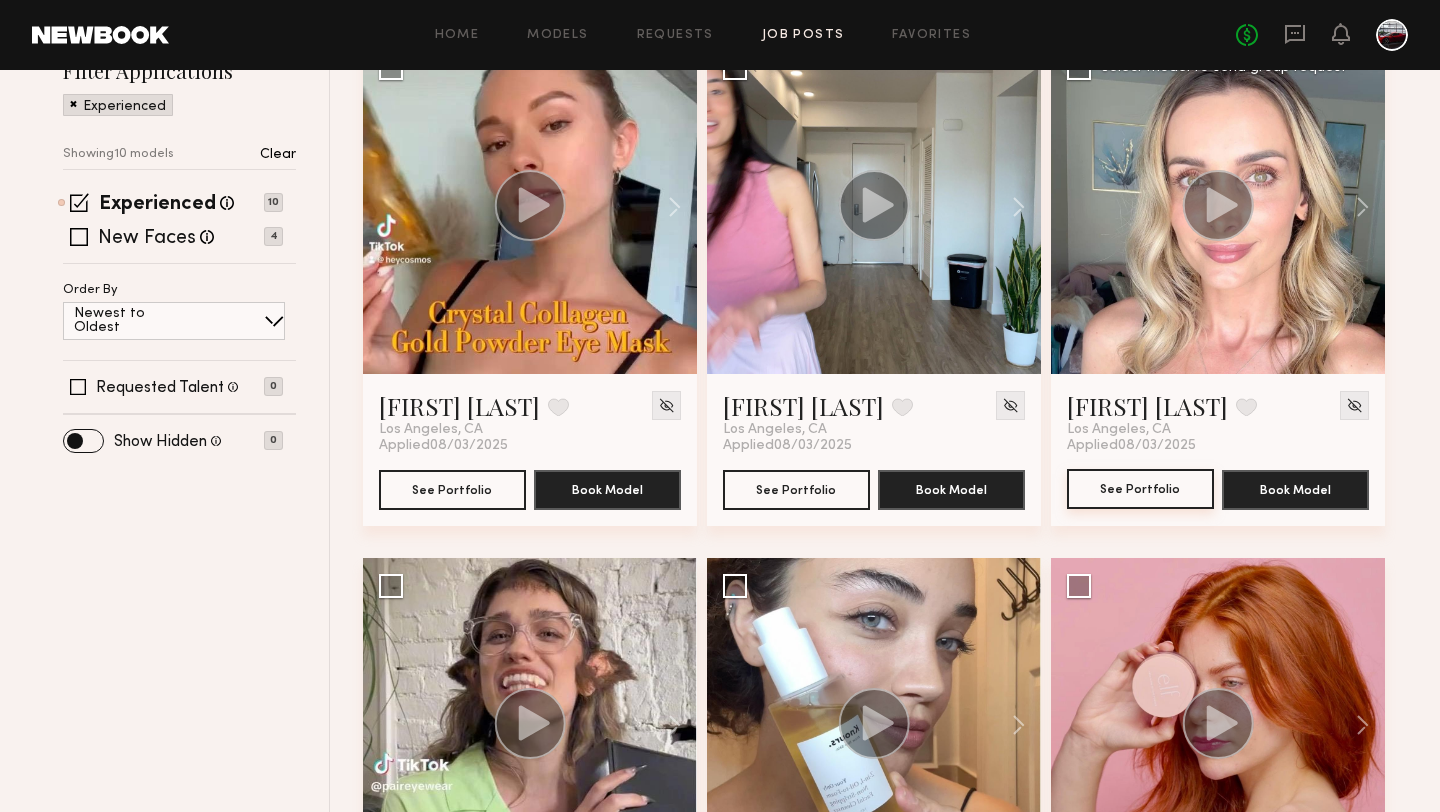 scroll, scrollTop: 287, scrollLeft: 0, axis: vertical 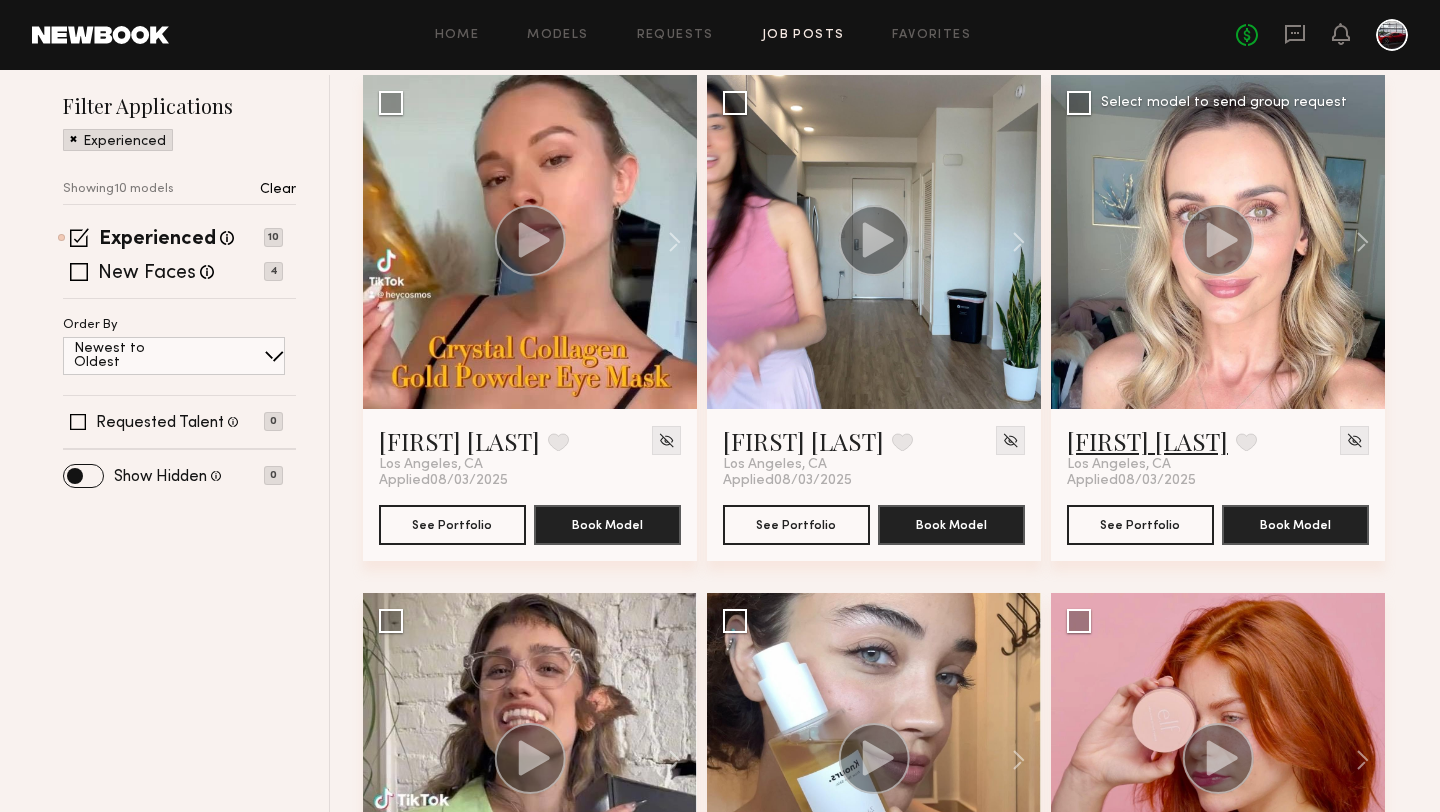 click on "[FIRST] [LAST] [LAST]" 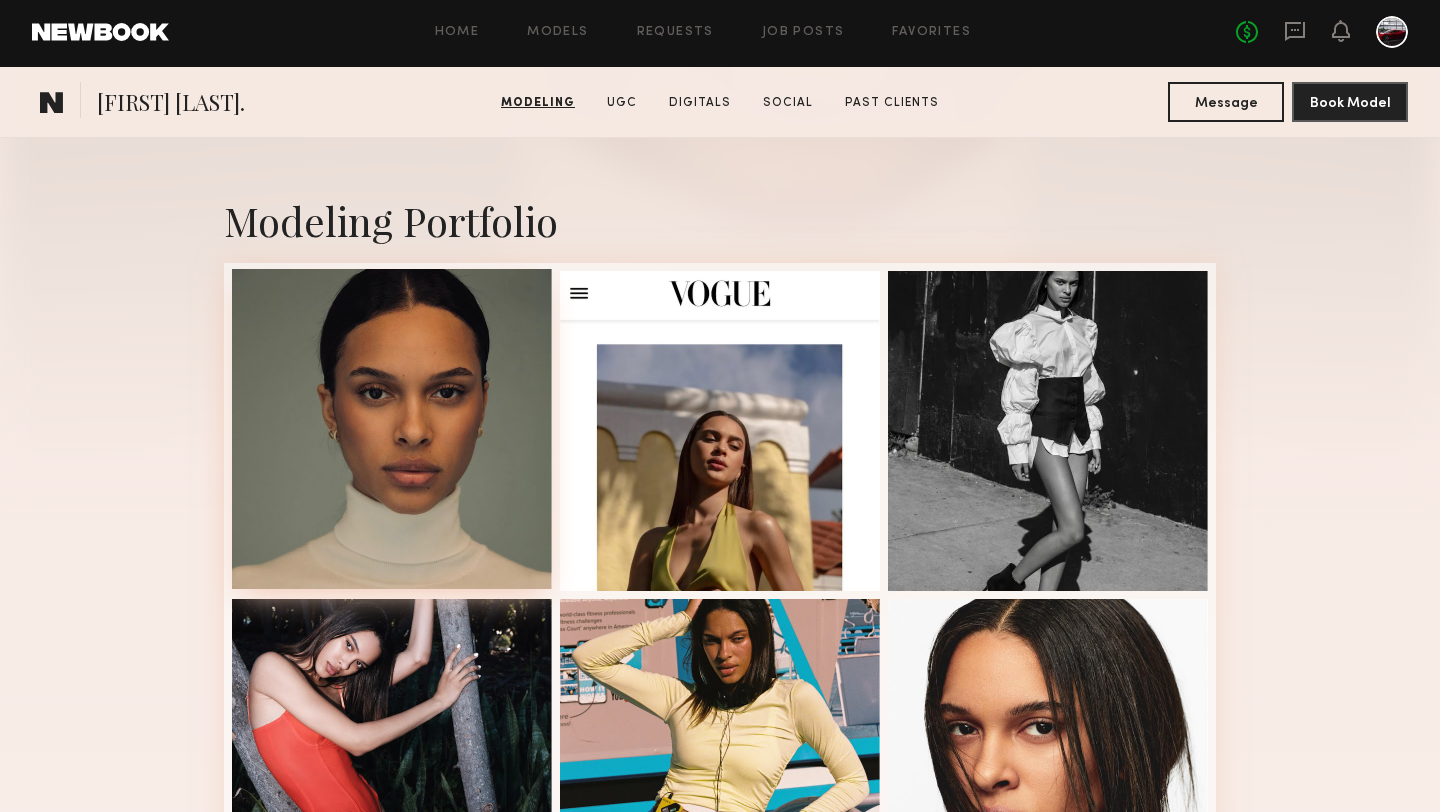 scroll, scrollTop: 249, scrollLeft: 0, axis: vertical 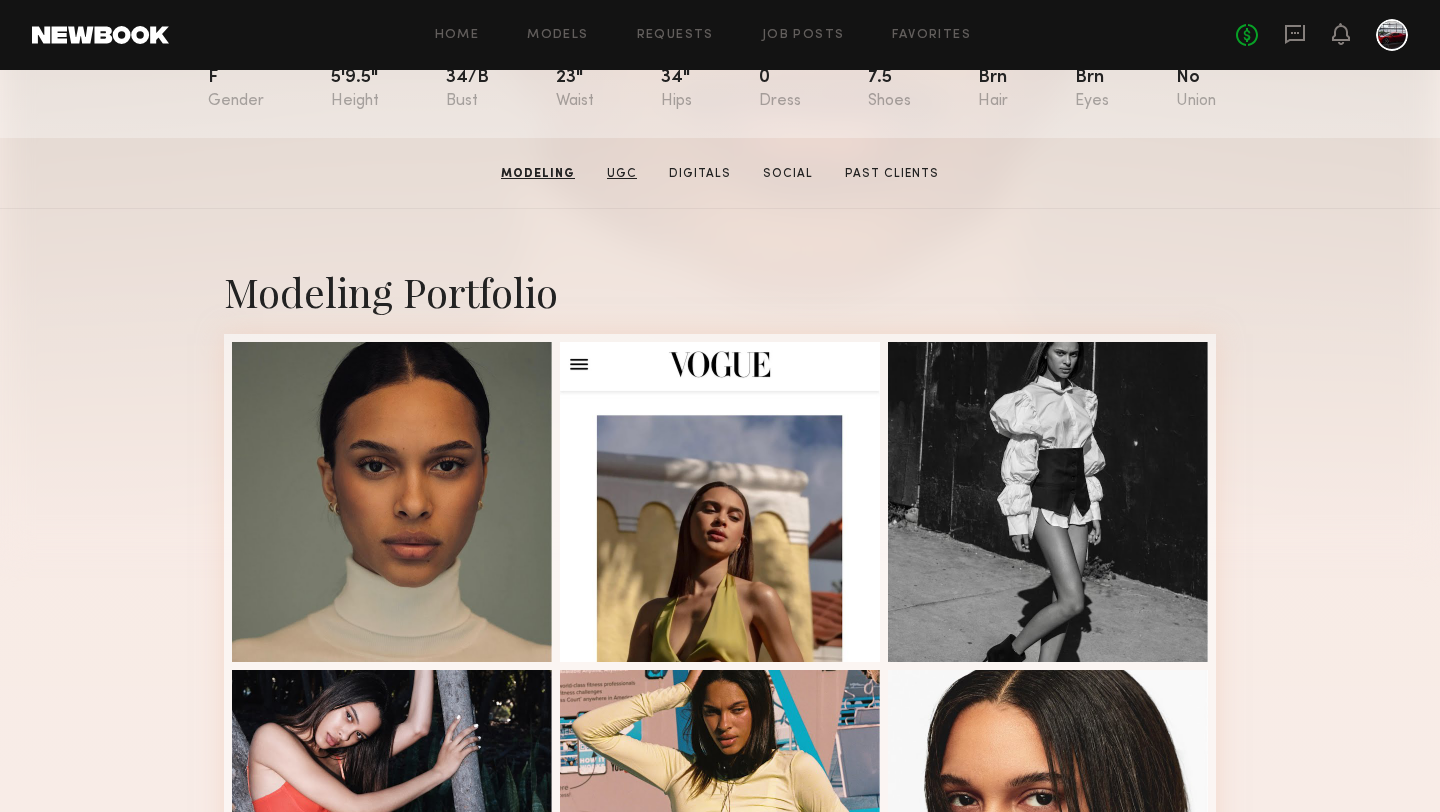 click on "UGC" 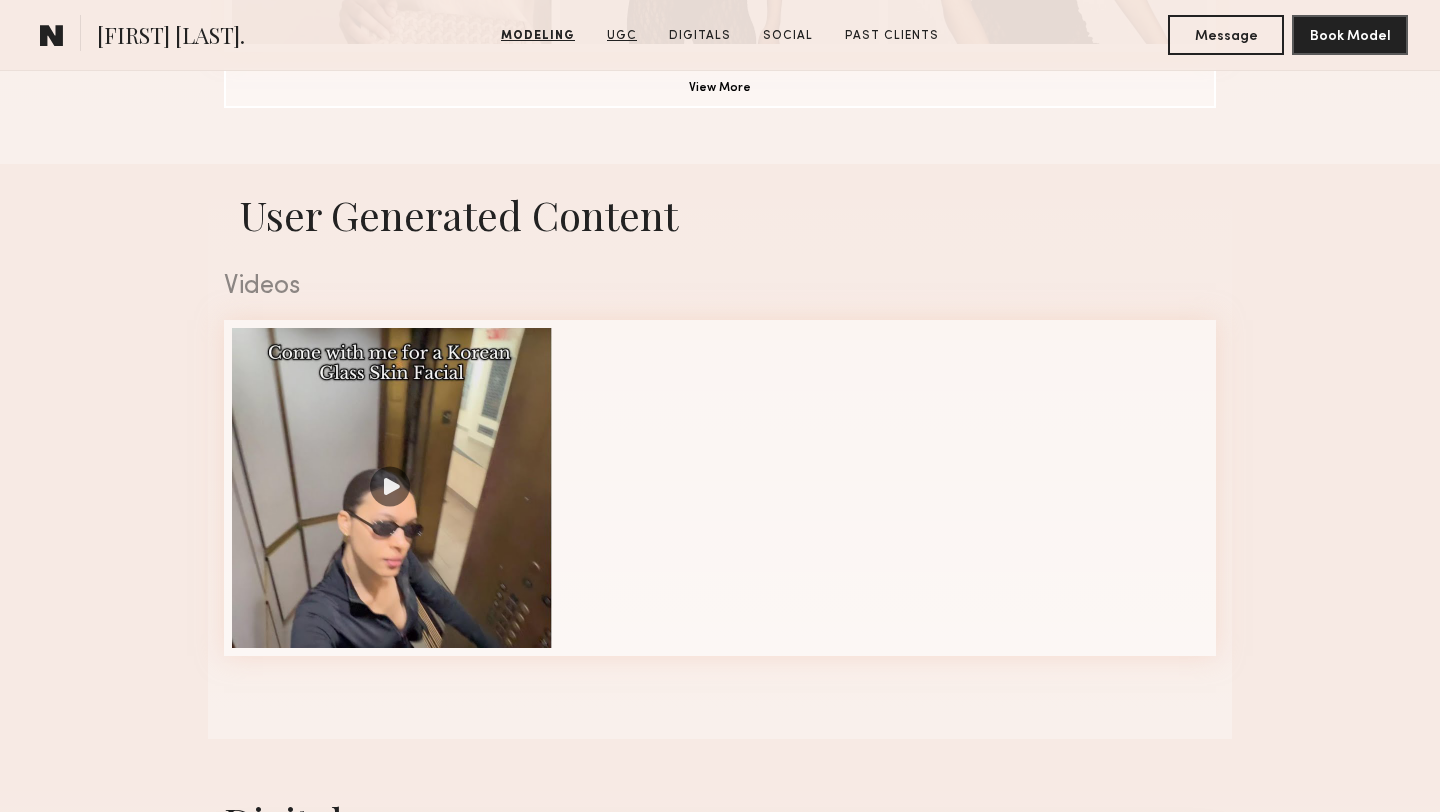 scroll, scrollTop: 1894, scrollLeft: 0, axis: vertical 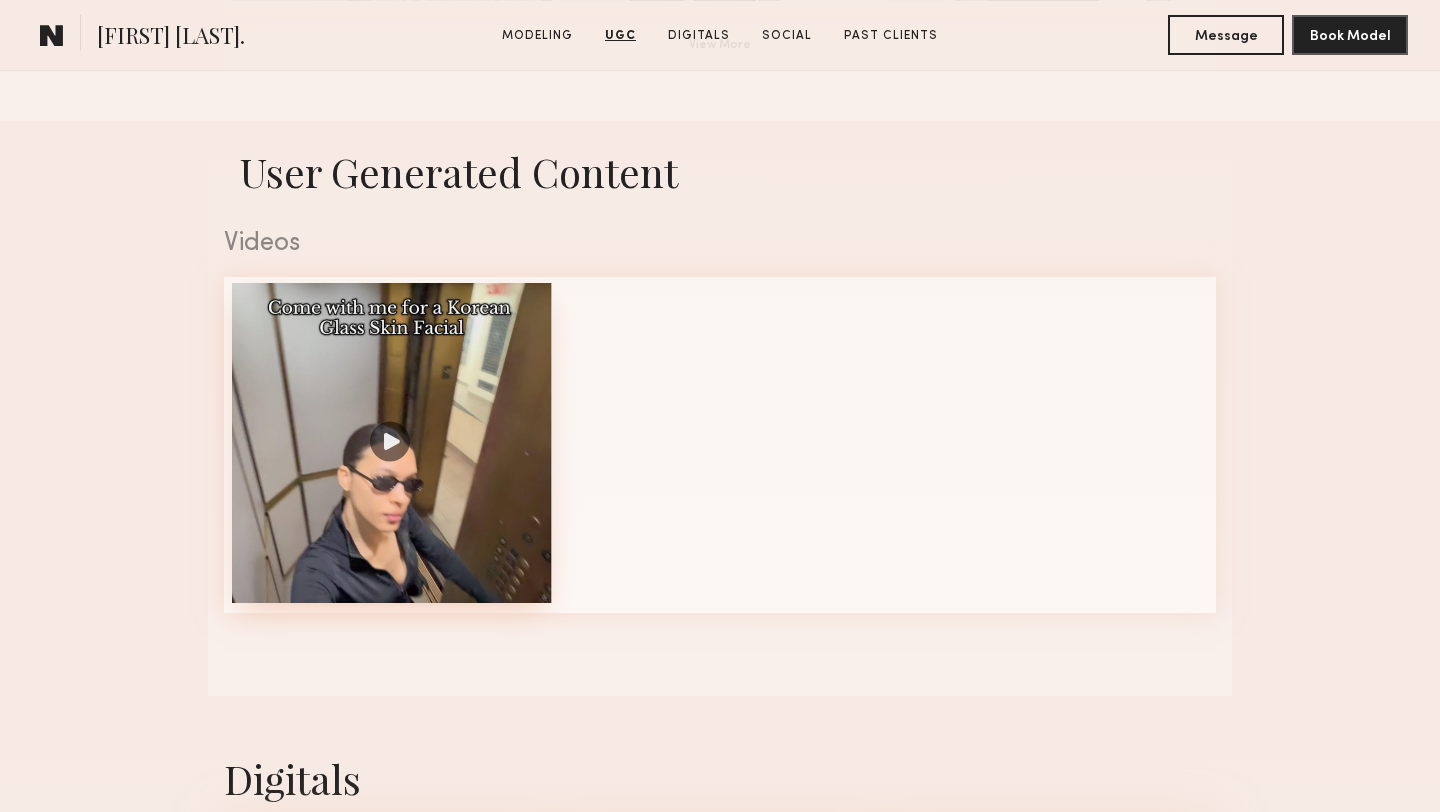 click at bounding box center (392, 443) 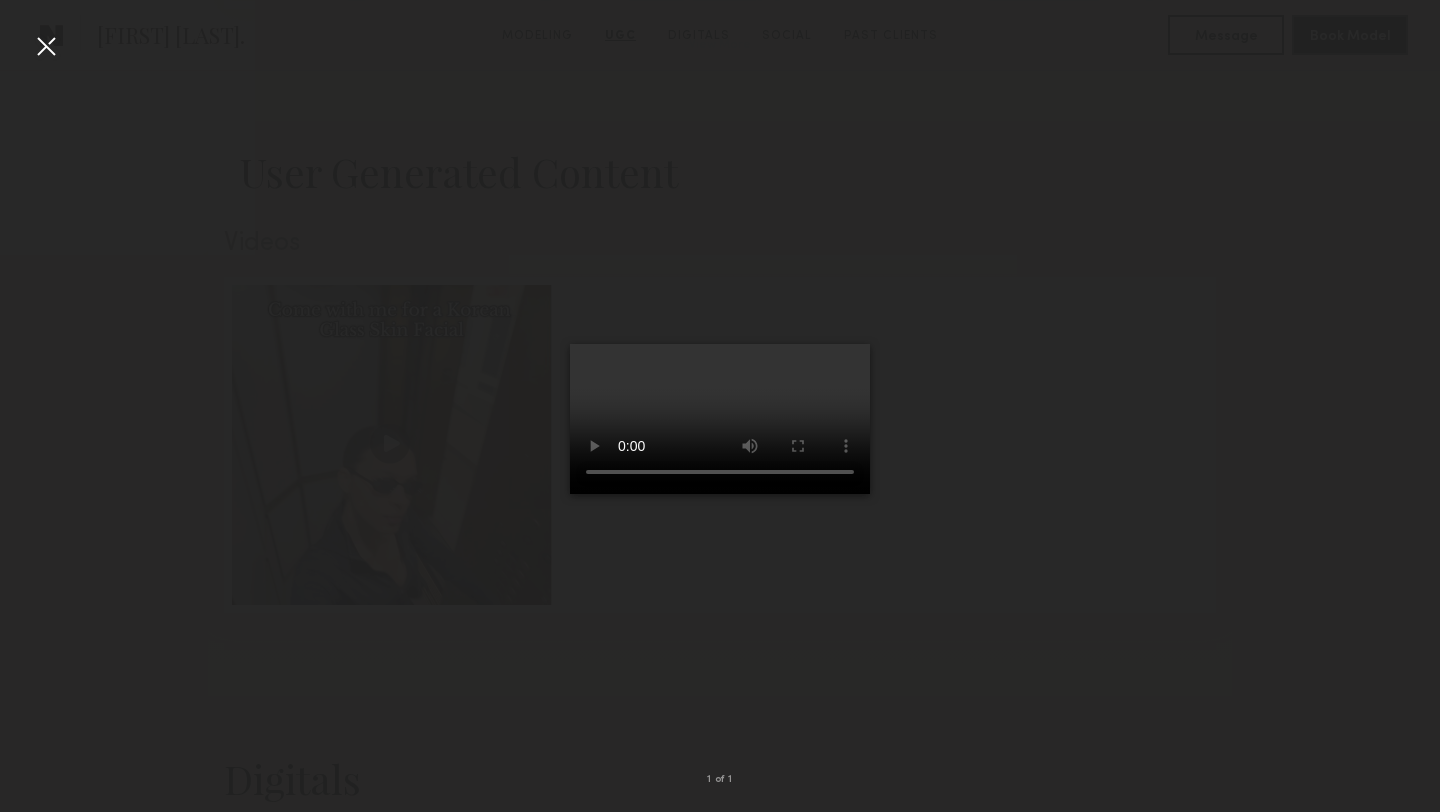type 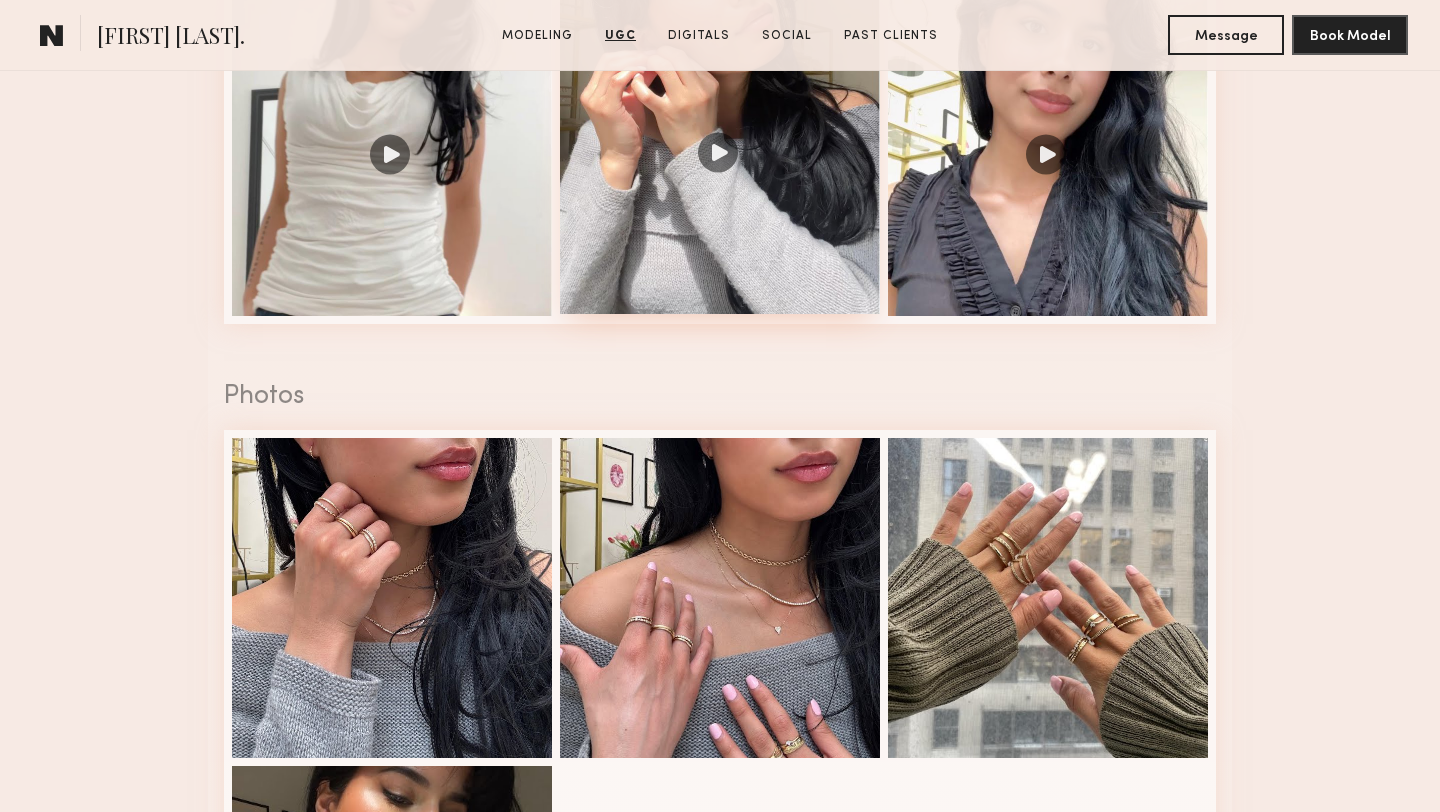 scroll, scrollTop: 2388, scrollLeft: 0, axis: vertical 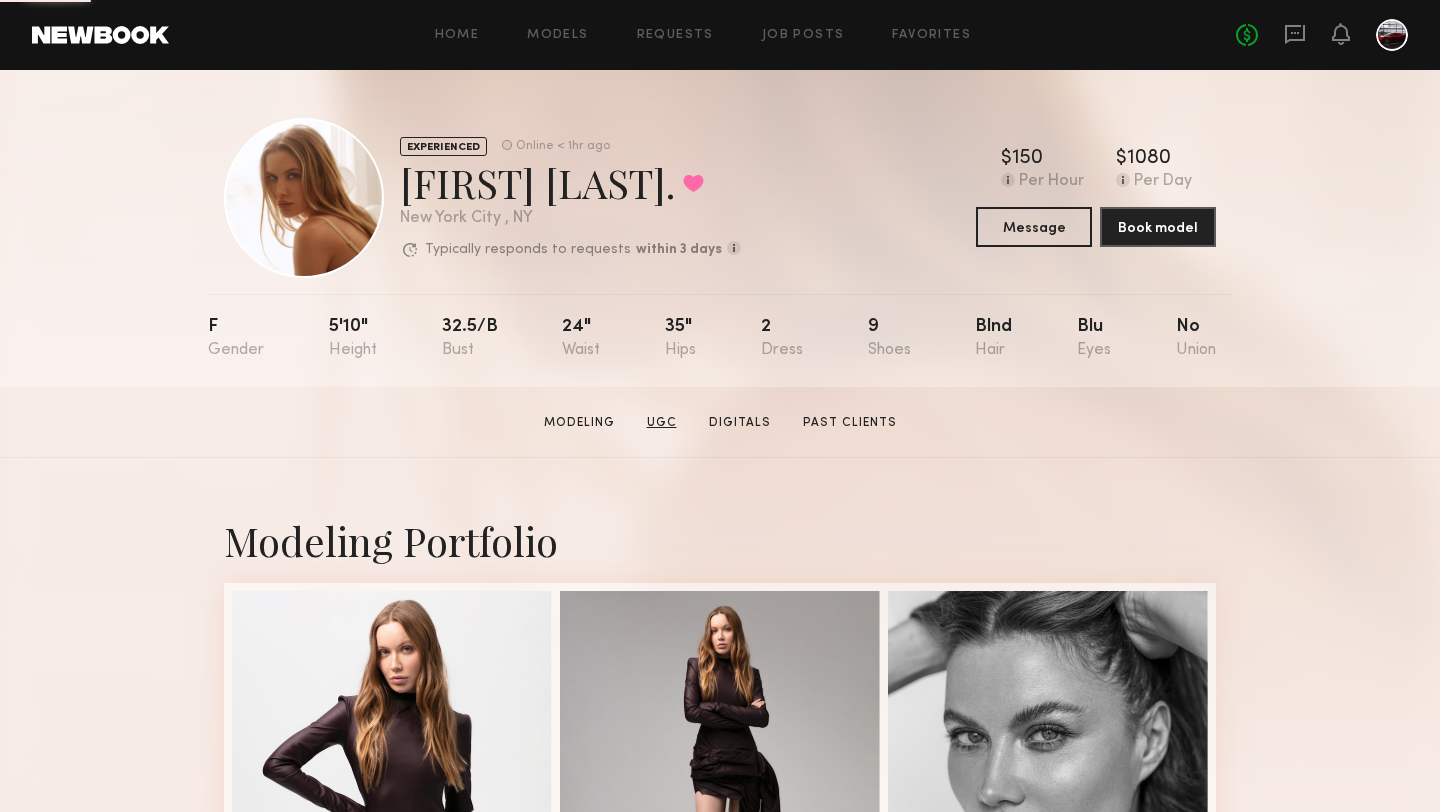 click on "UGC" 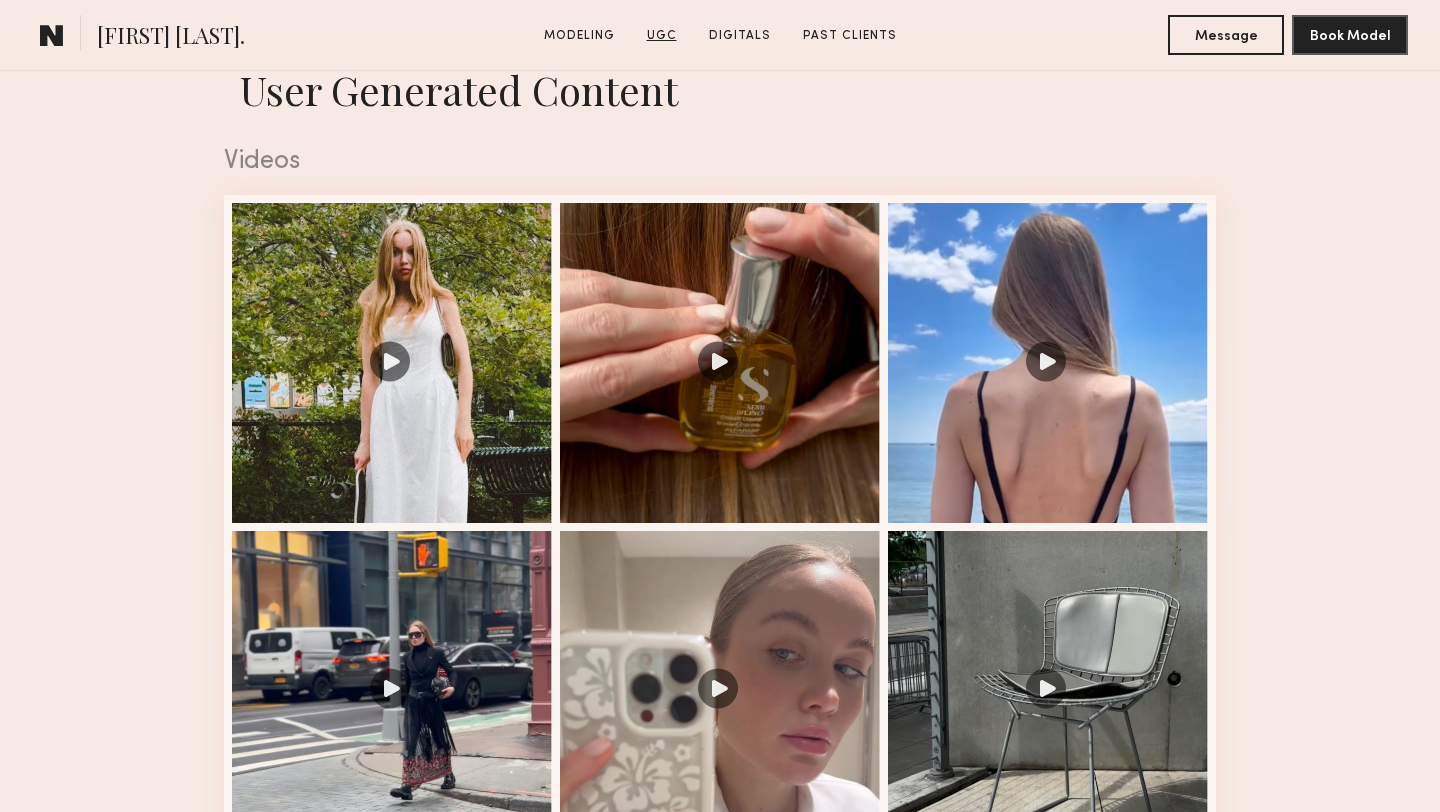 scroll, scrollTop: 1988, scrollLeft: 0, axis: vertical 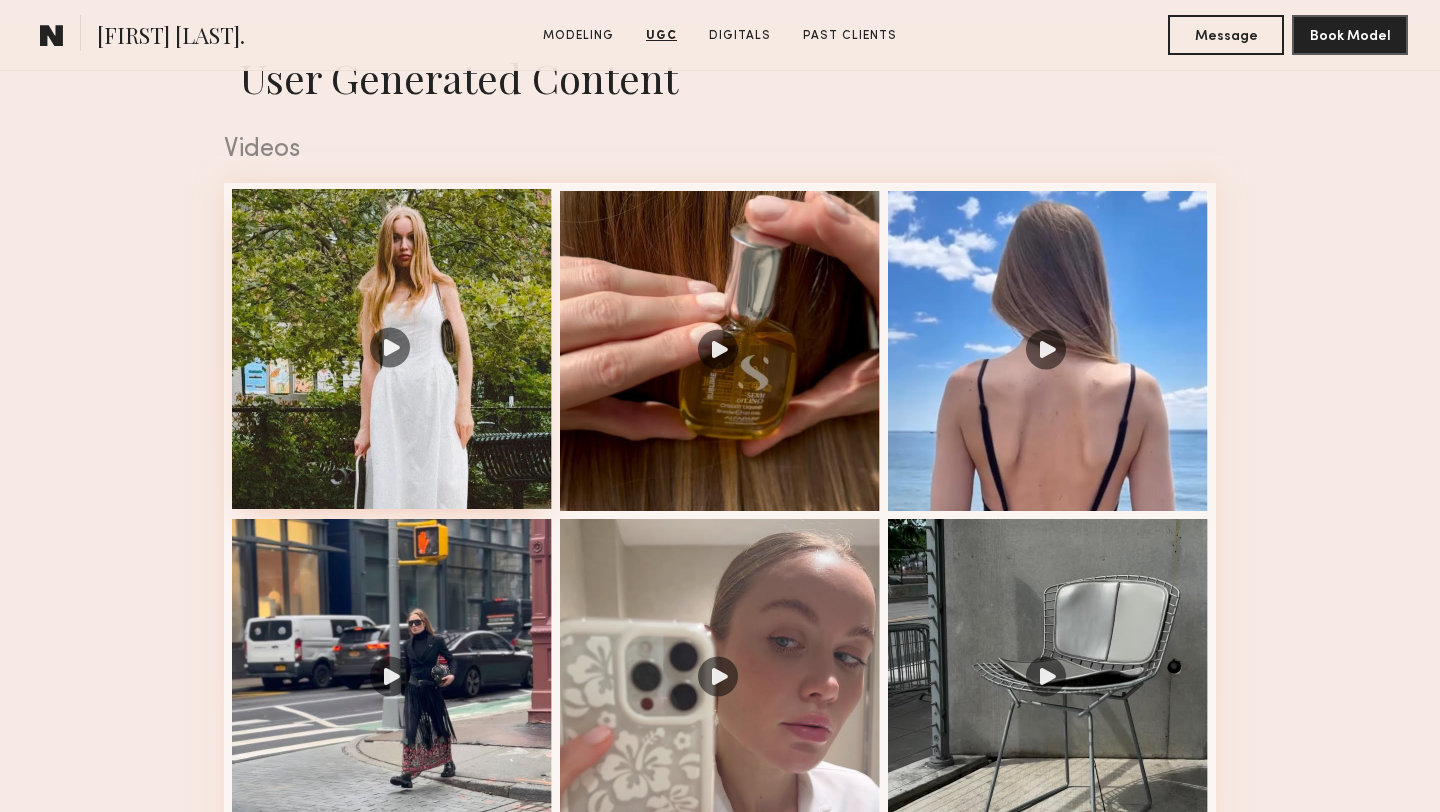 click at bounding box center (392, 349) 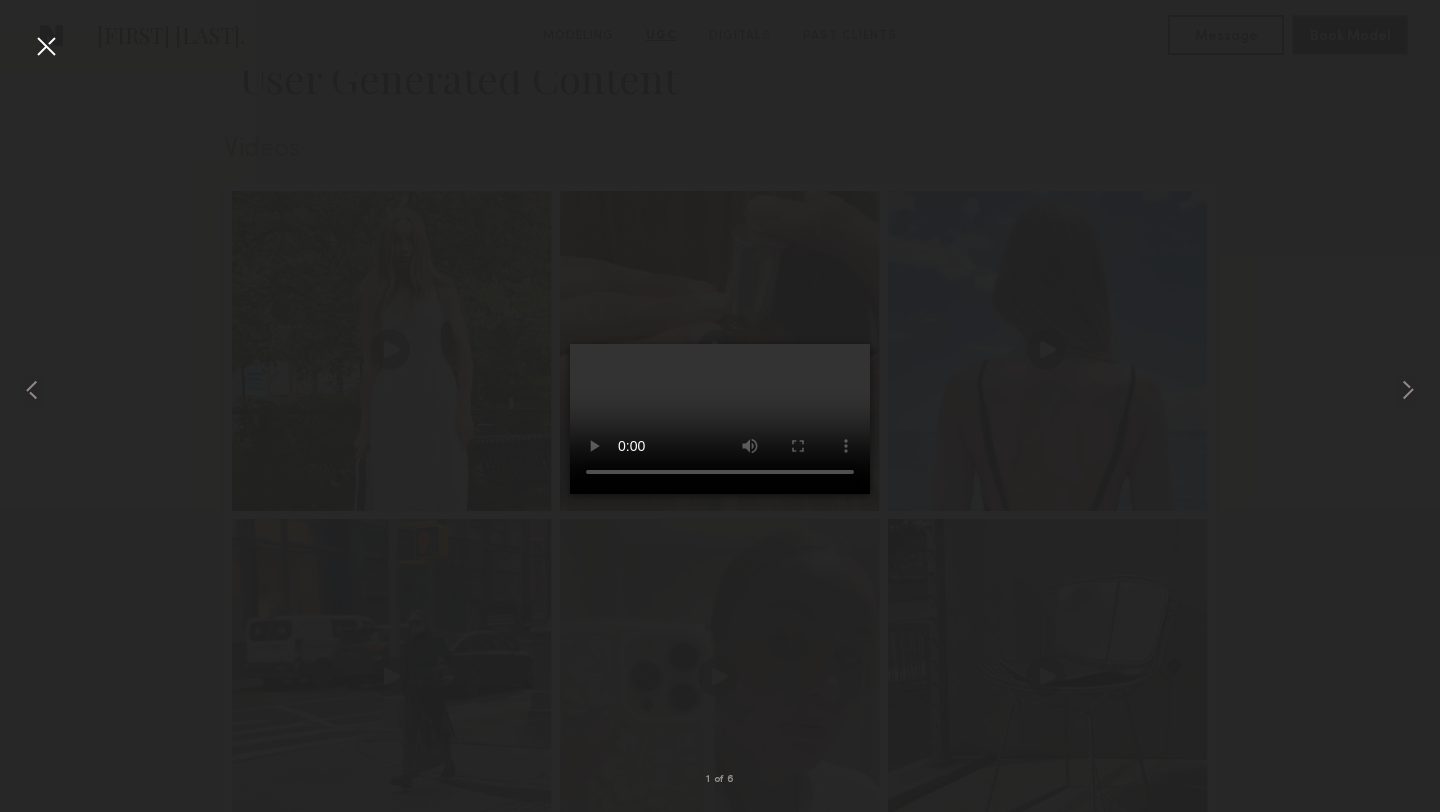 type 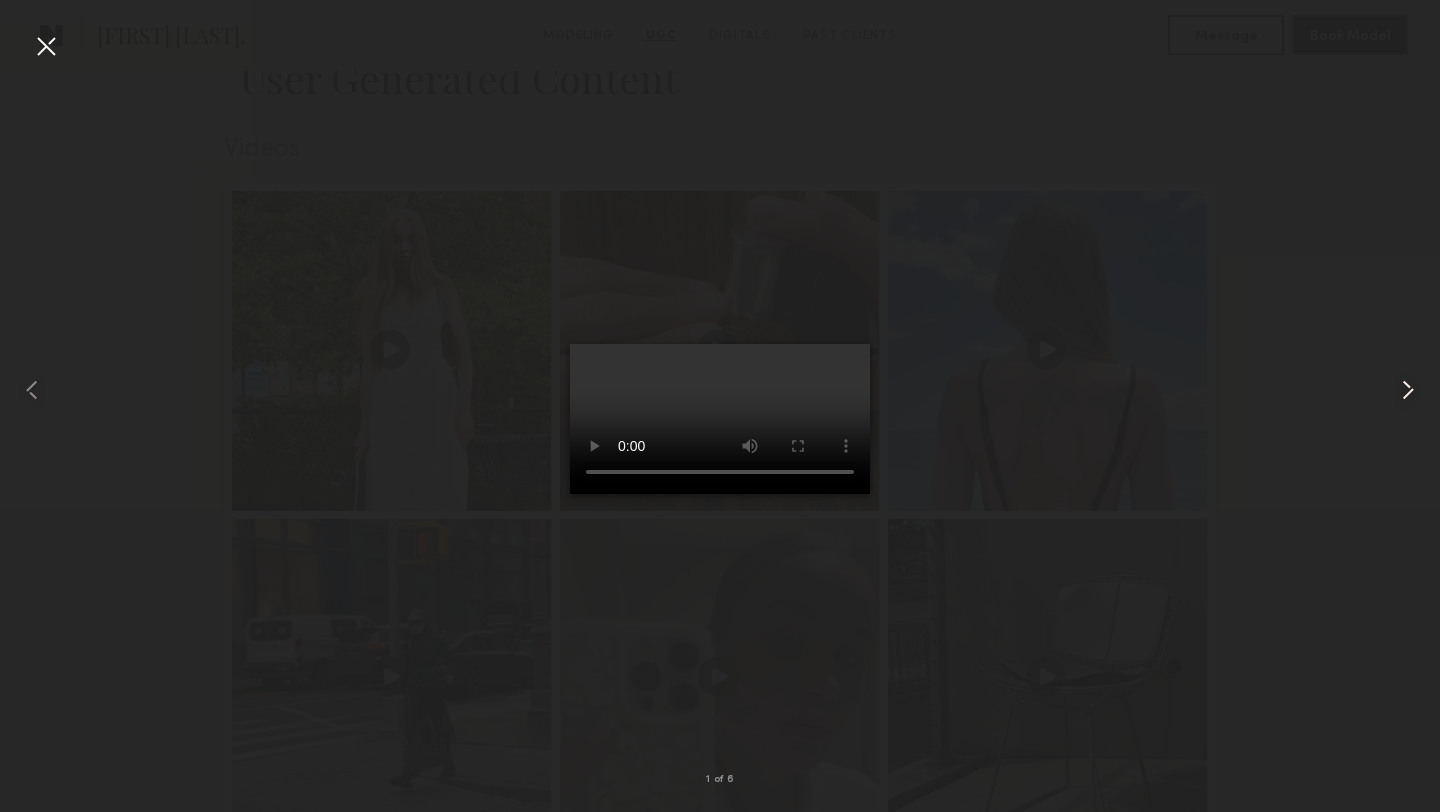 click at bounding box center [1408, 390] 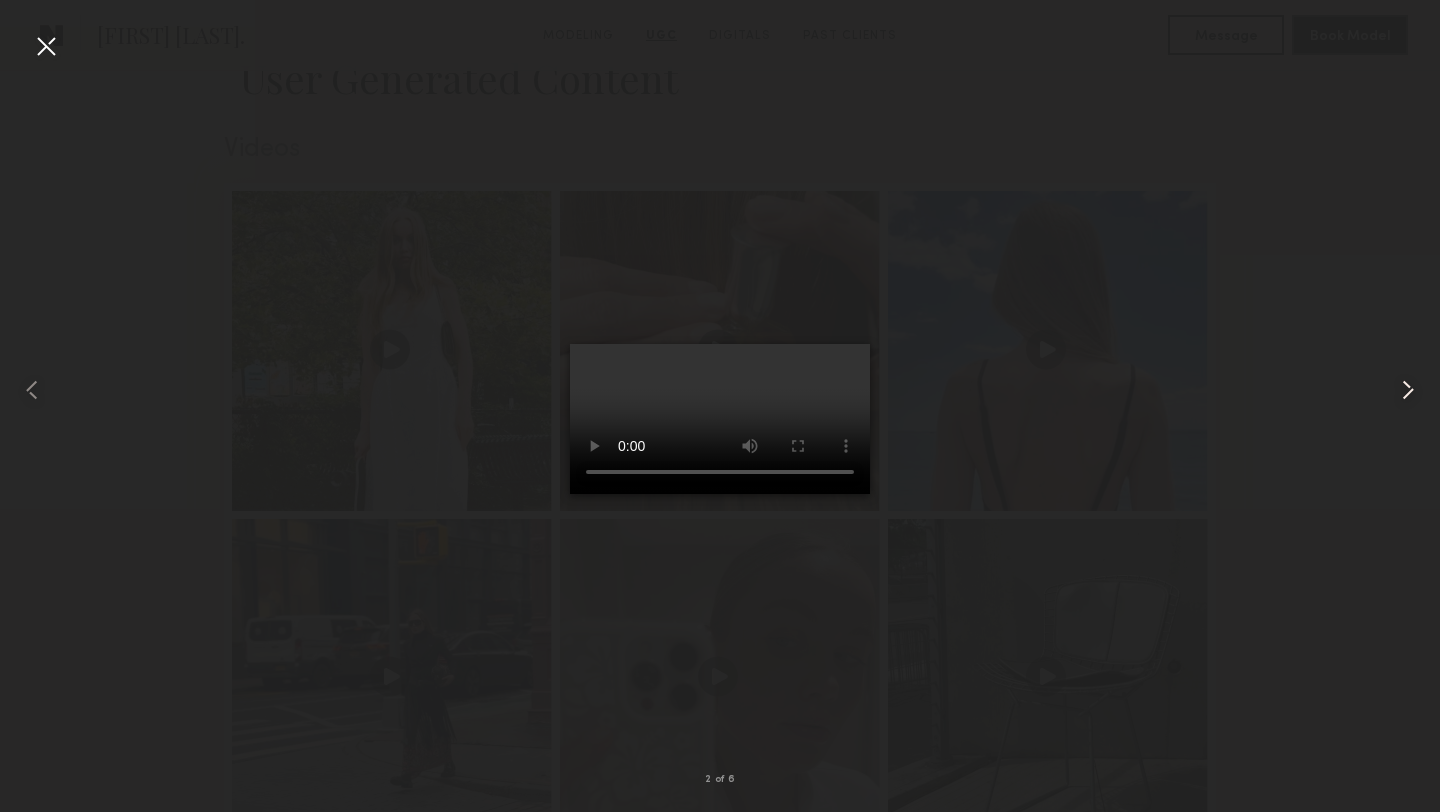click at bounding box center (1408, 390) 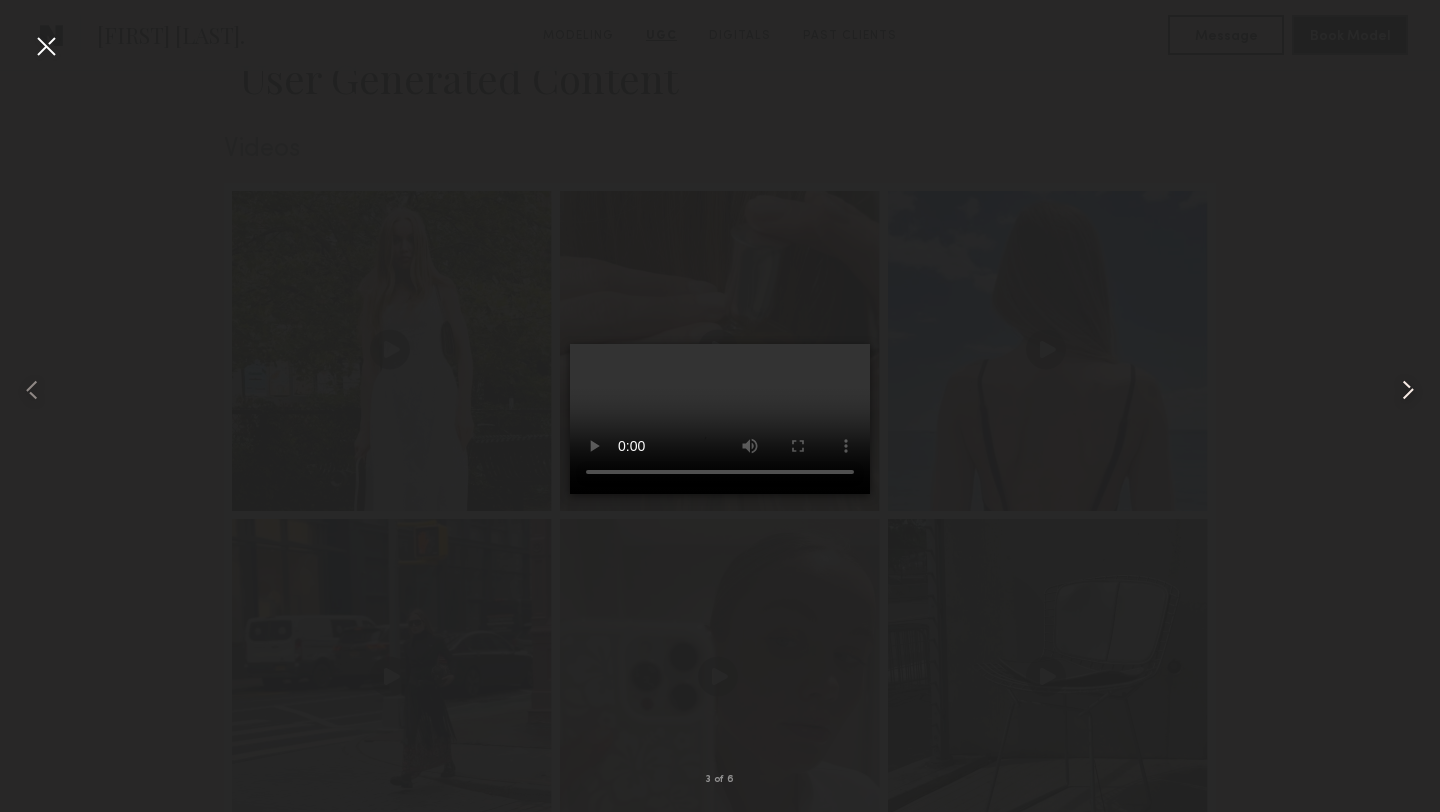 click at bounding box center [1408, 390] 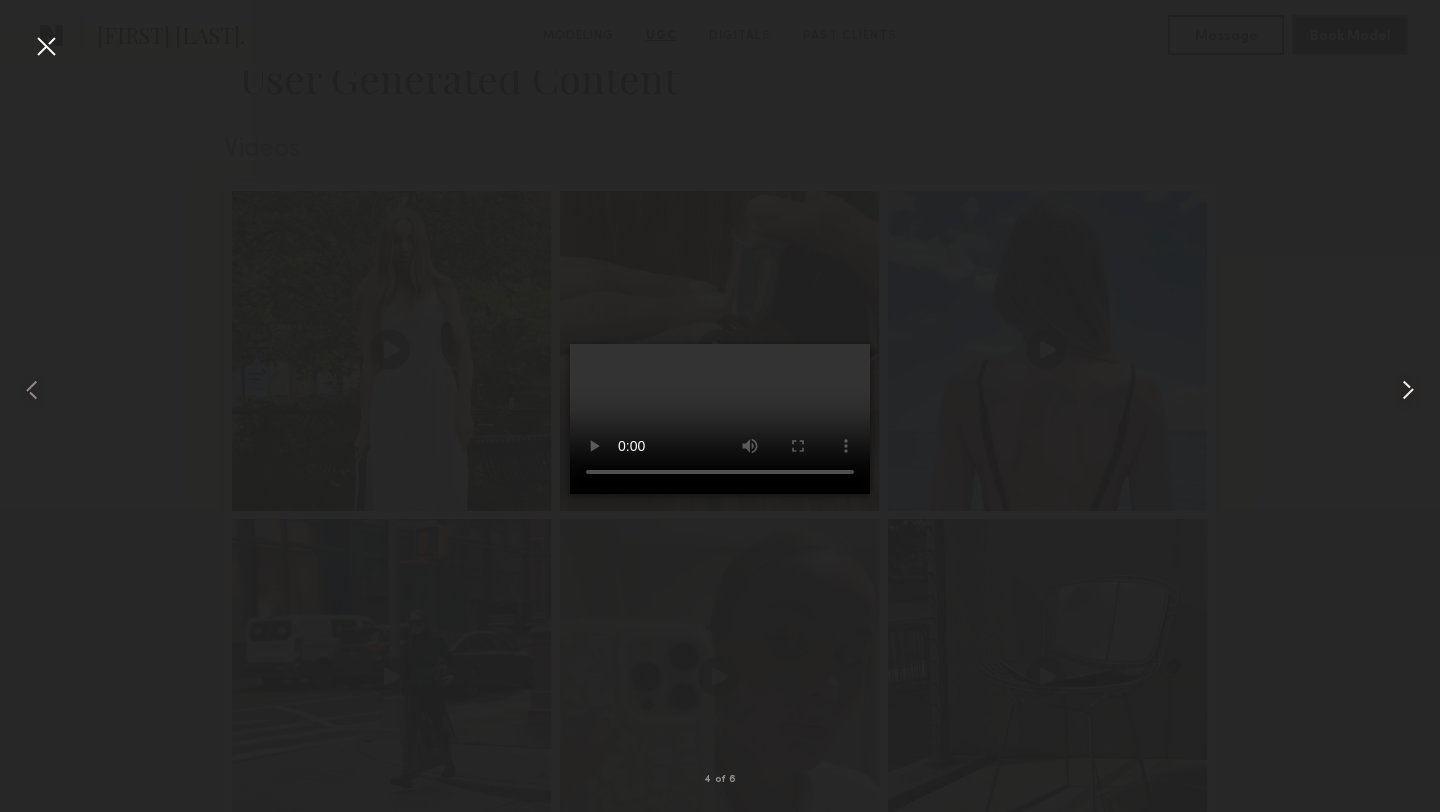 click at bounding box center [1408, 390] 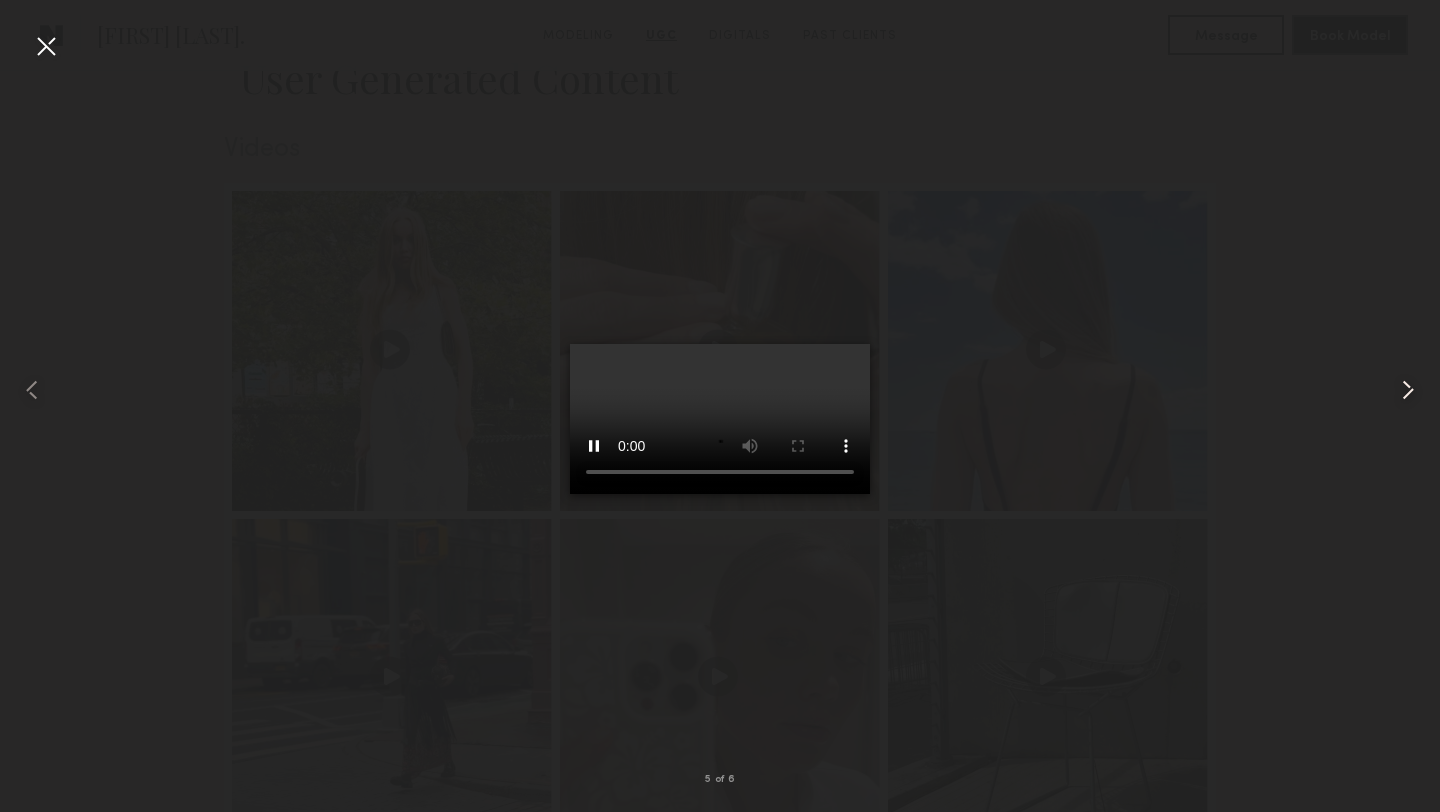 click at bounding box center [1408, 390] 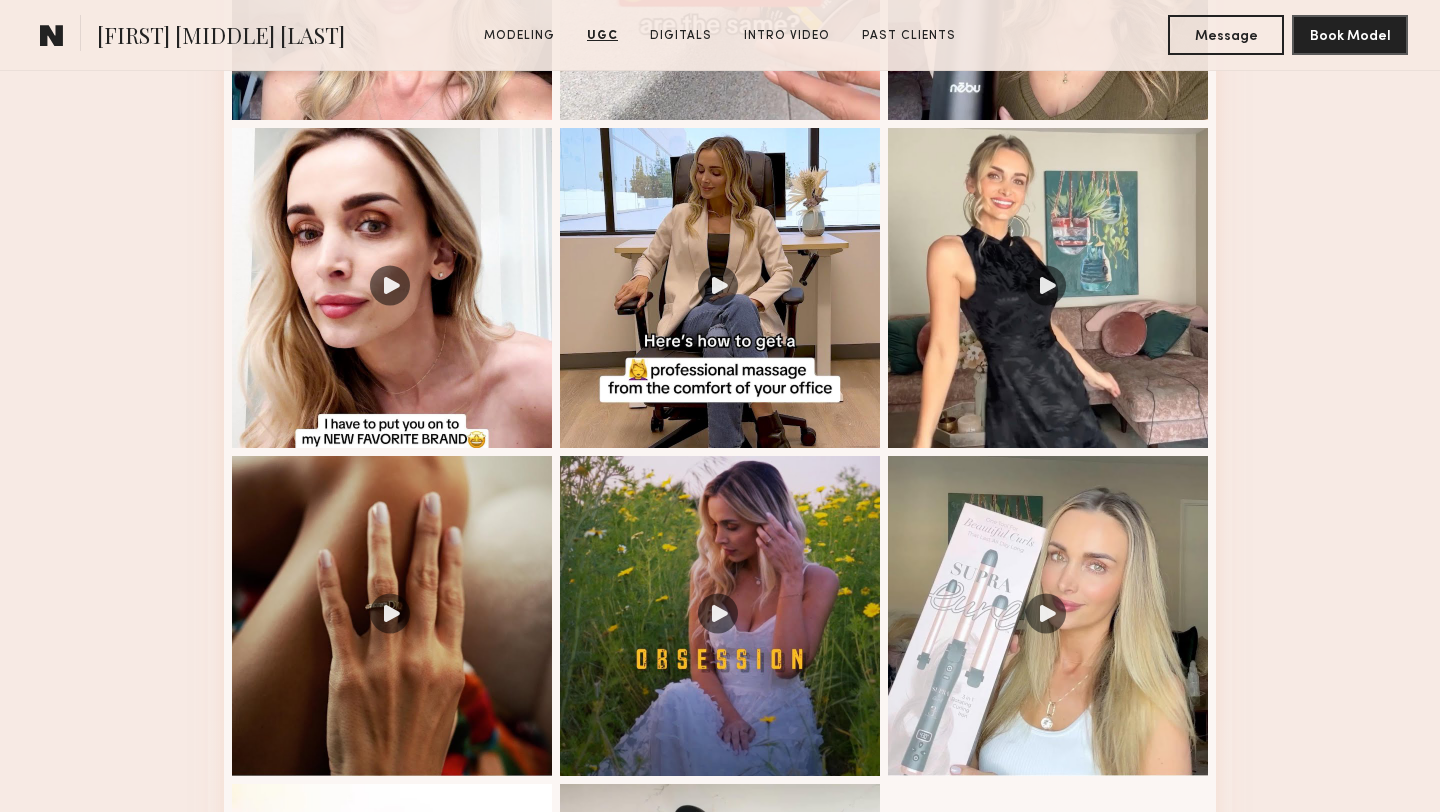 scroll, scrollTop: 2403, scrollLeft: 0, axis: vertical 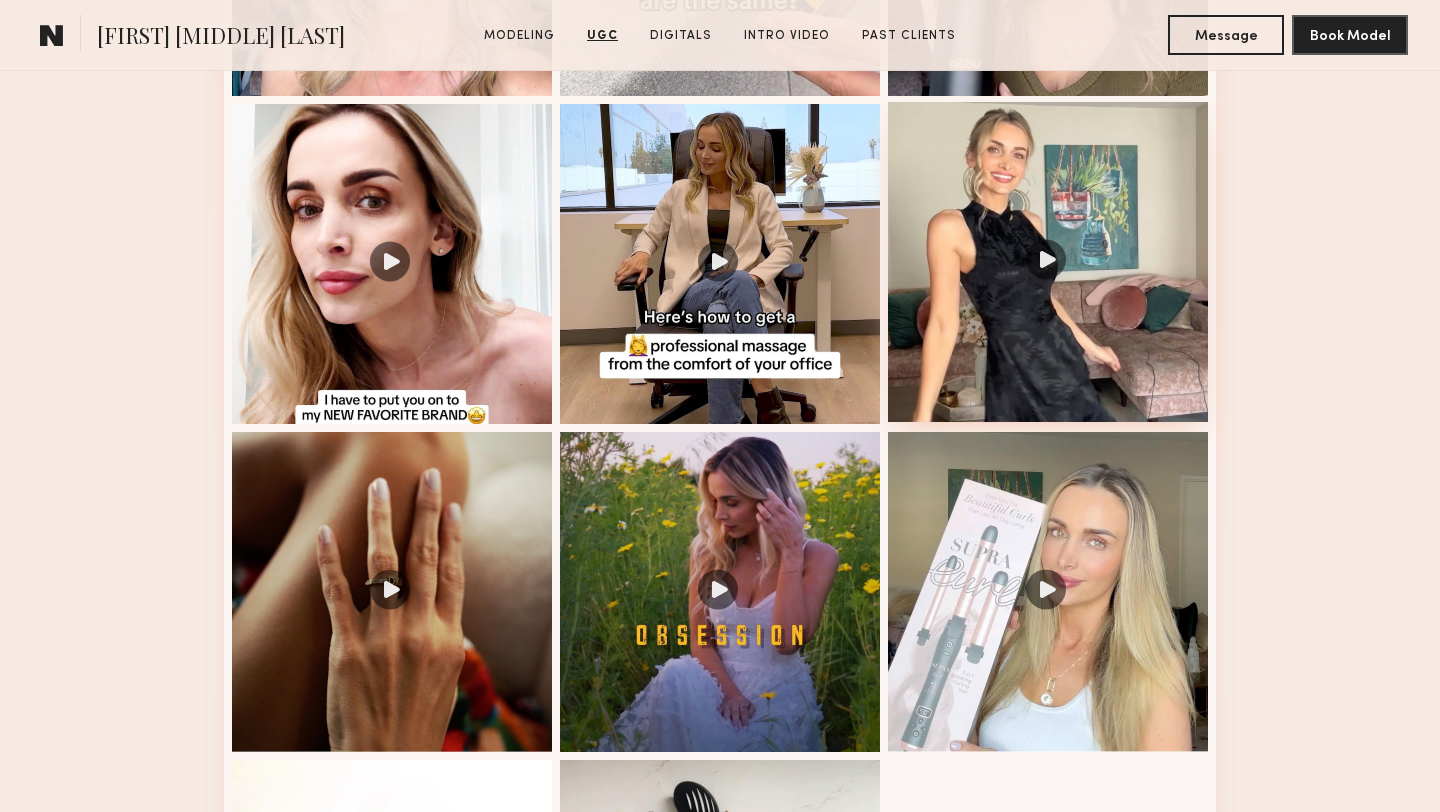 click at bounding box center (1048, 262) 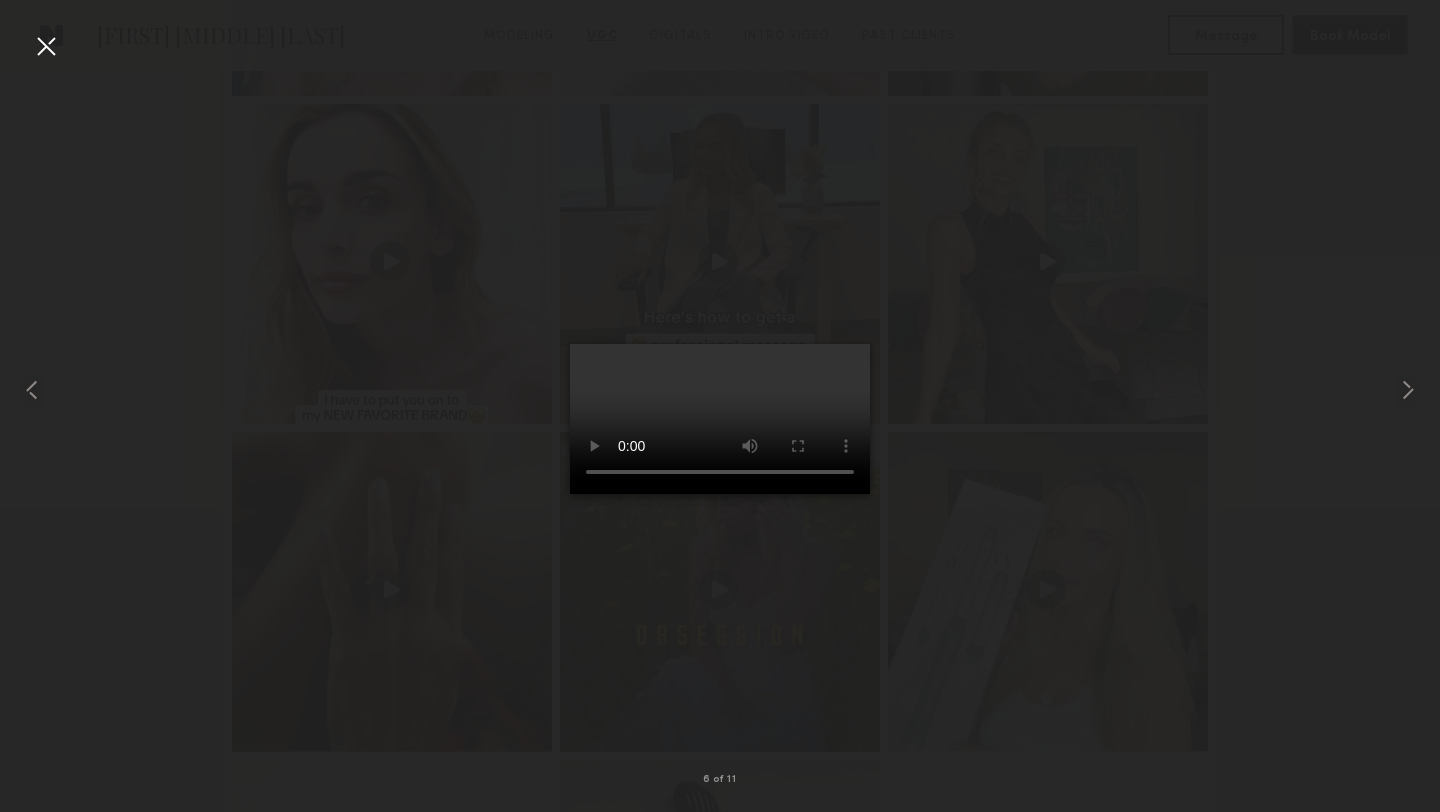 click at bounding box center (46, 46) 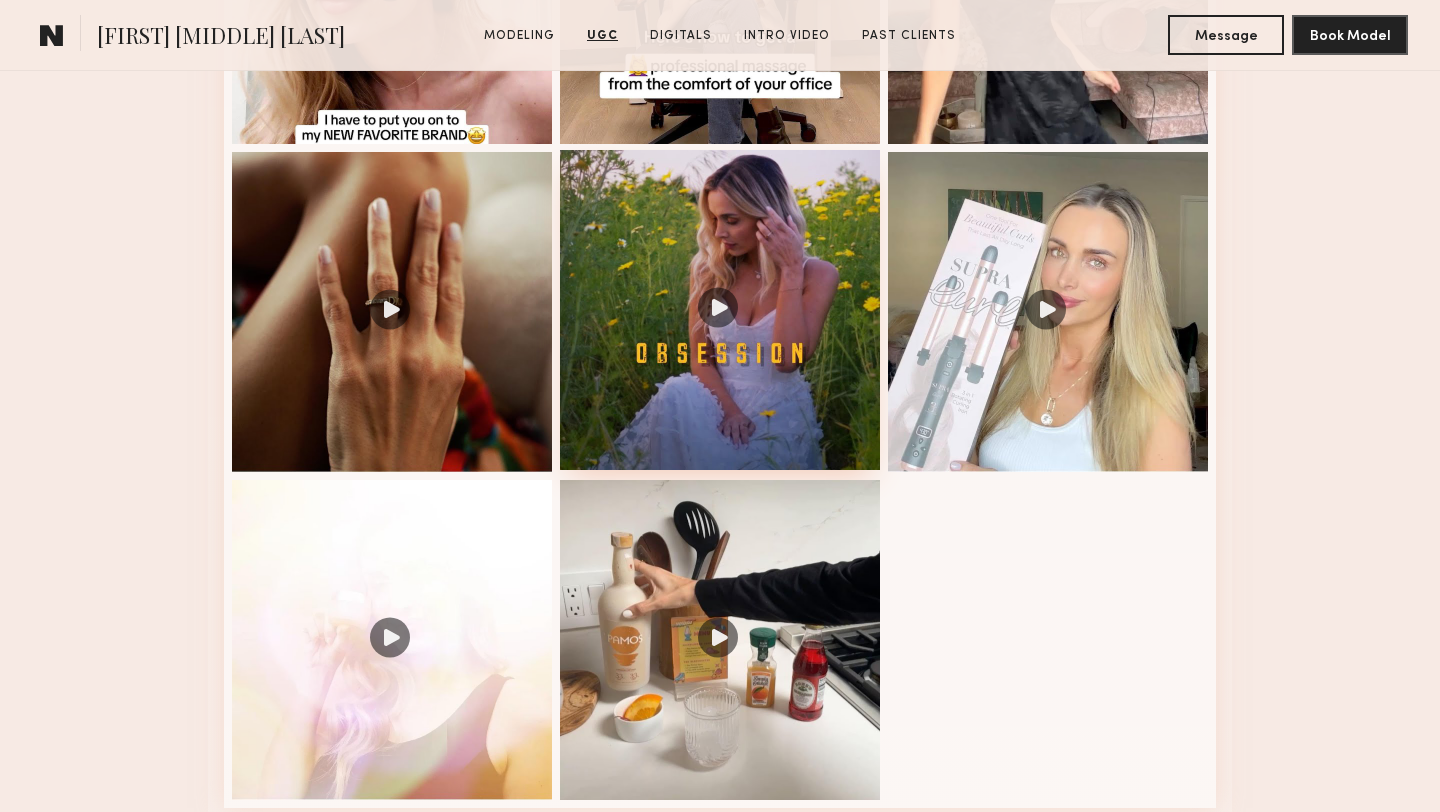 scroll, scrollTop: 2693, scrollLeft: 0, axis: vertical 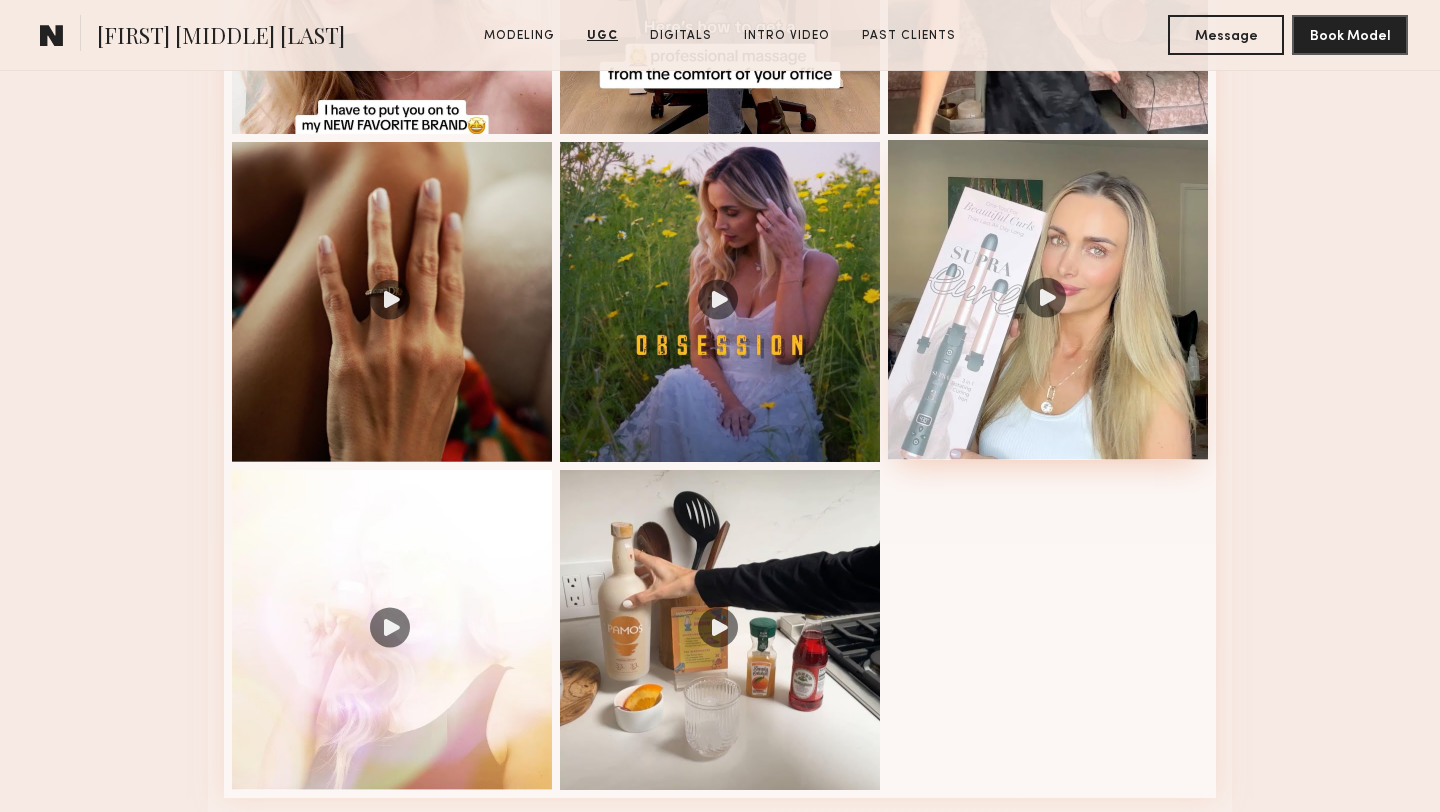 click at bounding box center [1048, 300] 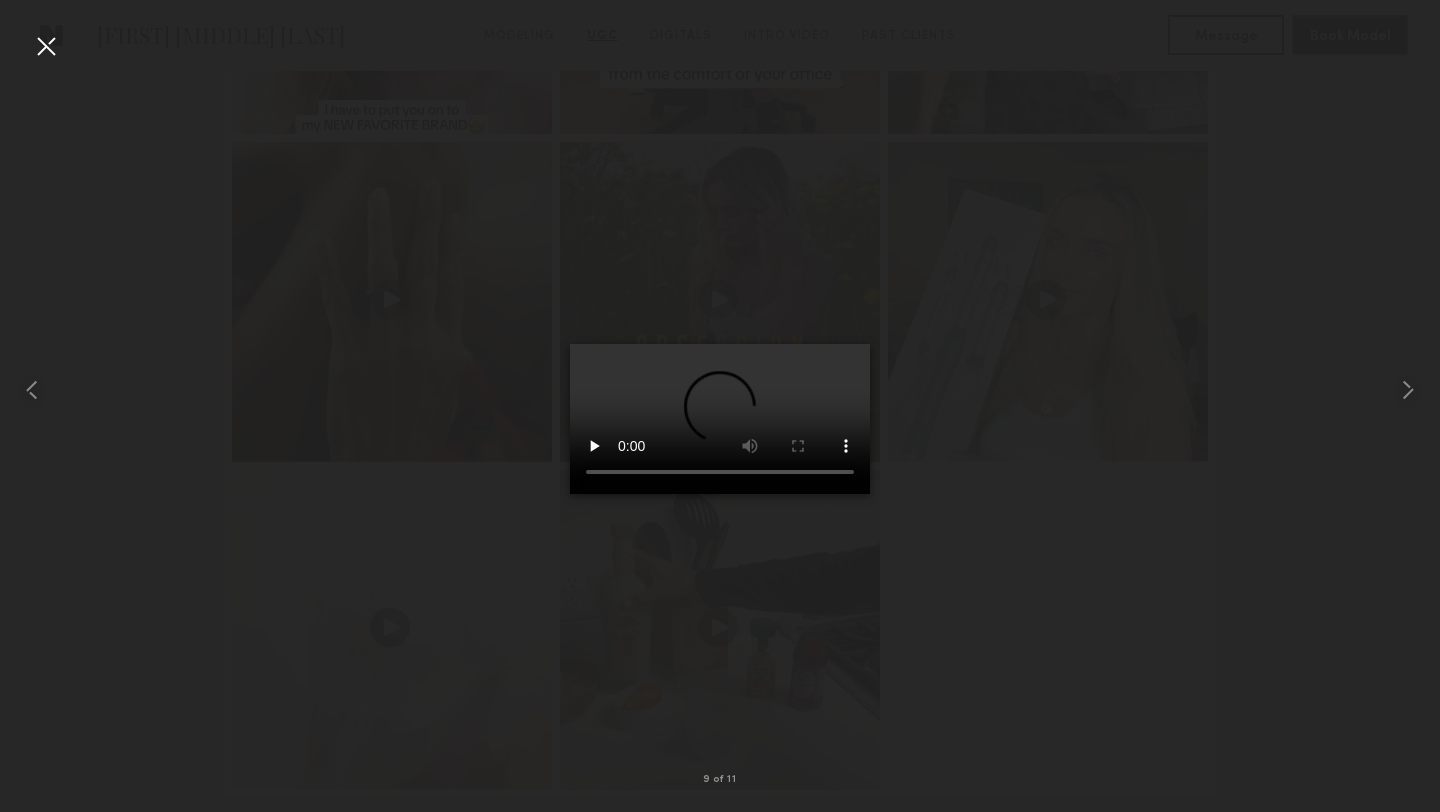 type 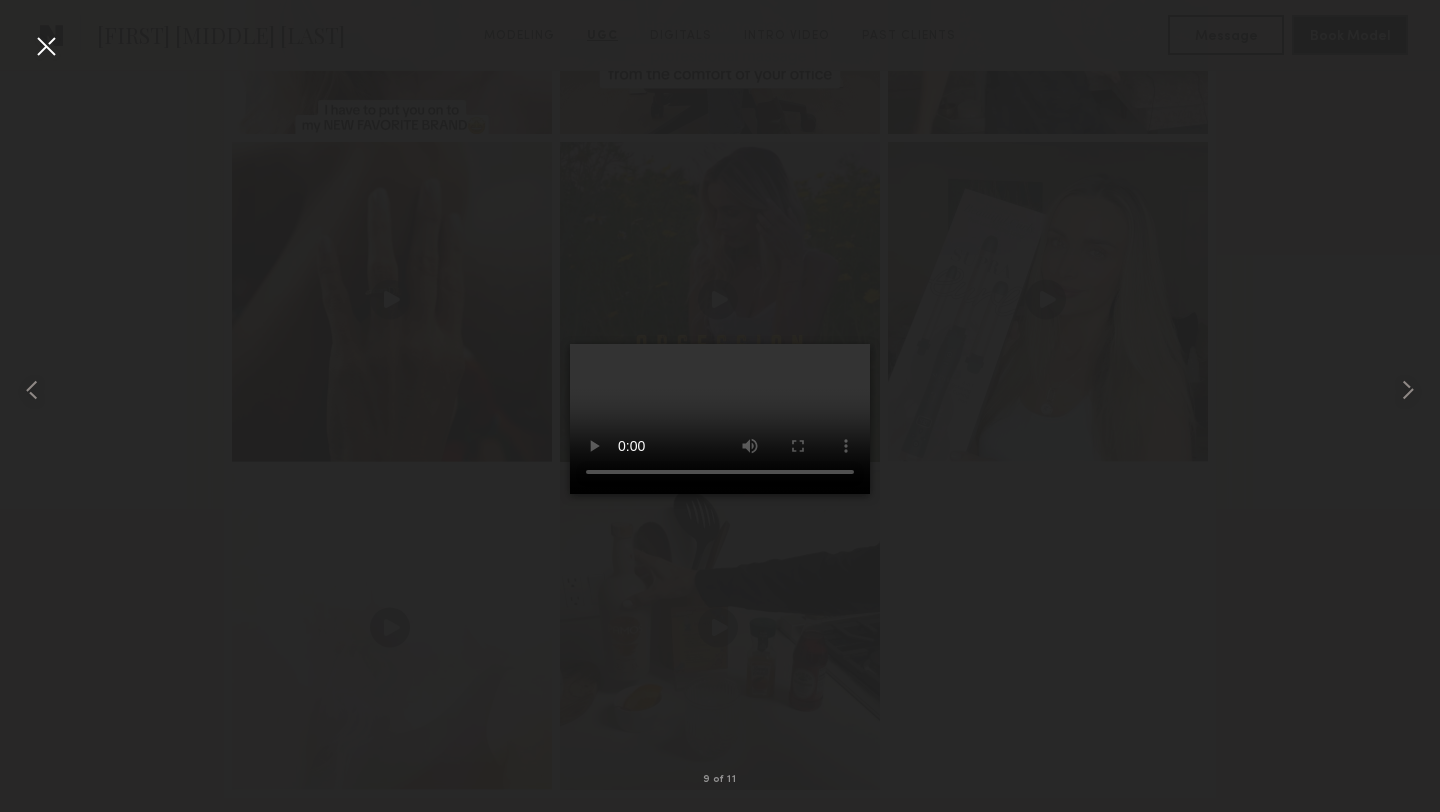 click at bounding box center (46, 46) 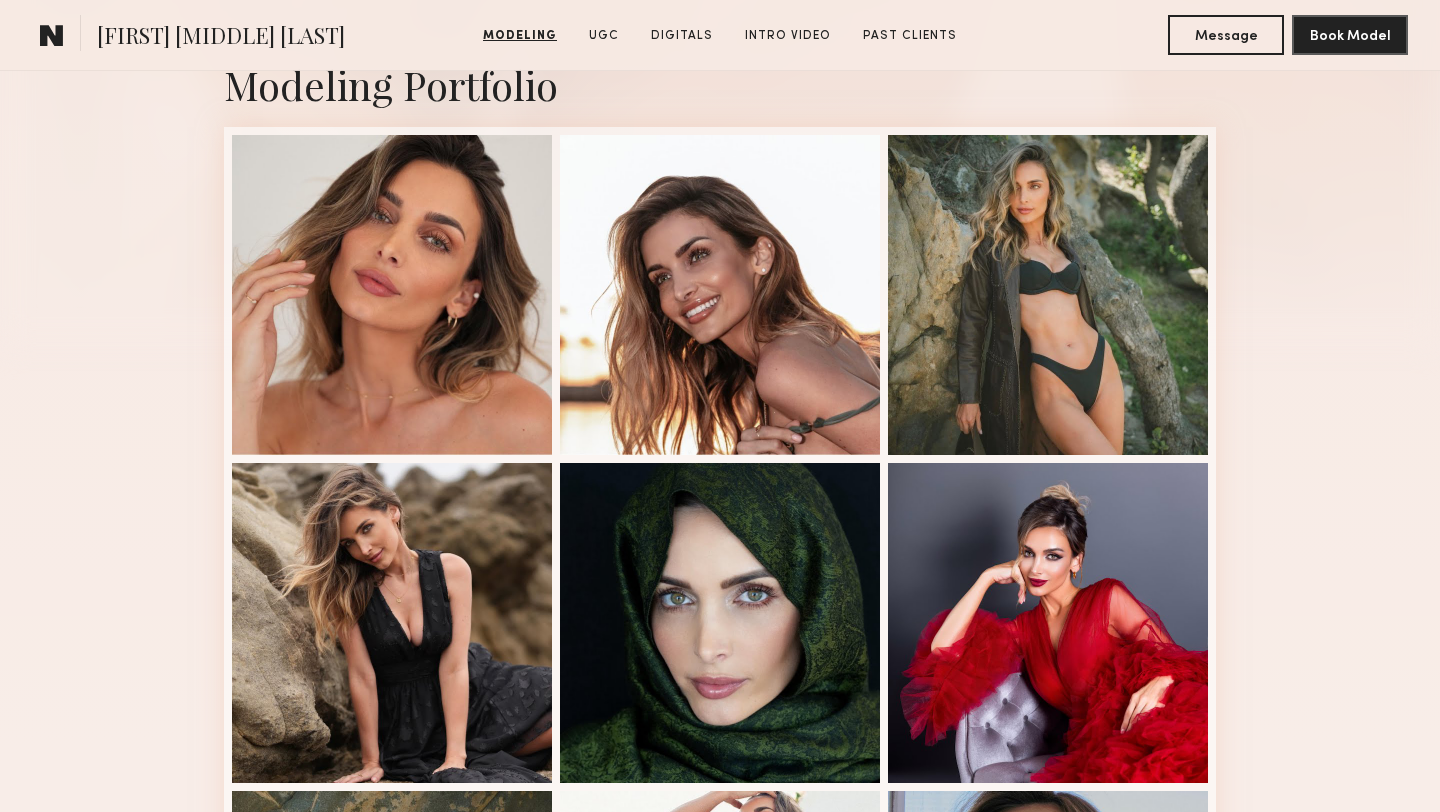 scroll, scrollTop: 0, scrollLeft: 0, axis: both 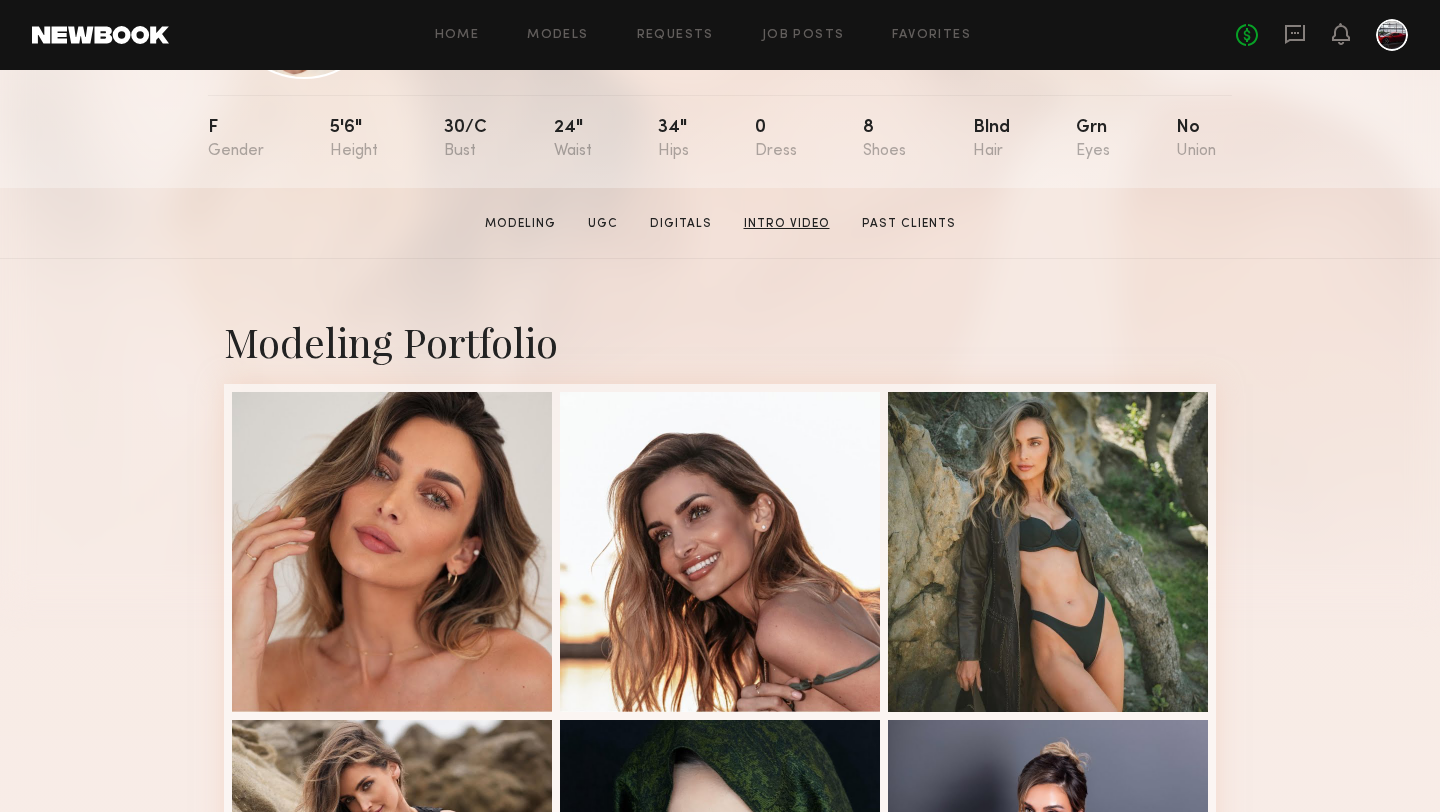 click on "Intro Video" 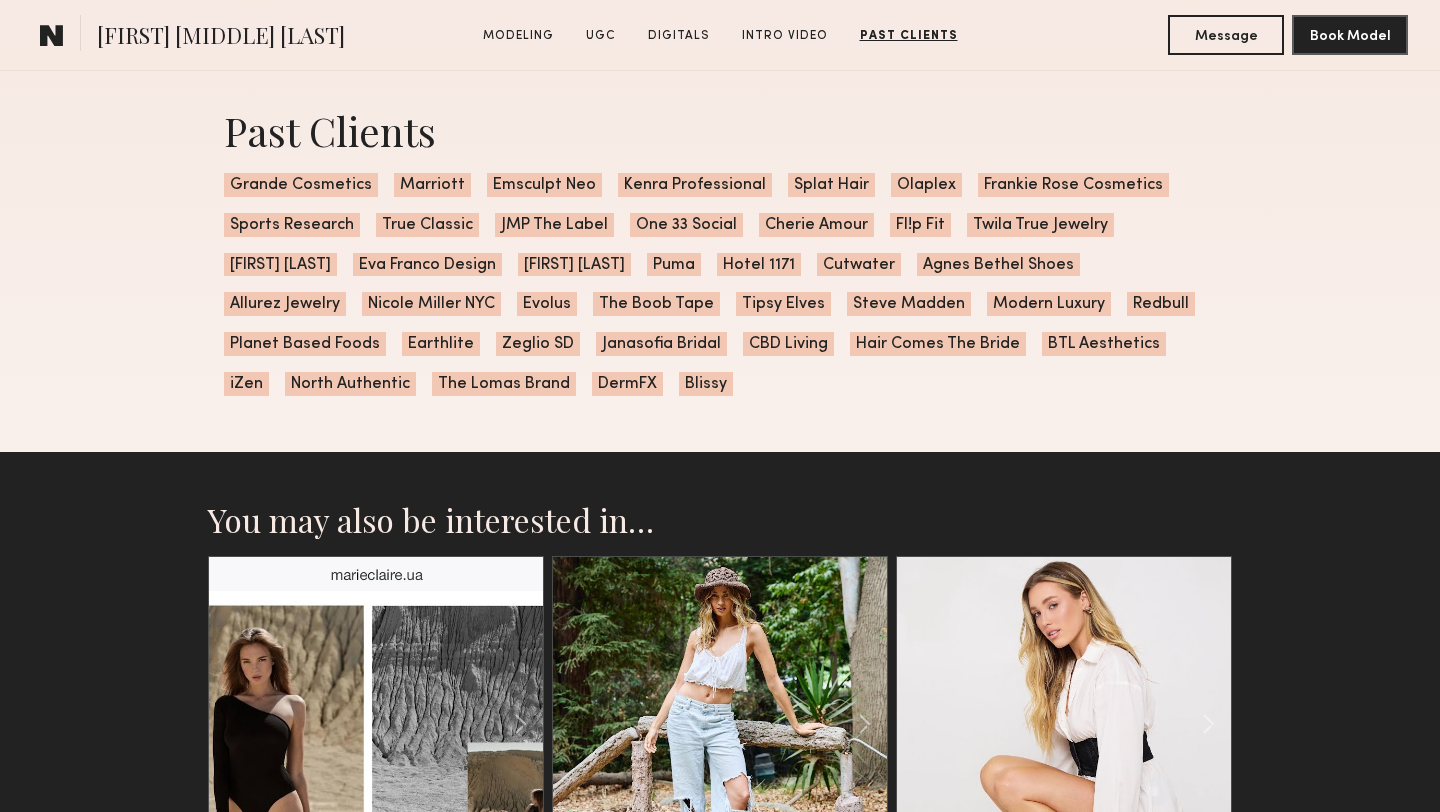 scroll, scrollTop: 5780, scrollLeft: 0, axis: vertical 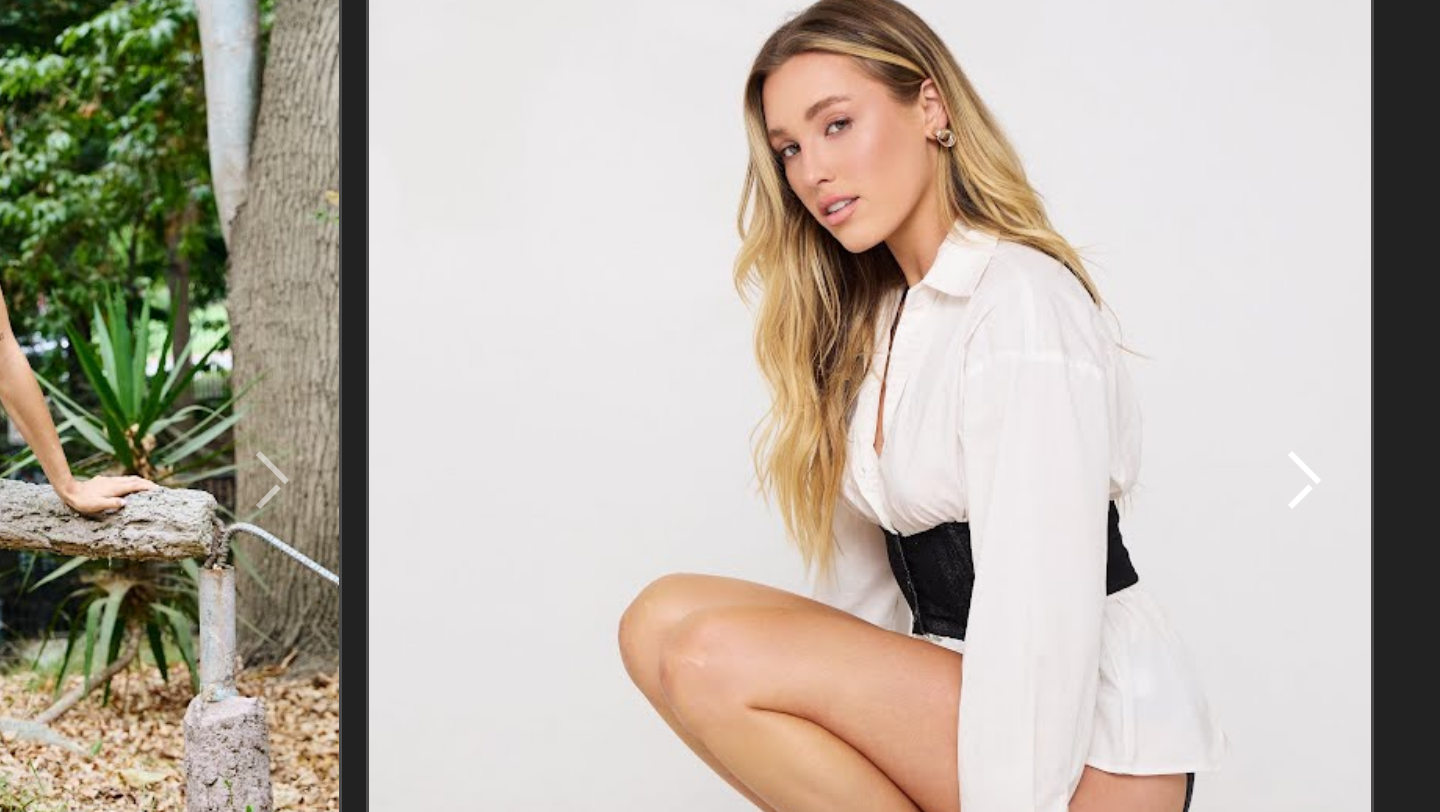 click 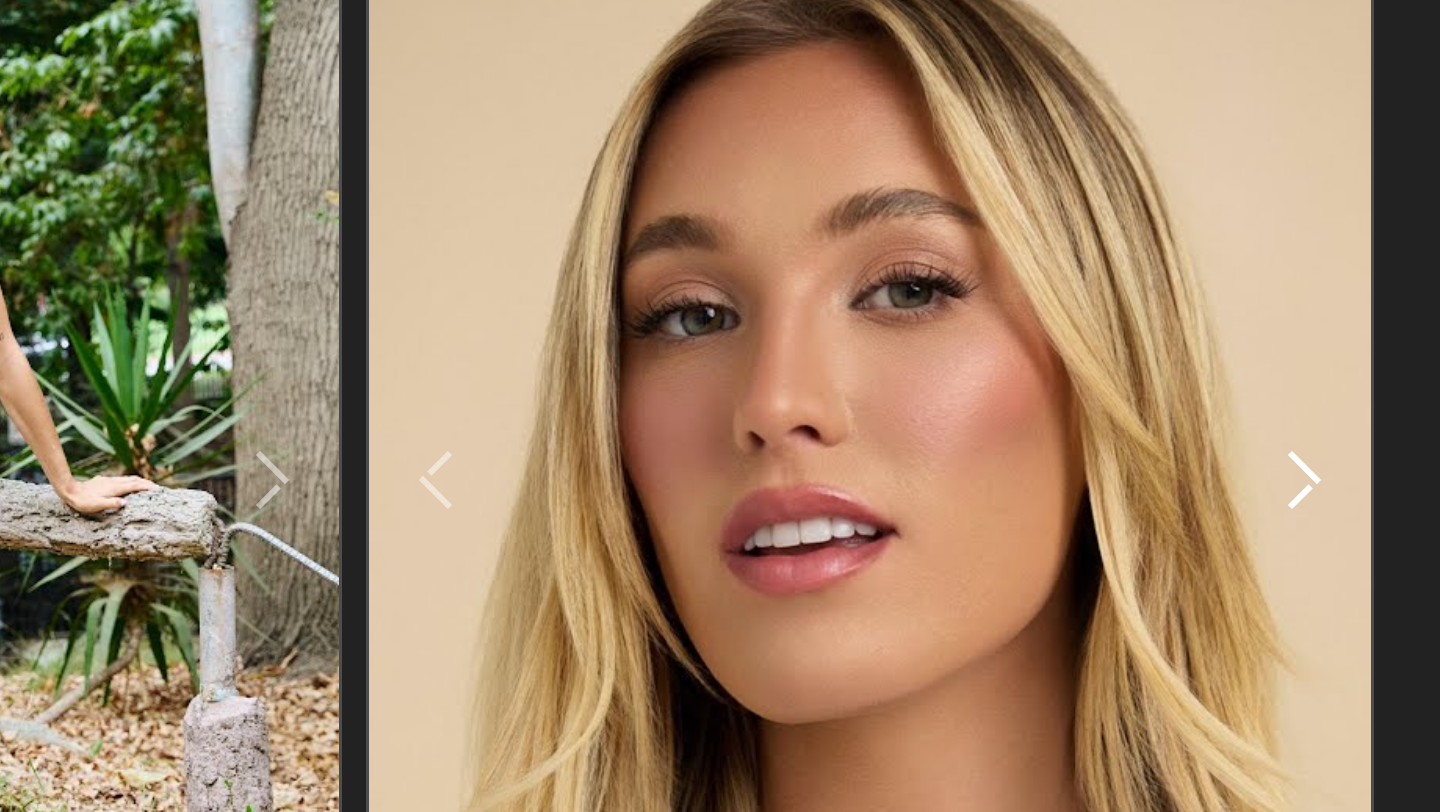 click 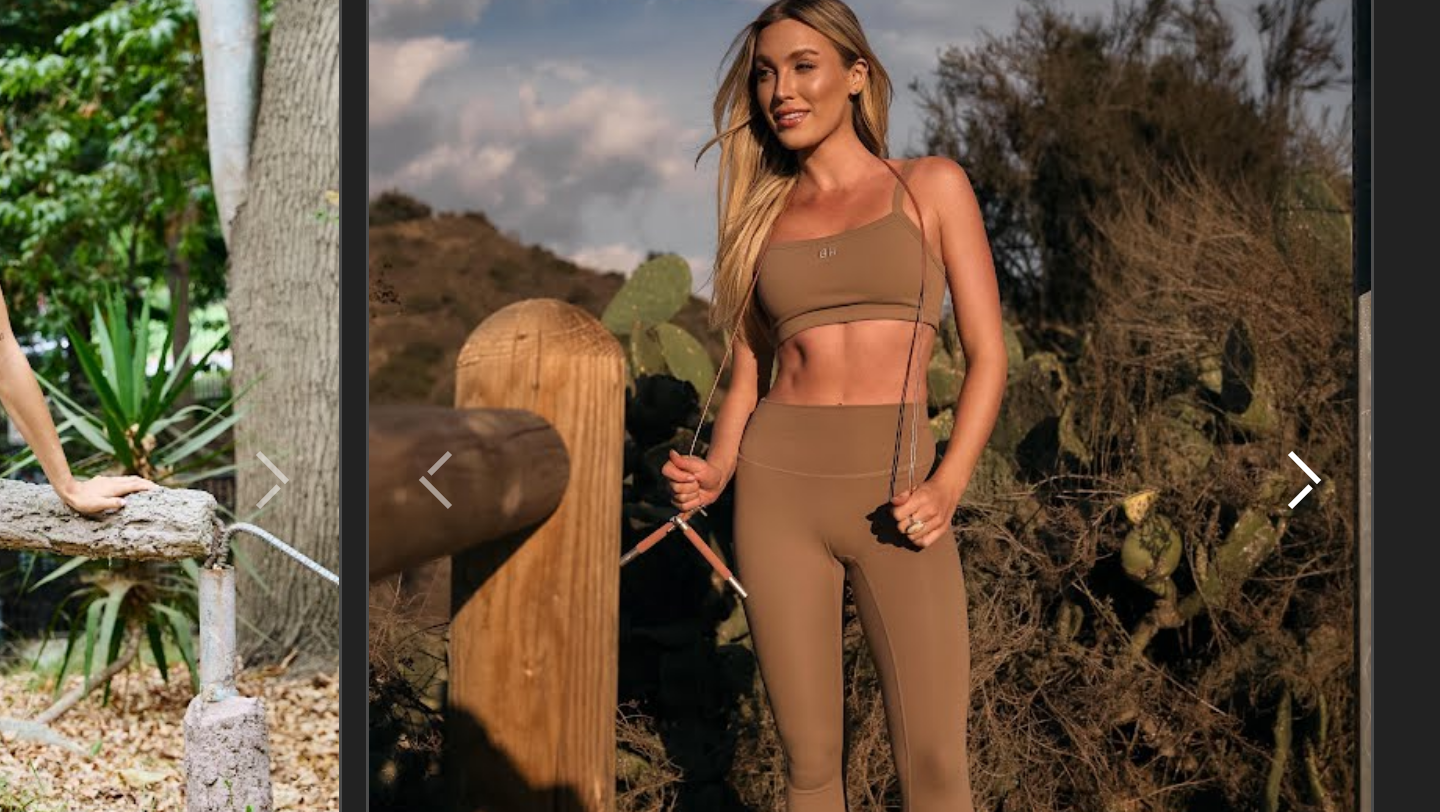 click 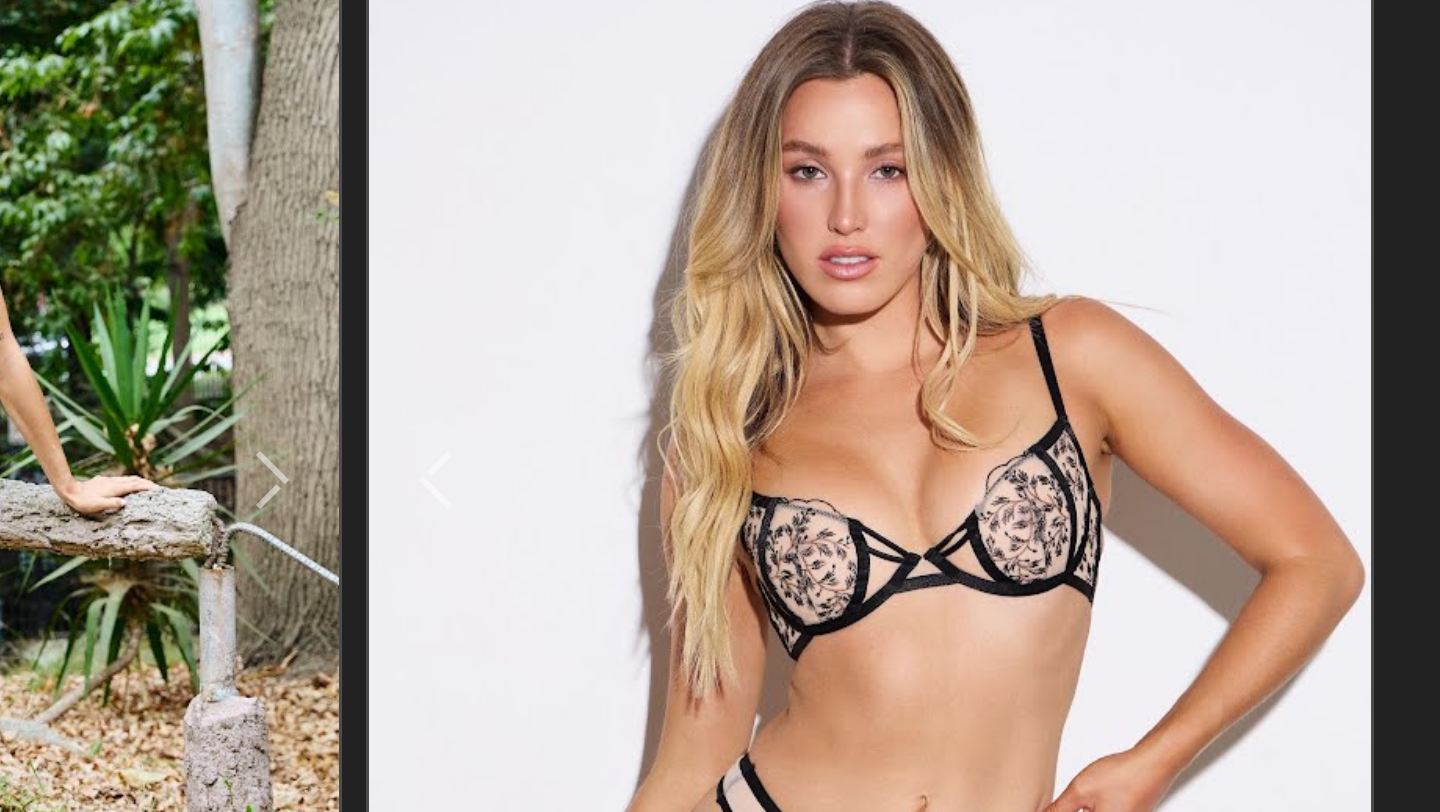 click 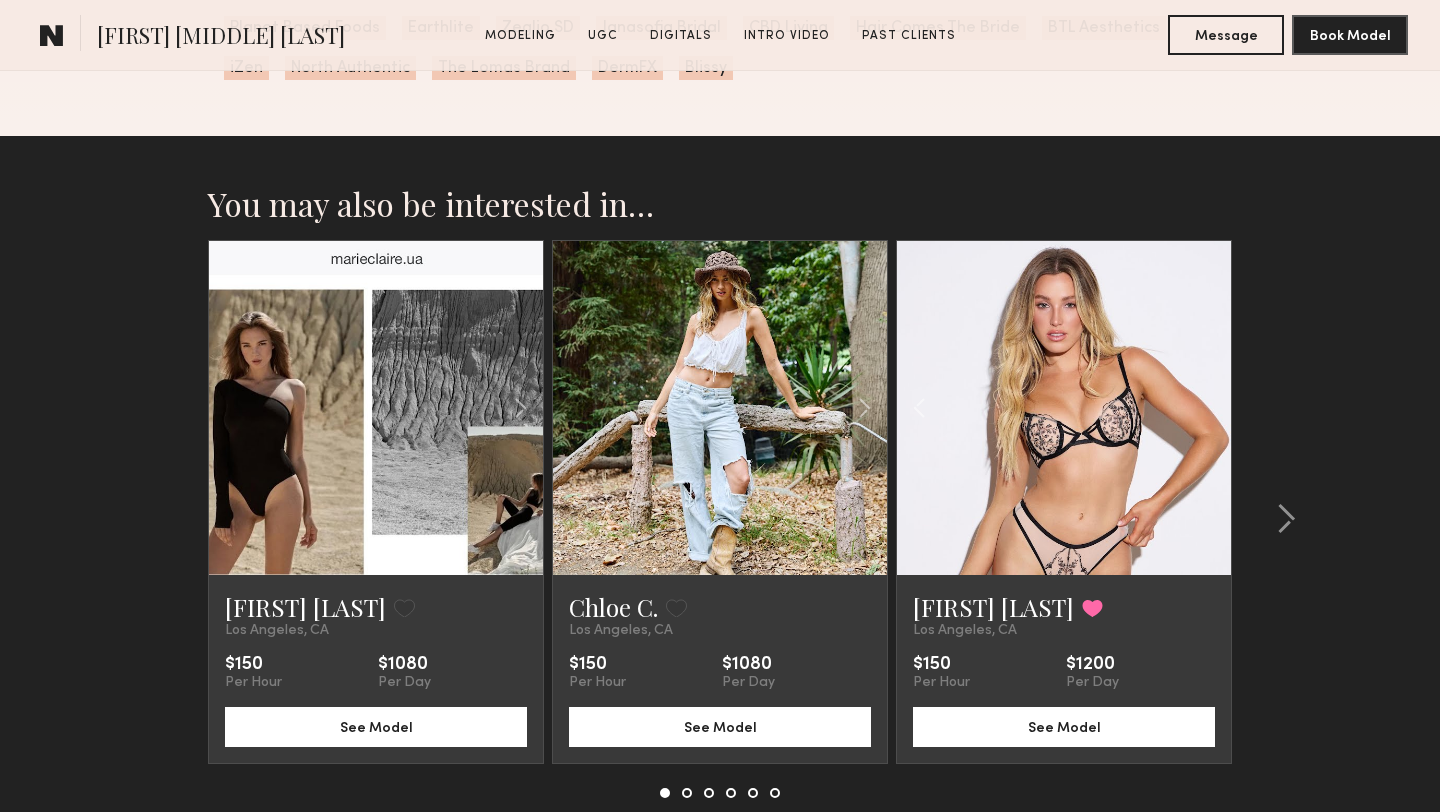 scroll, scrollTop: 5898, scrollLeft: 0, axis: vertical 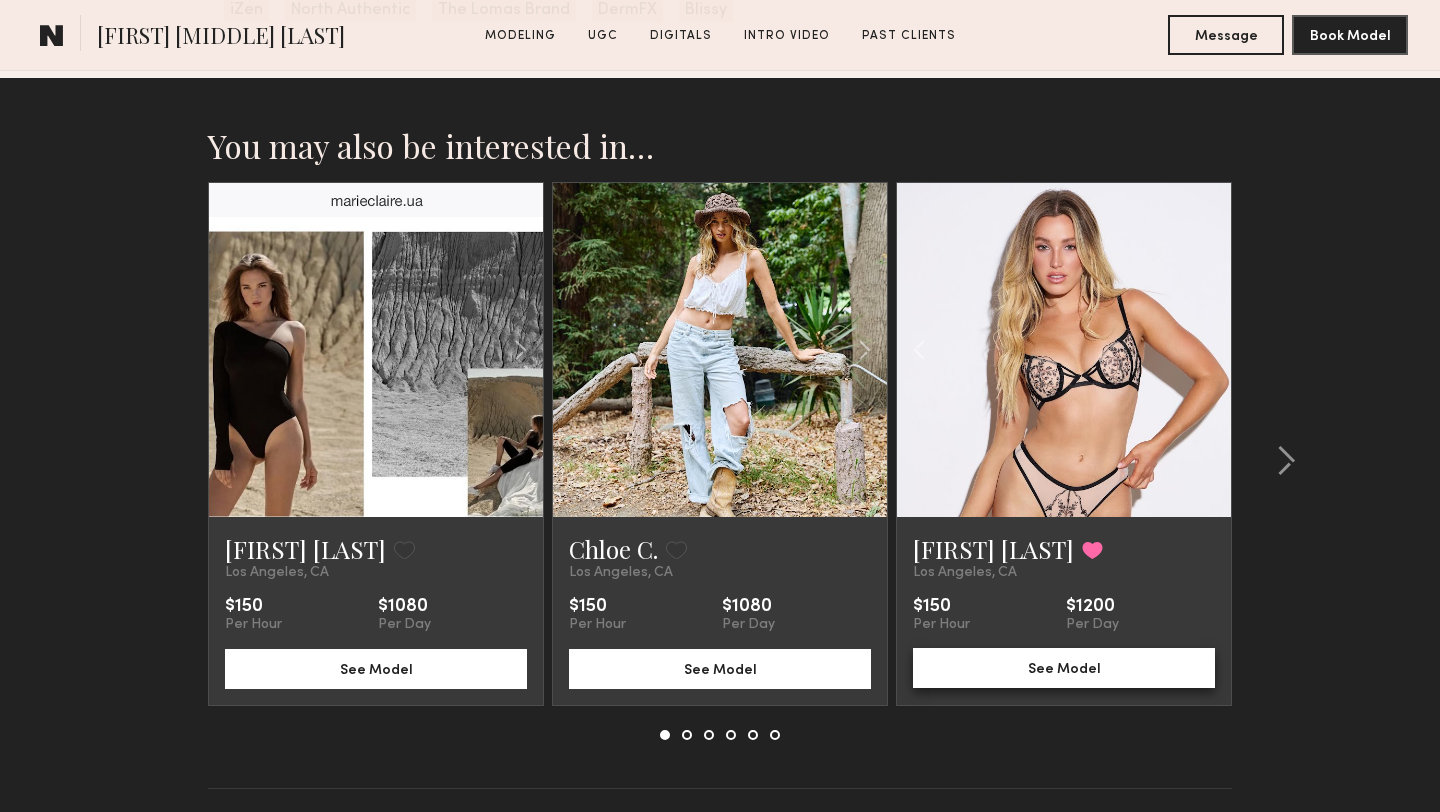 click on "See Model" 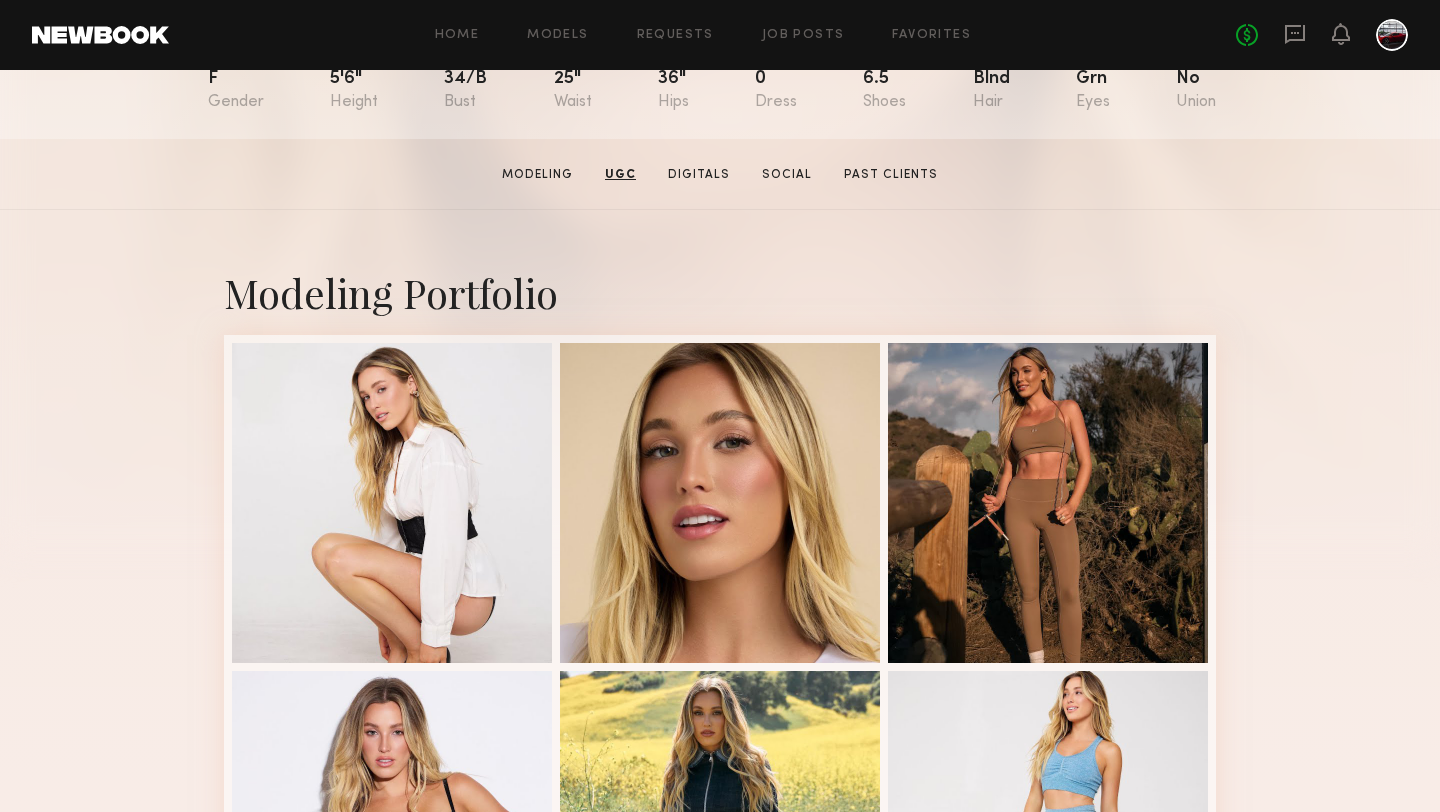 scroll, scrollTop: 0, scrollLeft: 0, axis: both 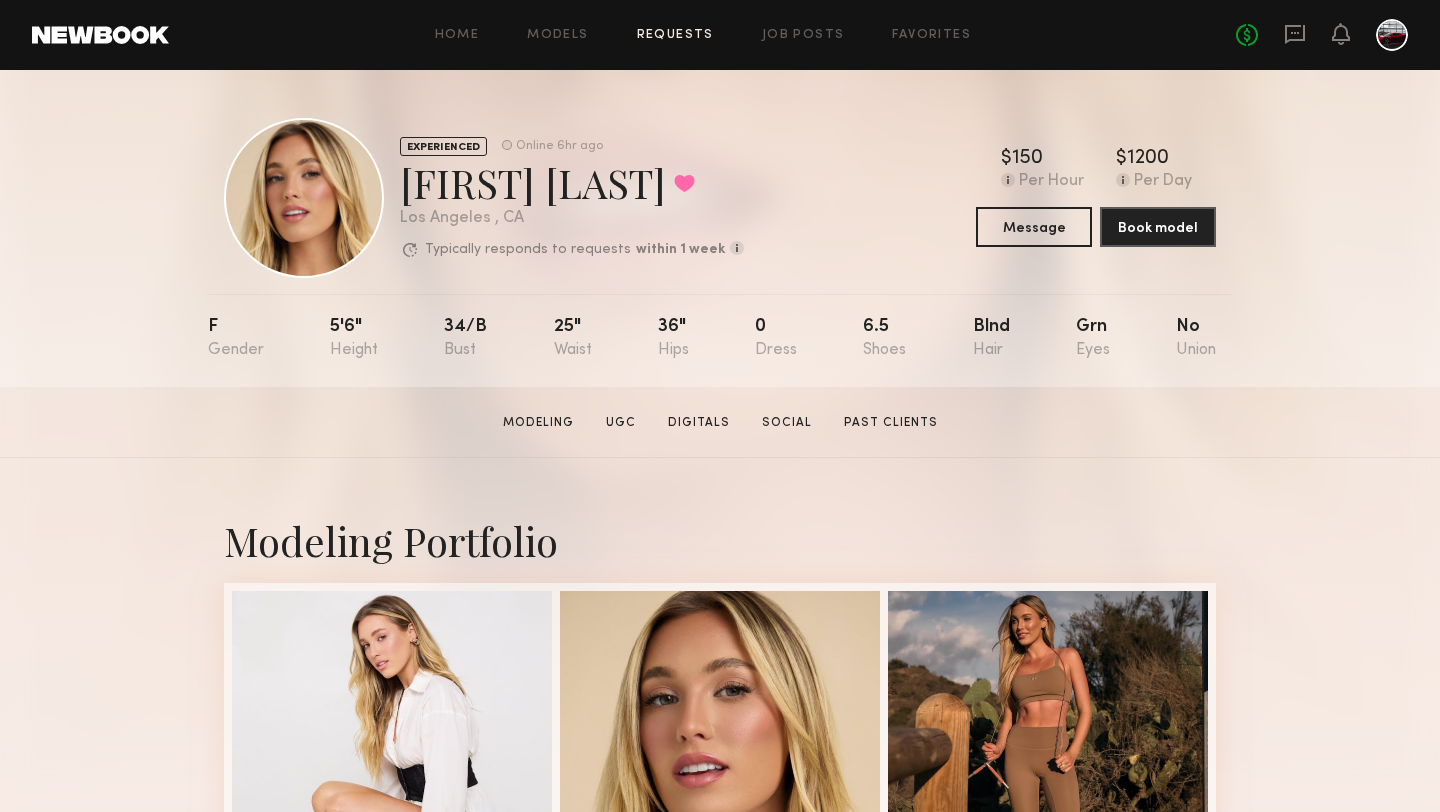 click on "Requests" 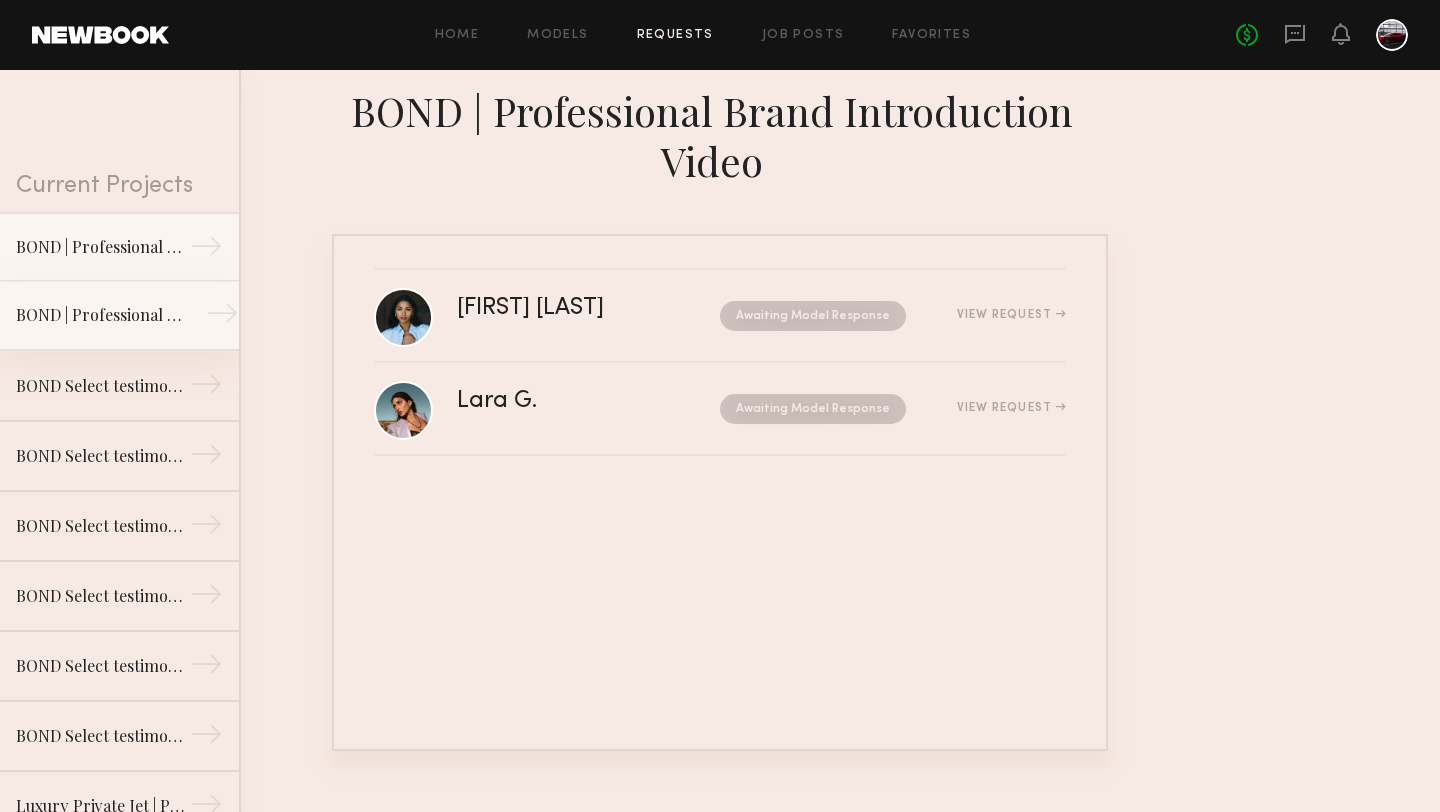 click on "BOND | Professional Brand Introduction Video" 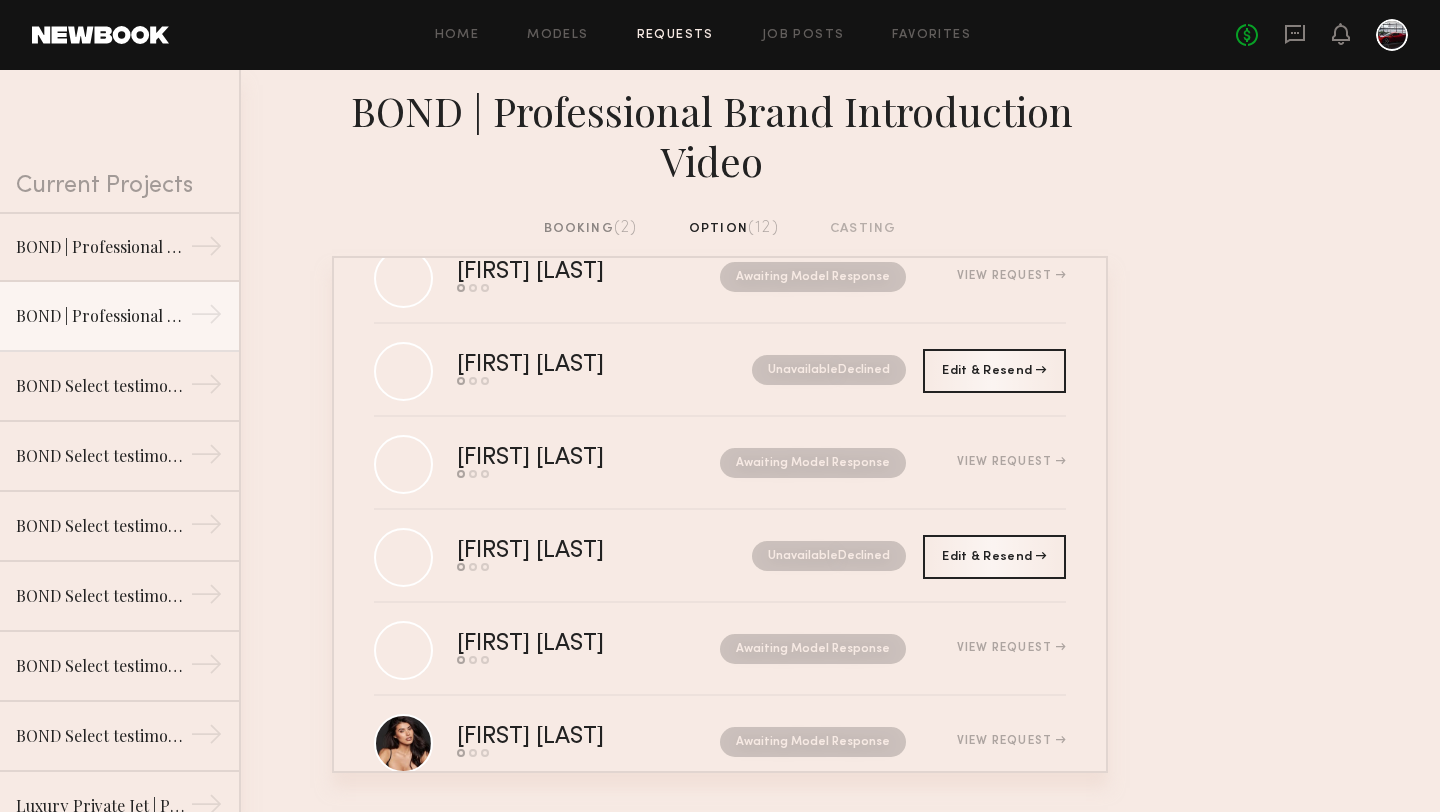 scroll, scrollTop: 0, scrollLeft: 0, axis: both 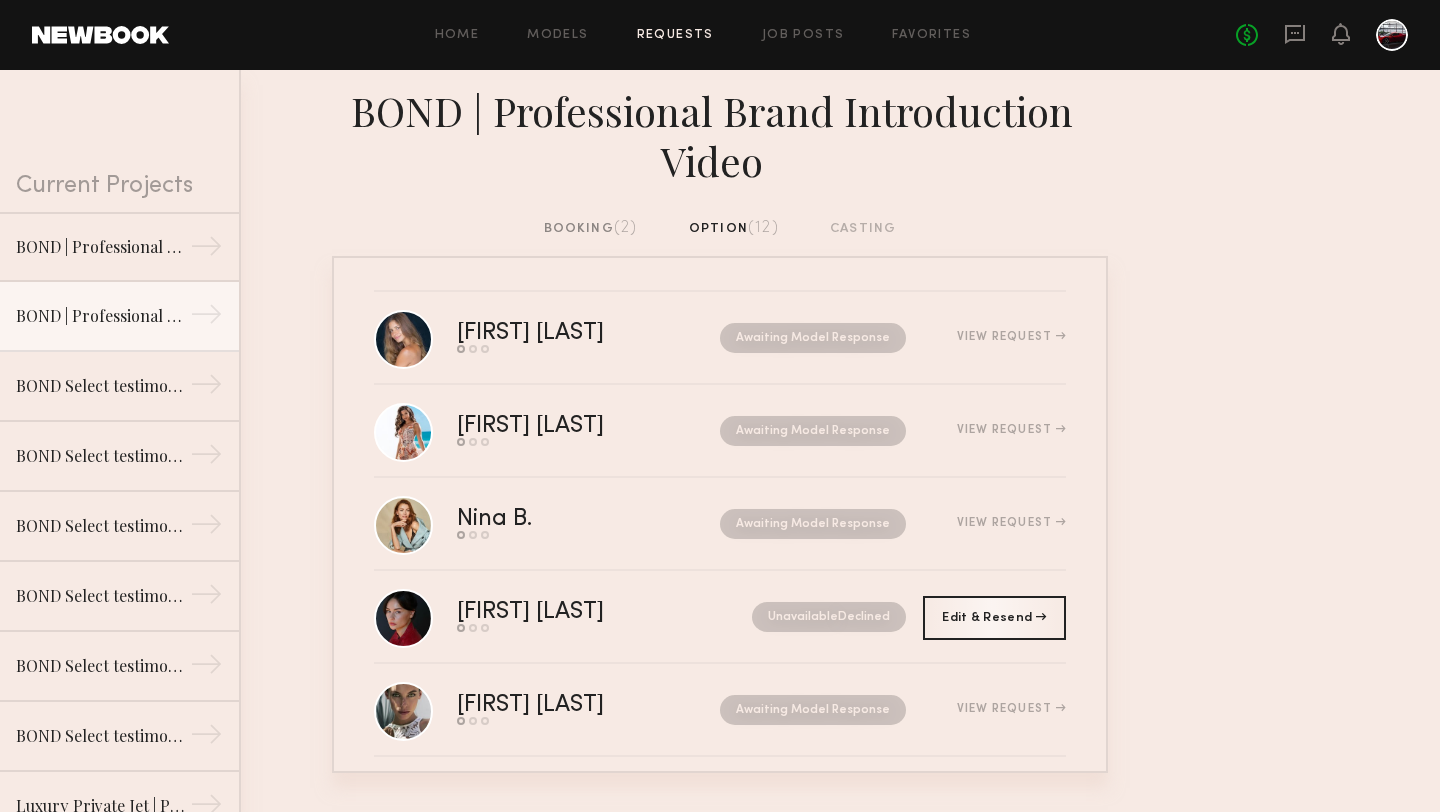 click on "Home Models Requests Job Posts Favorites Sign Out No fees up to $5,000" 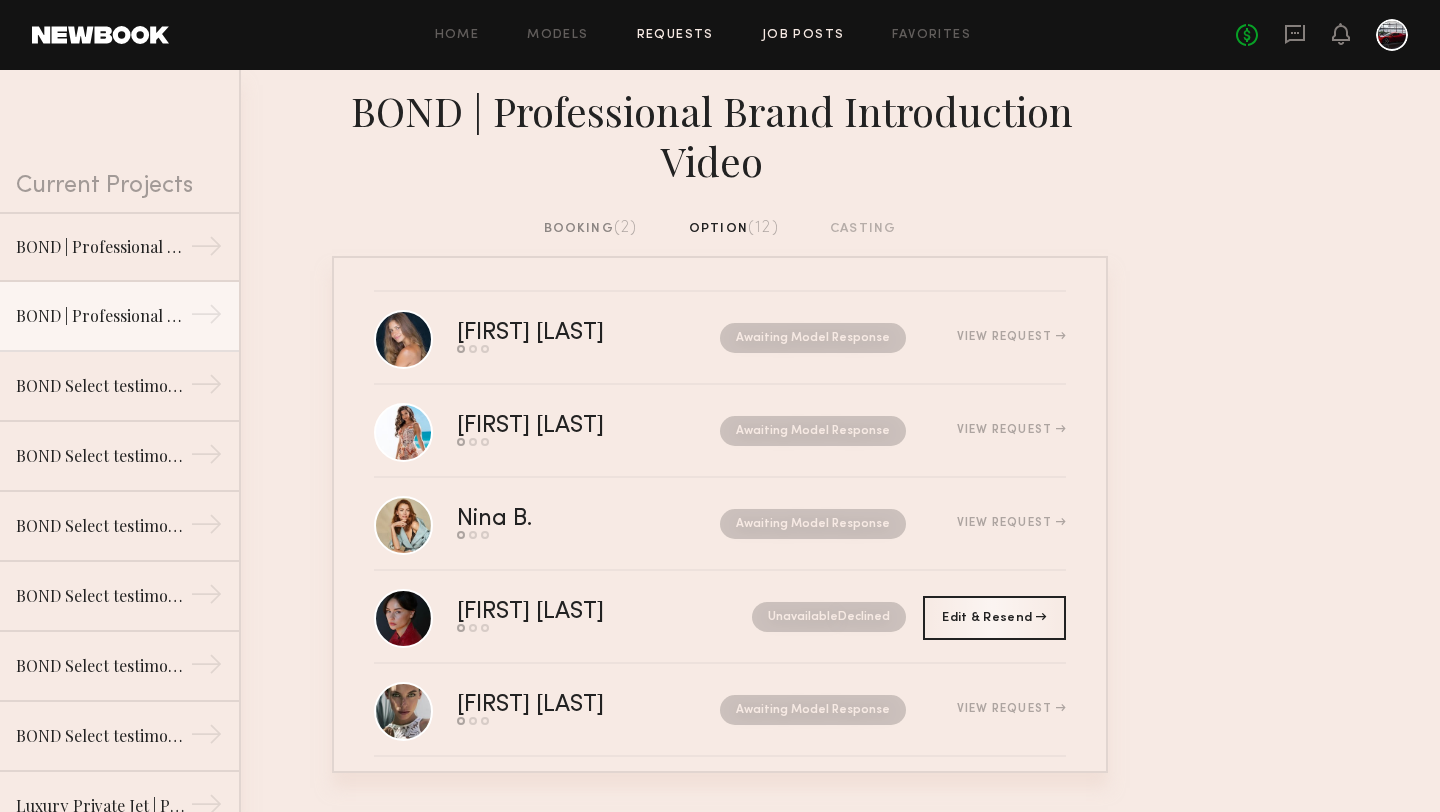 click on "Job Posts" 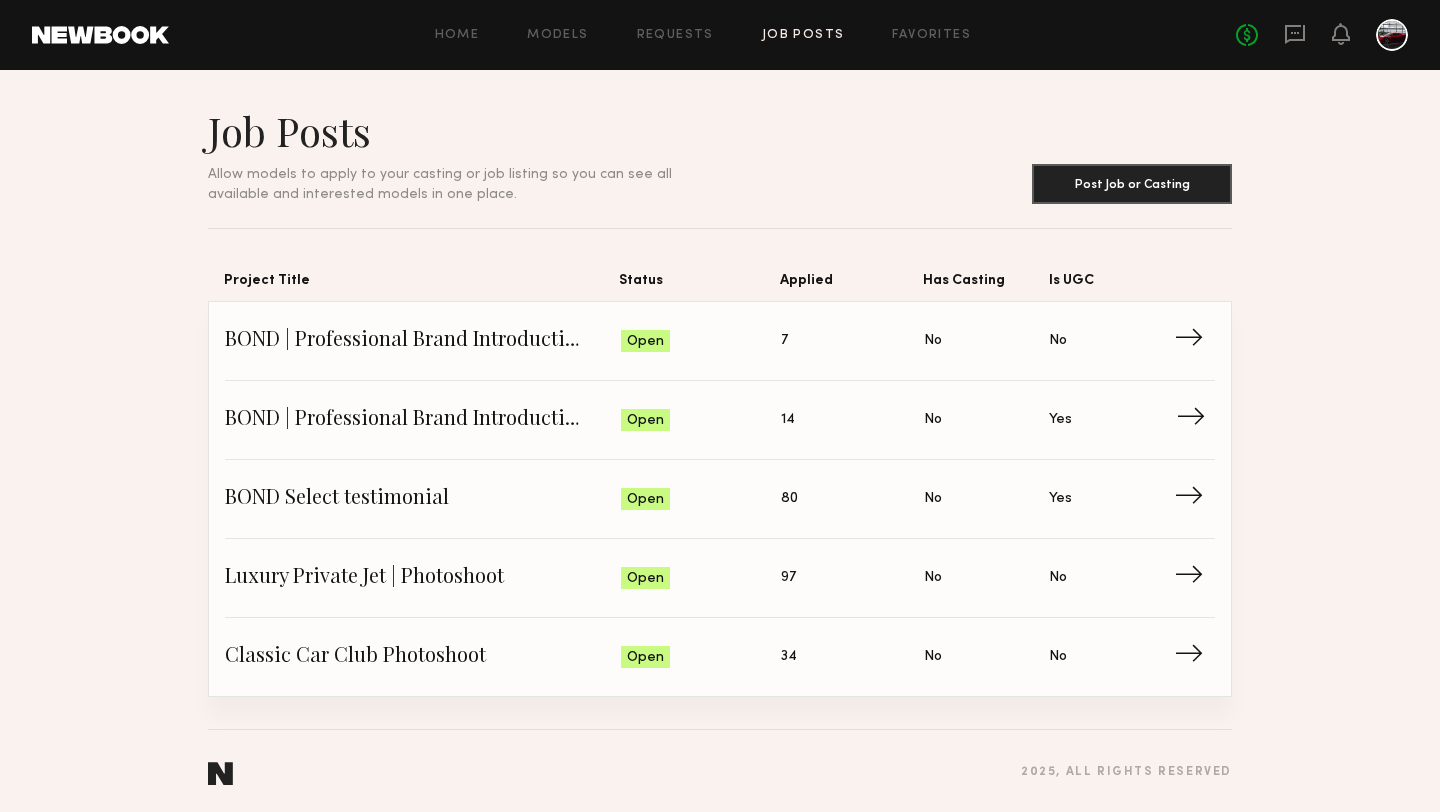 click on "Status: Open" 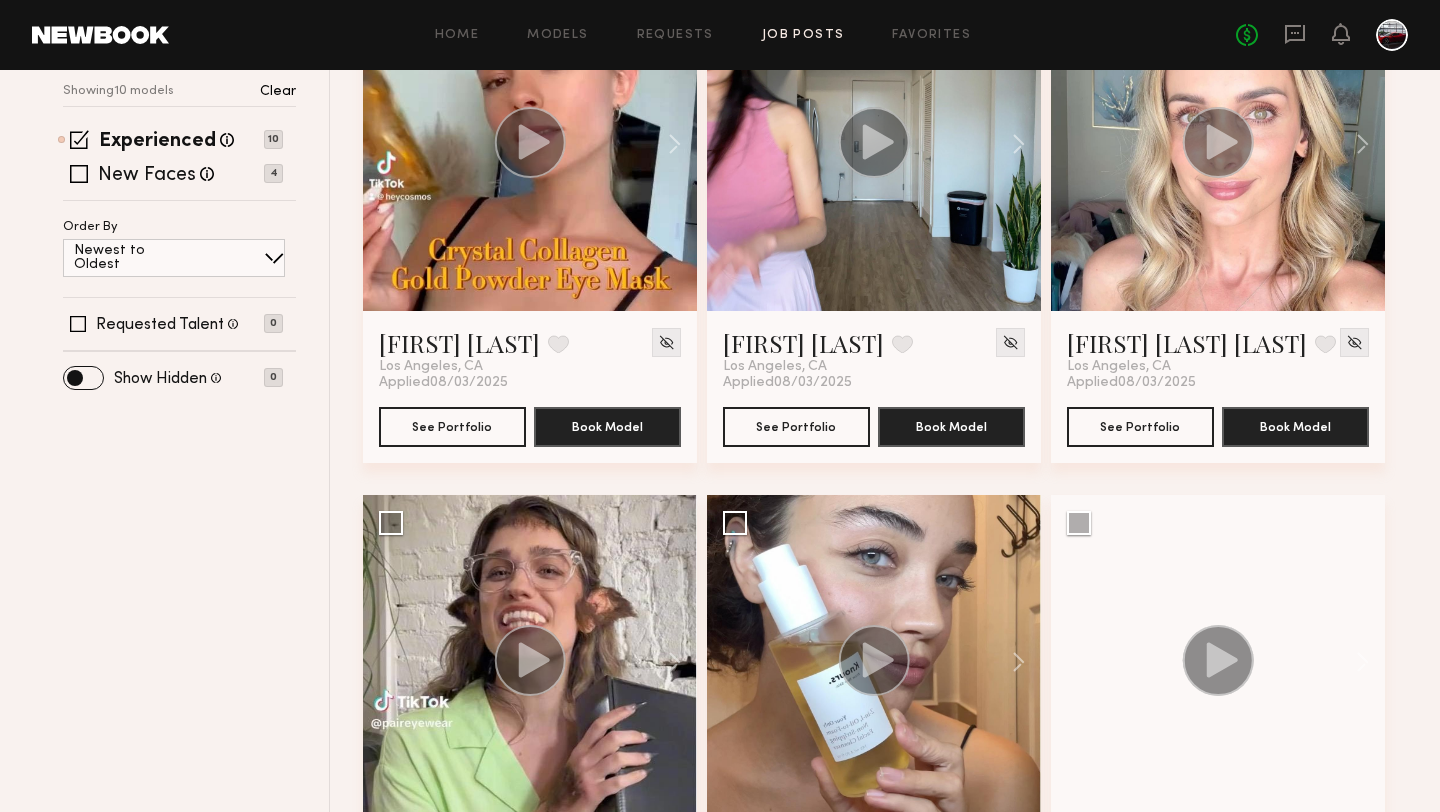 scroll, scrollTop: 433, scrollLeft: 0, axis: vertical 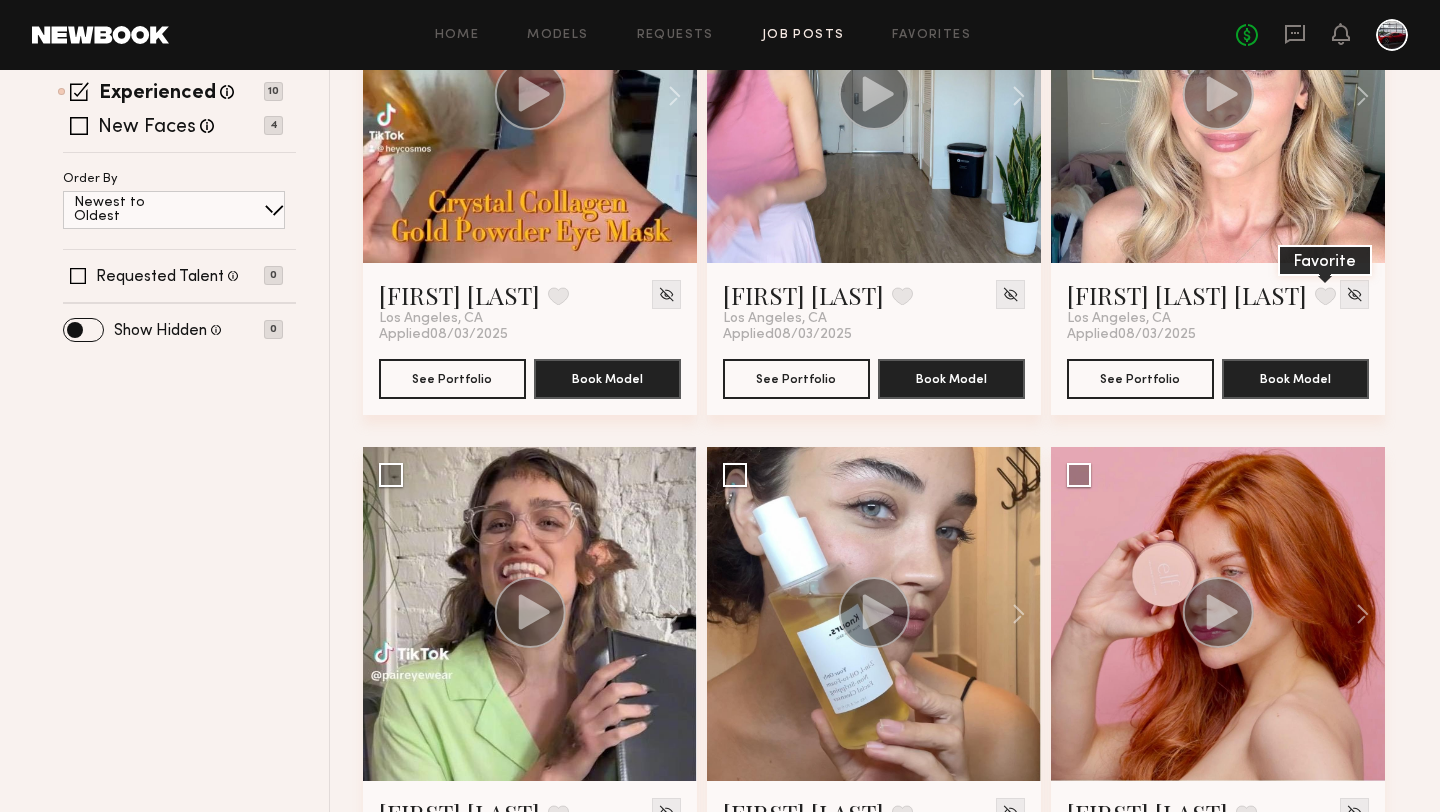 click 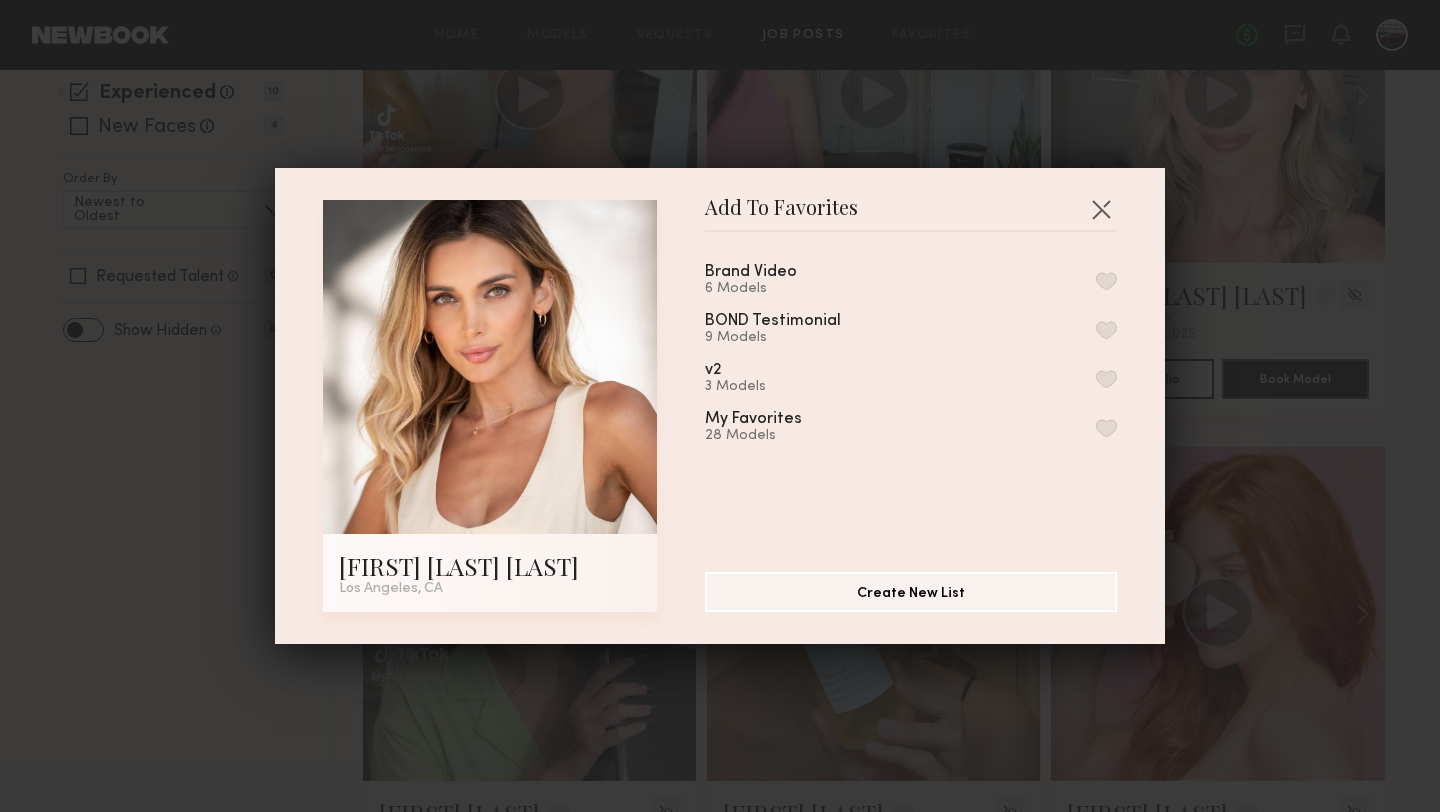 click at bounding box center (1106, 281) 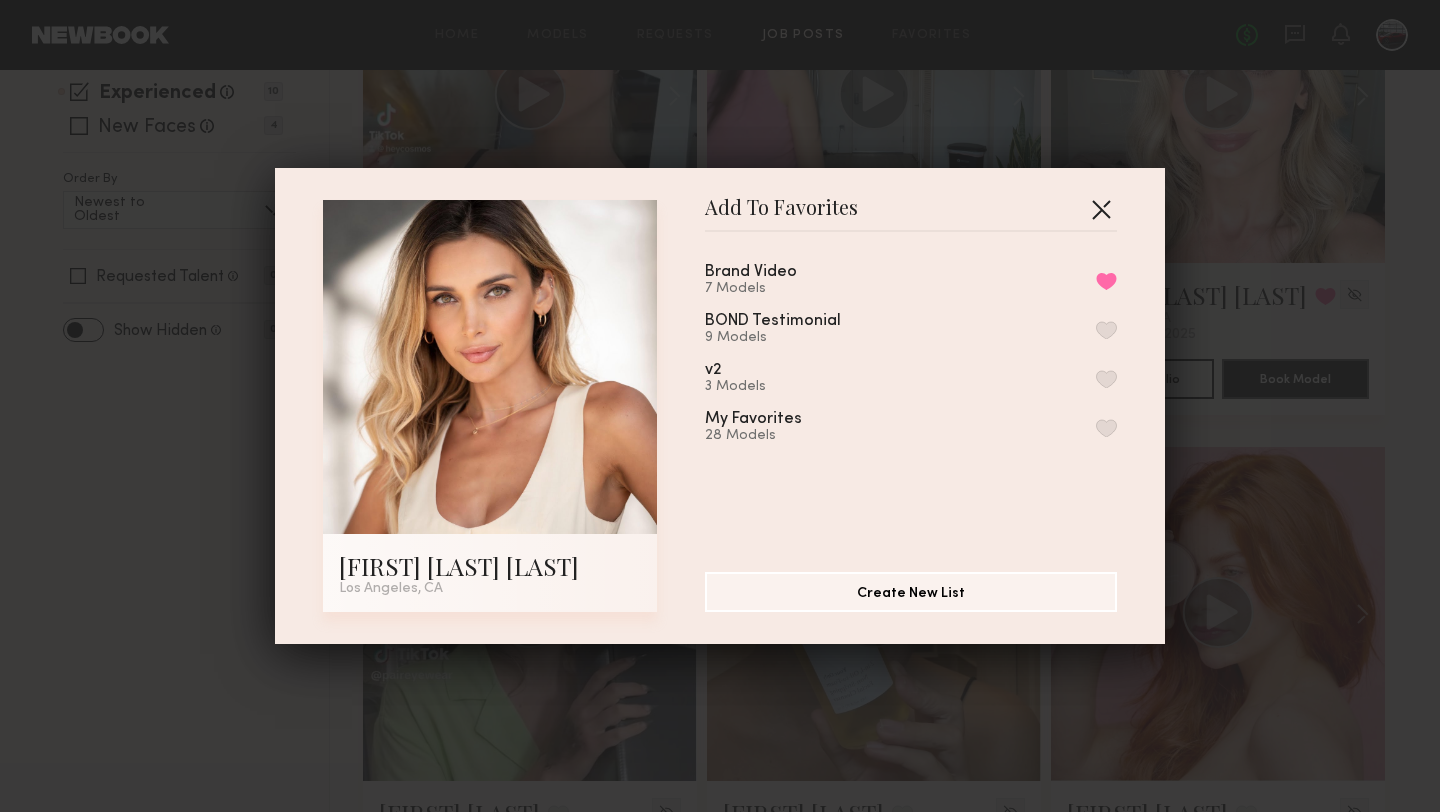 click at bounding box center (1101, 209) 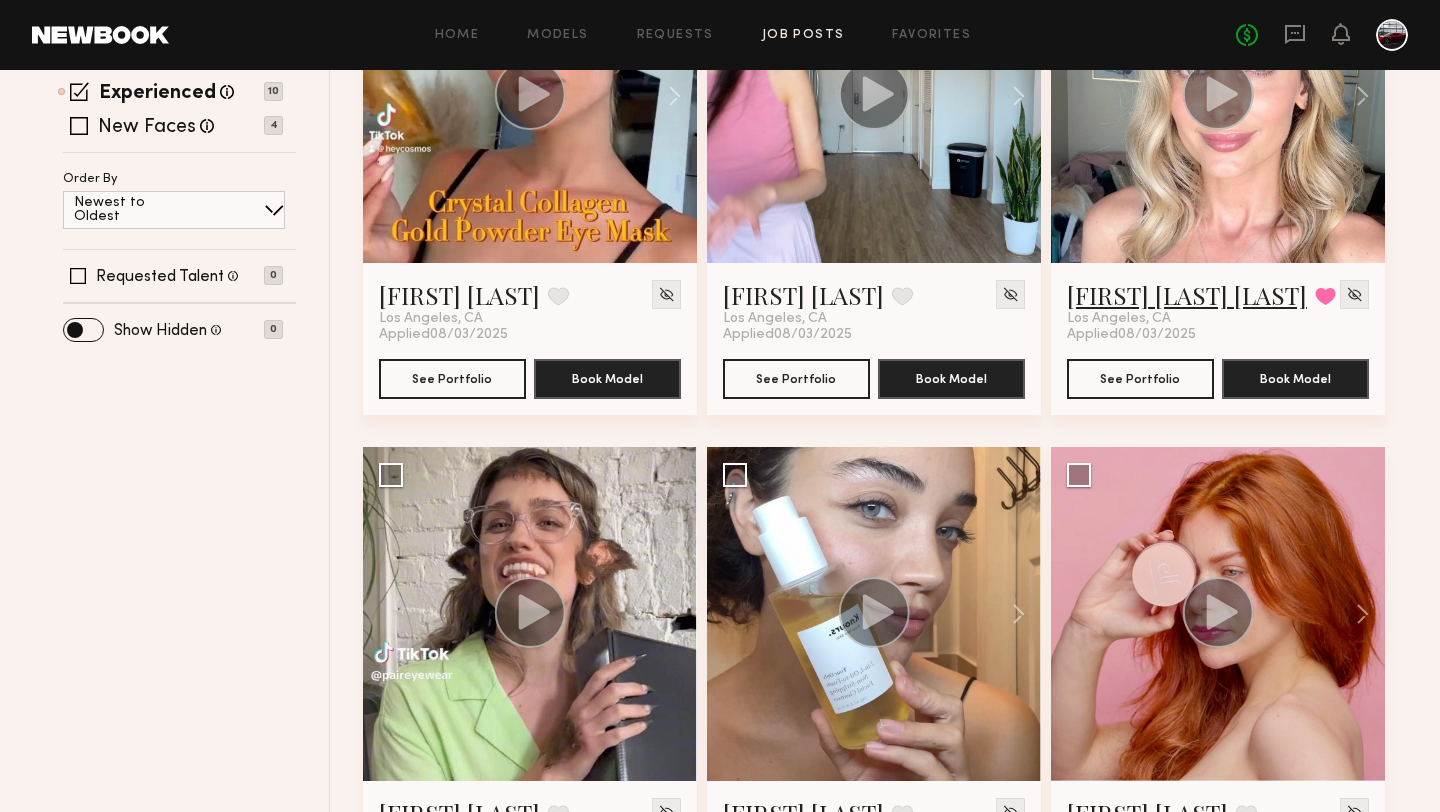 click on "[FIRST] [LAST] [LAST]" 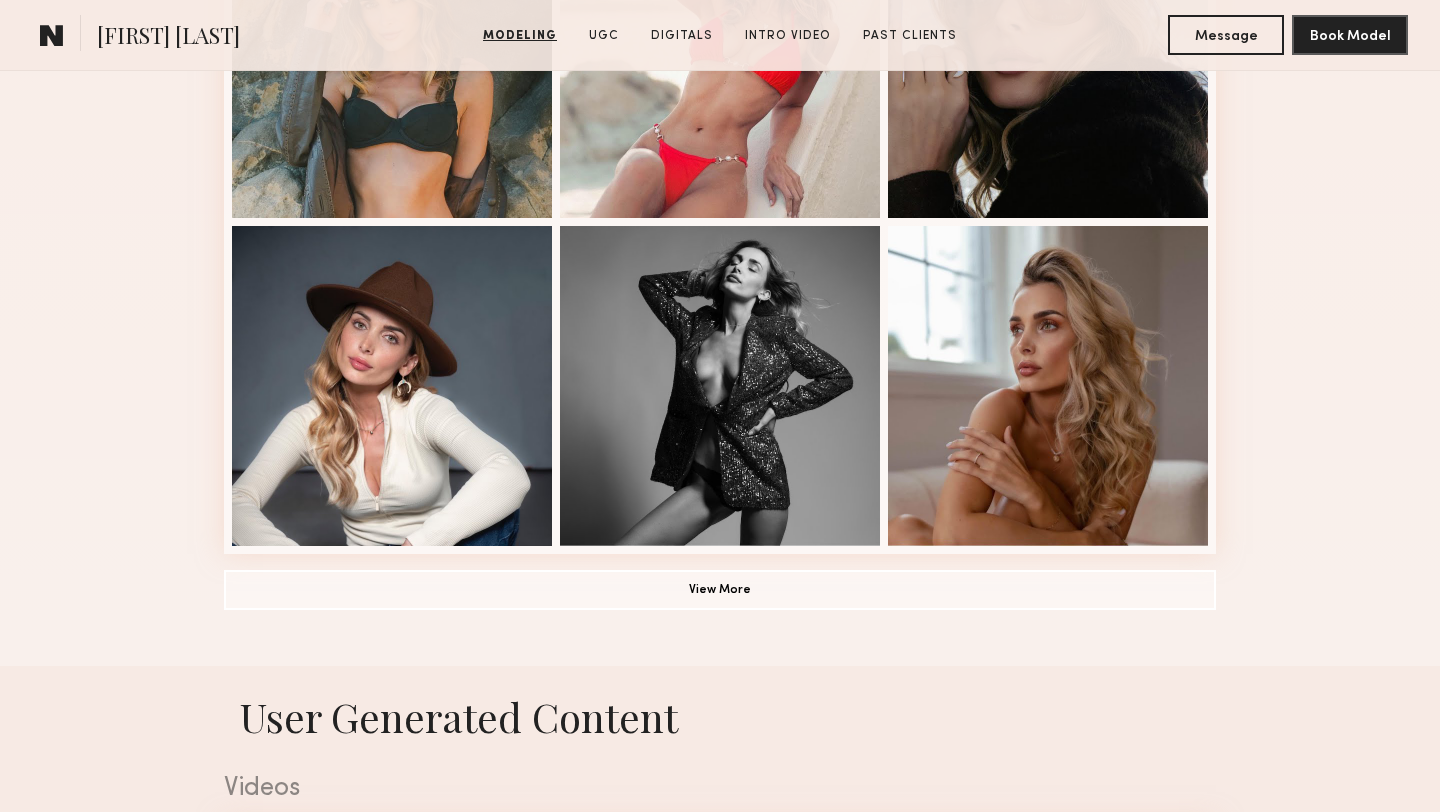 scroll, scrollTop: 1379, scrollLeft: 0, axis: vertical 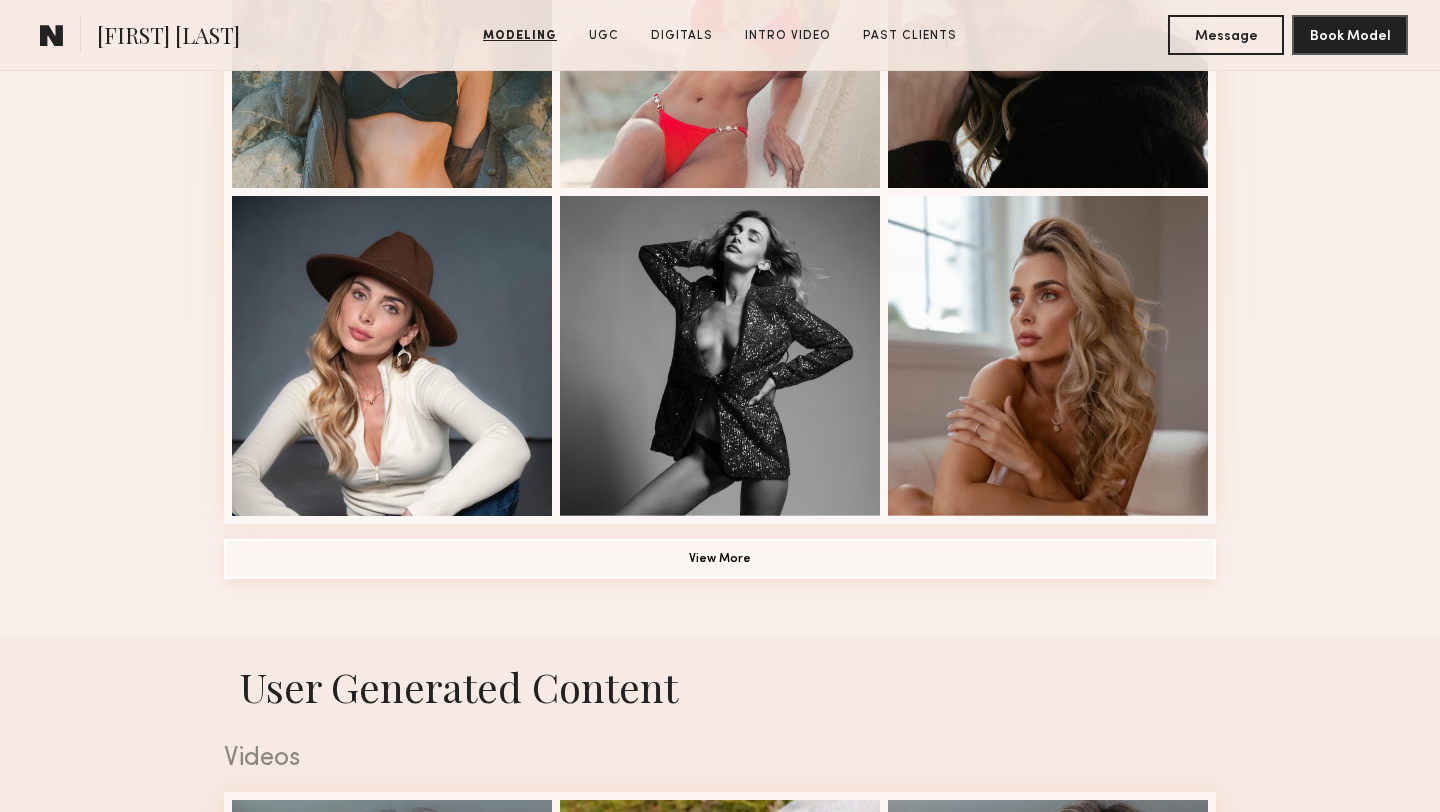 click on "View More" 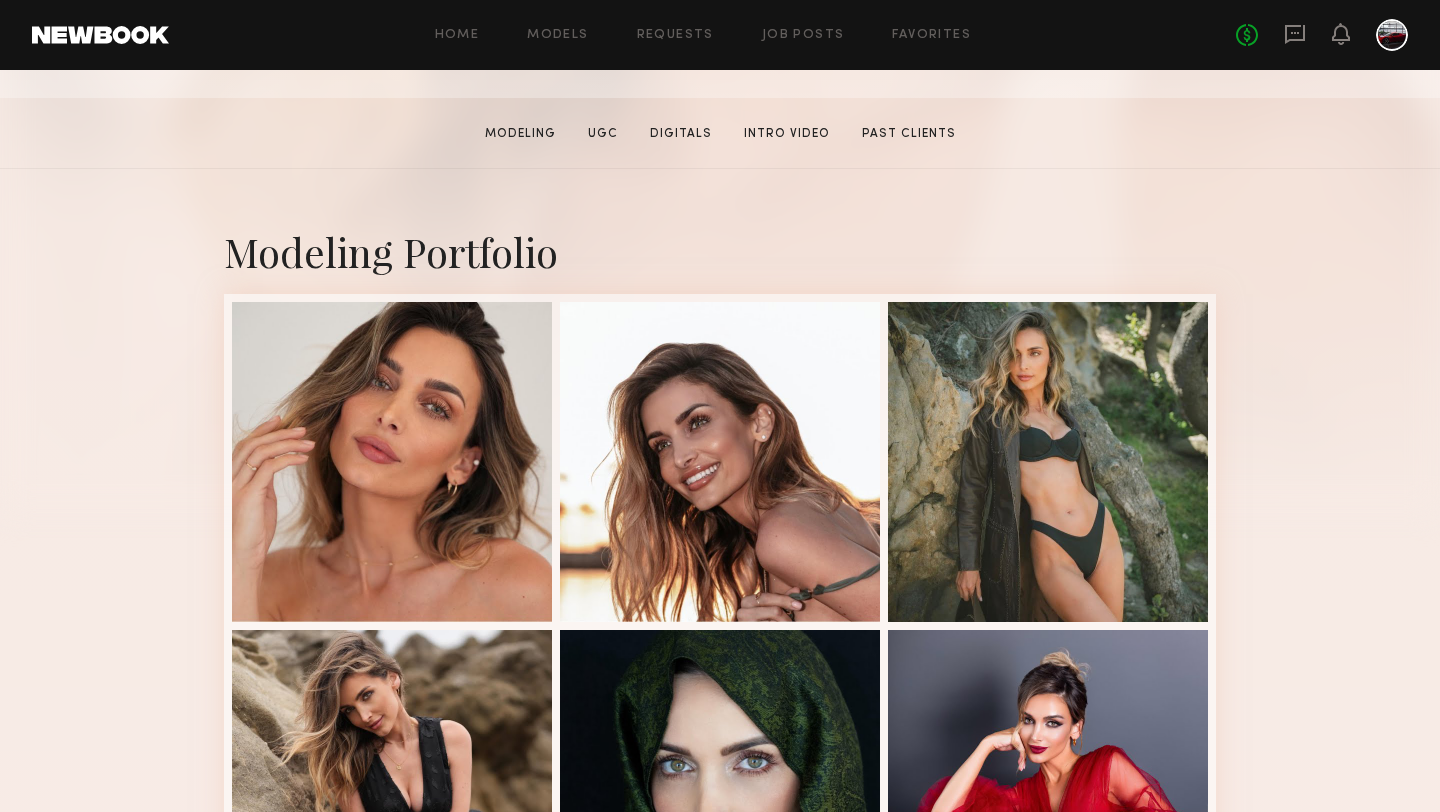scroll, scrollTop: 435, scrollLeft: 0, axis: vertical 